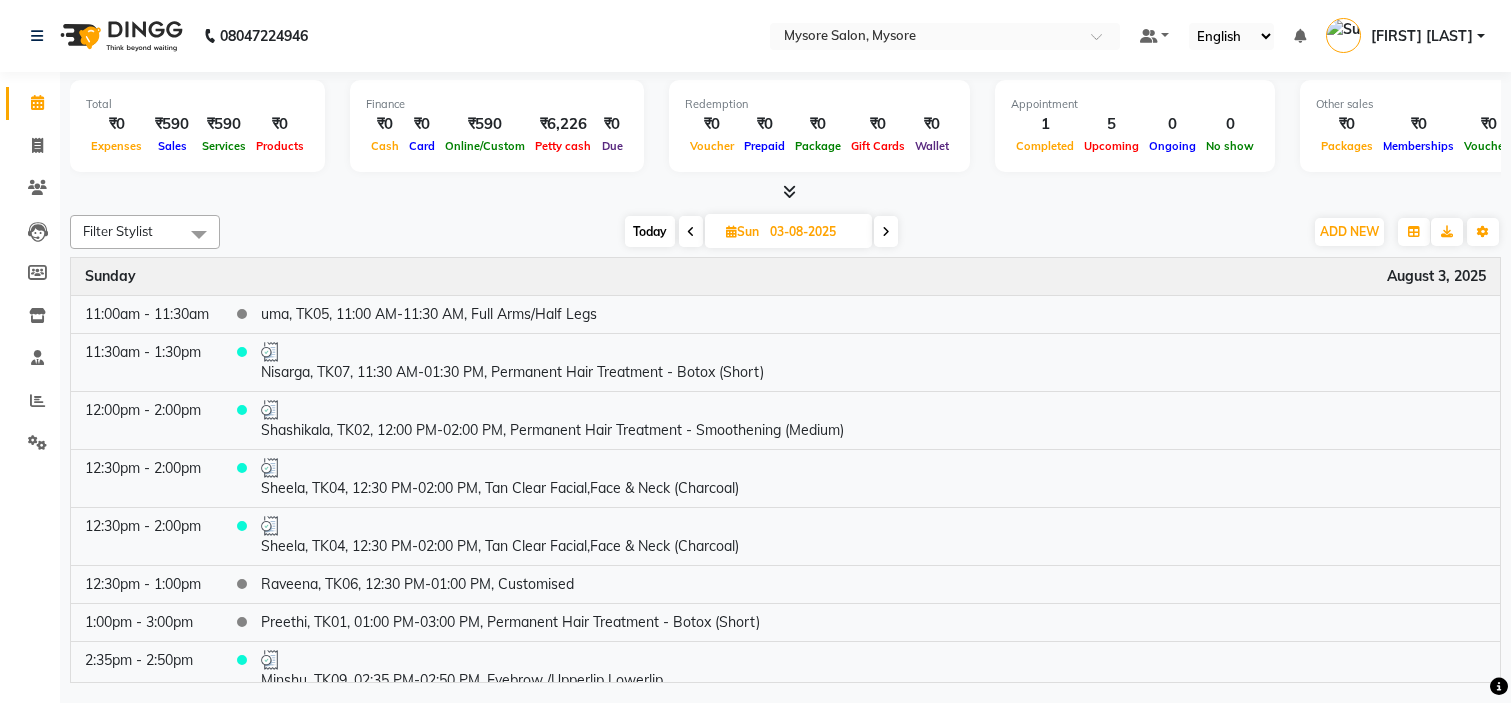 scroll, scrollTop: 0, scrollLeft: 0, axis: both 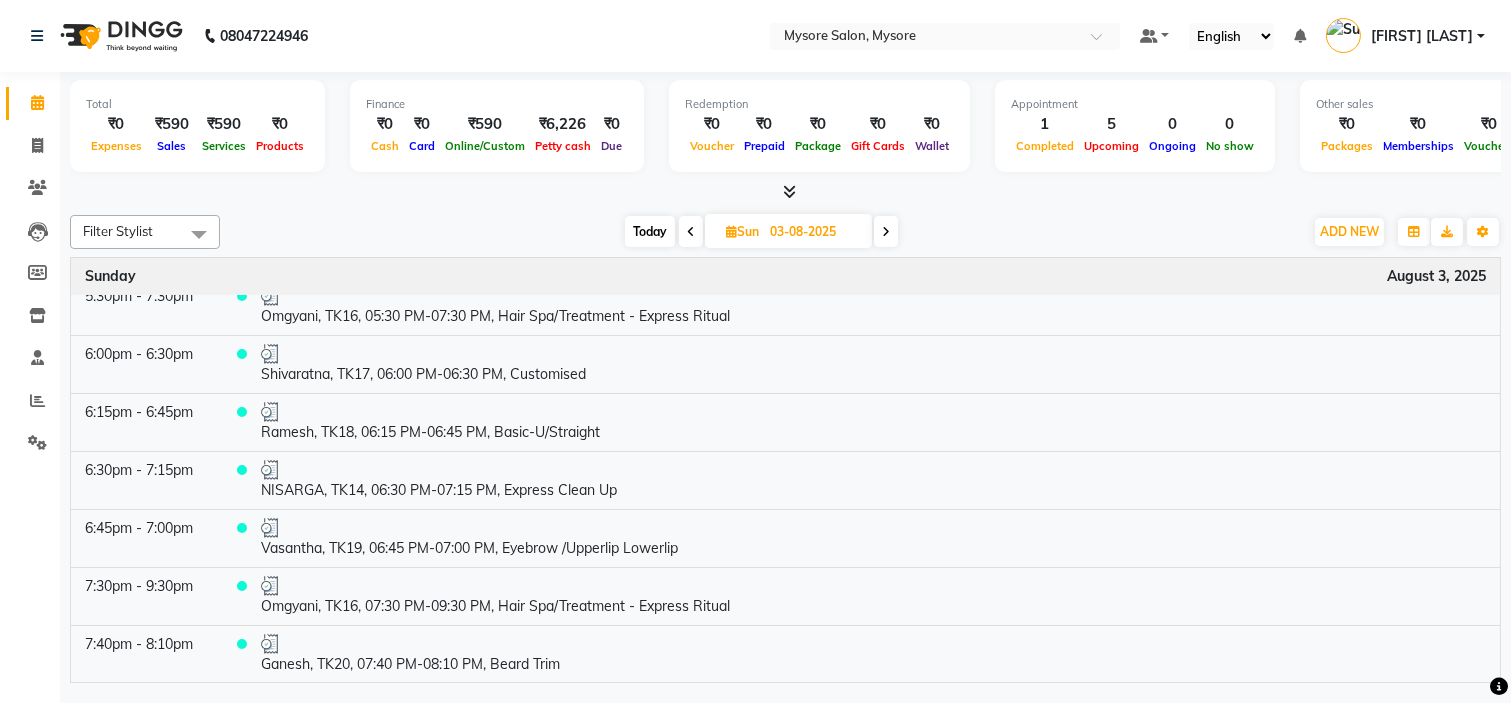 click at bounding box center [886, 232] 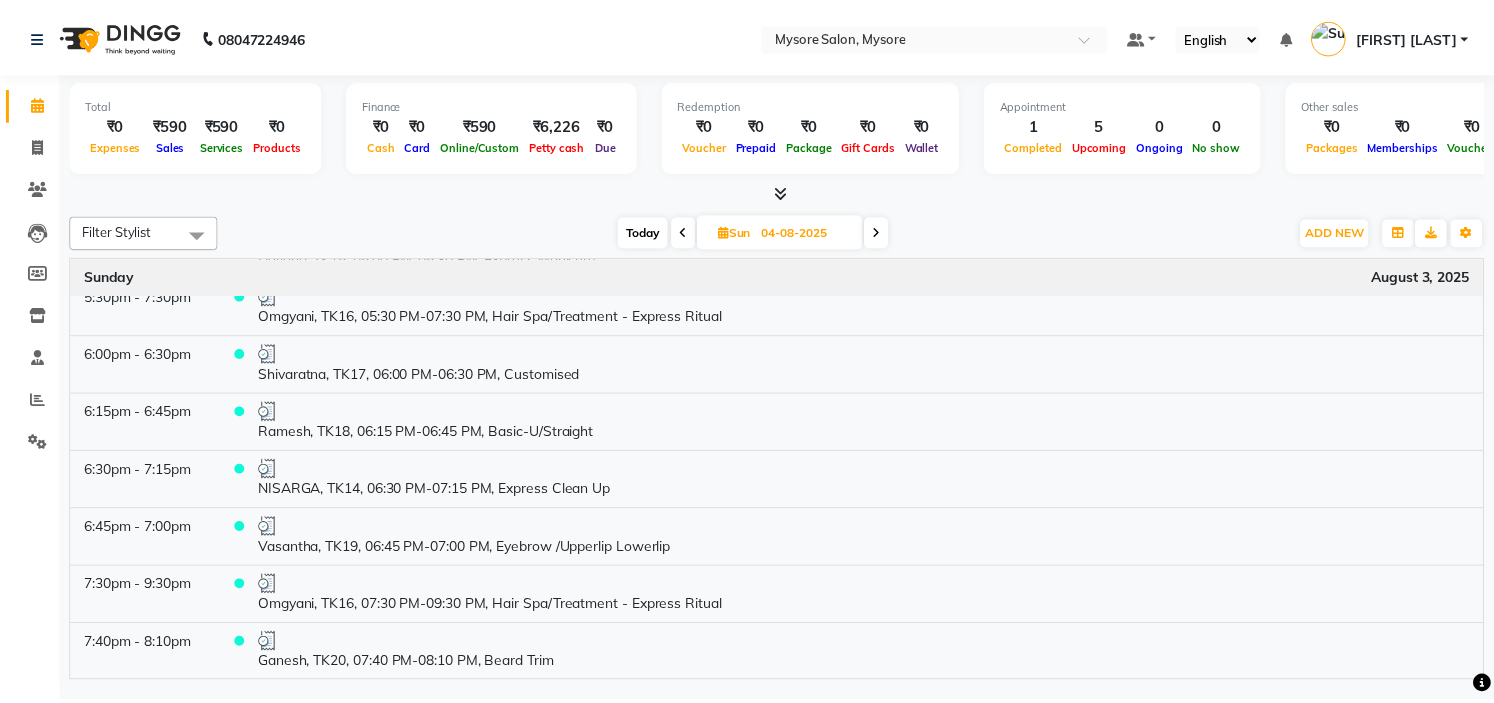 scroll, scrollTop: 0, scrollLeft: 0, axis: both 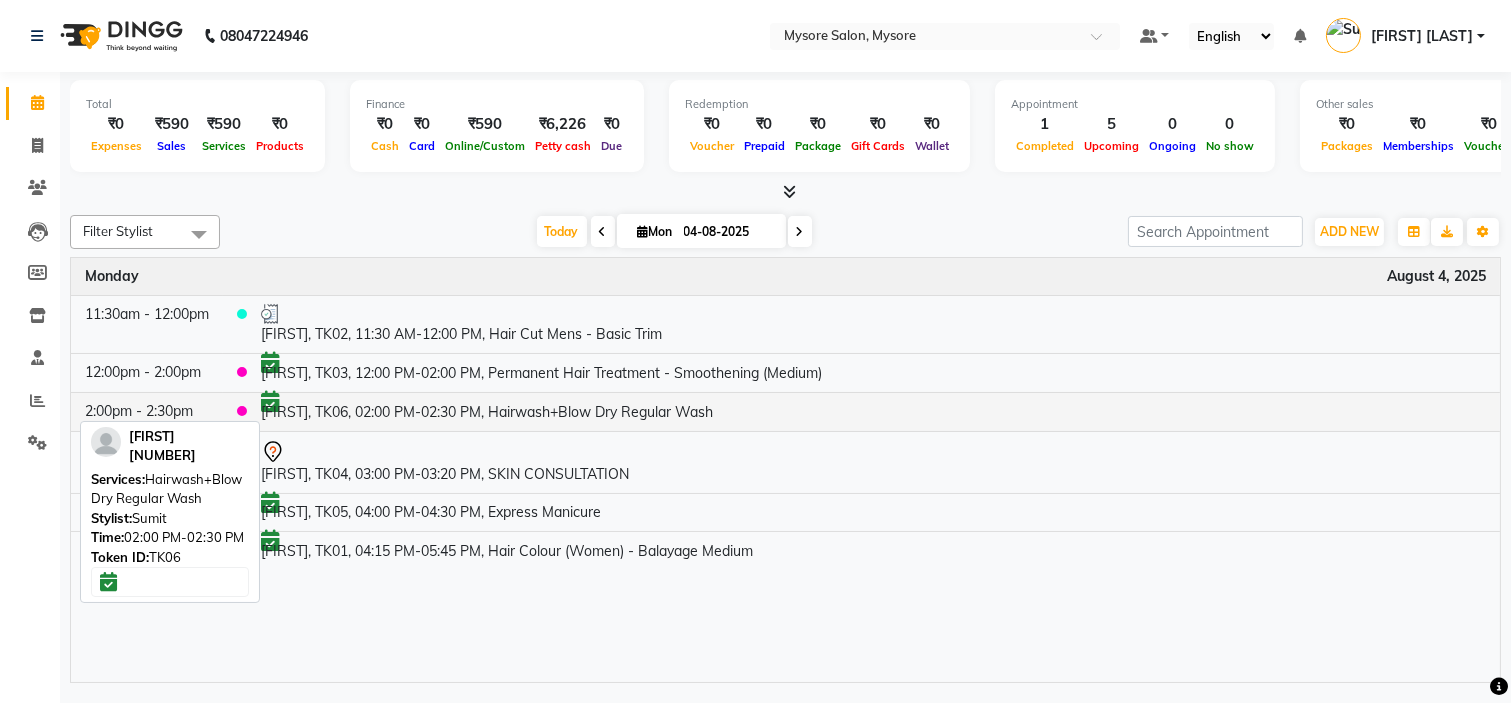 click at bounding box center (873, 401) 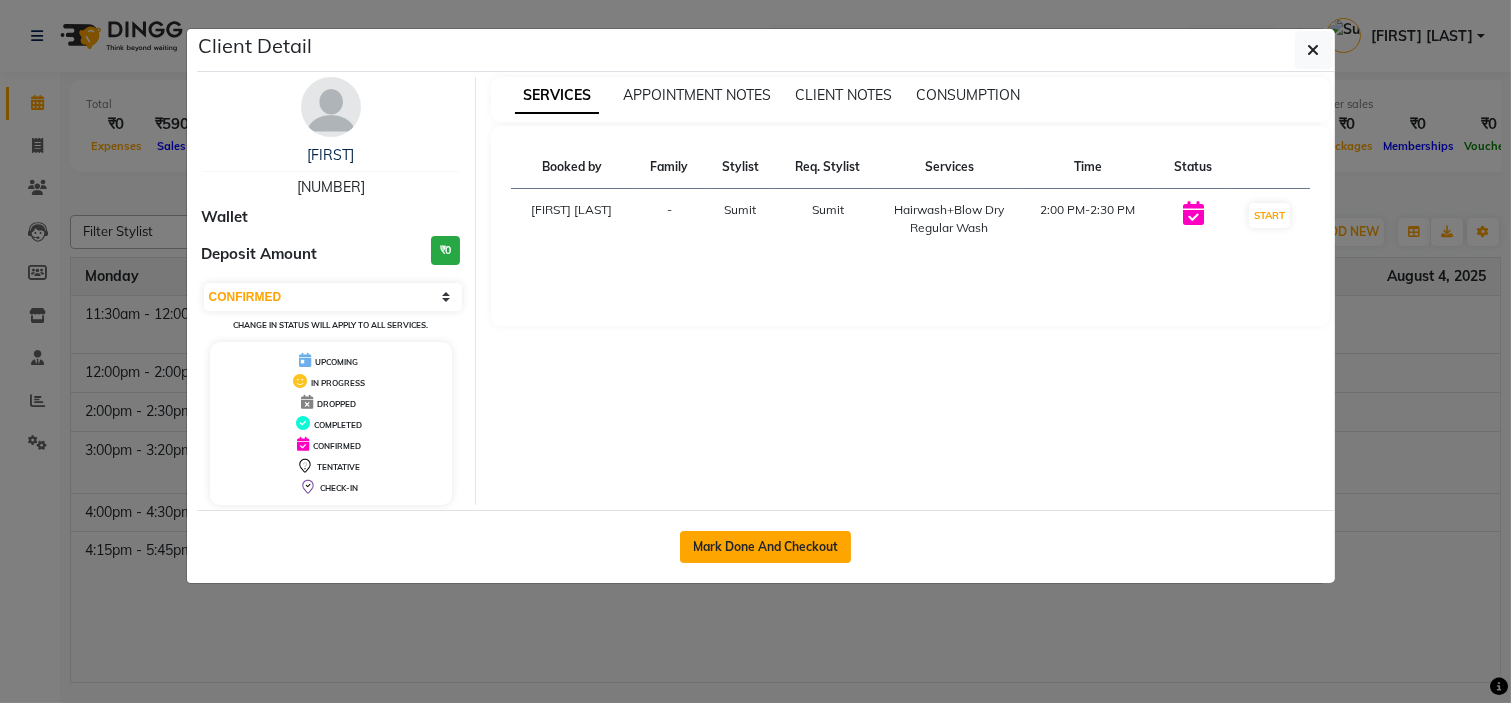 click on "Mark Done And Checkout" 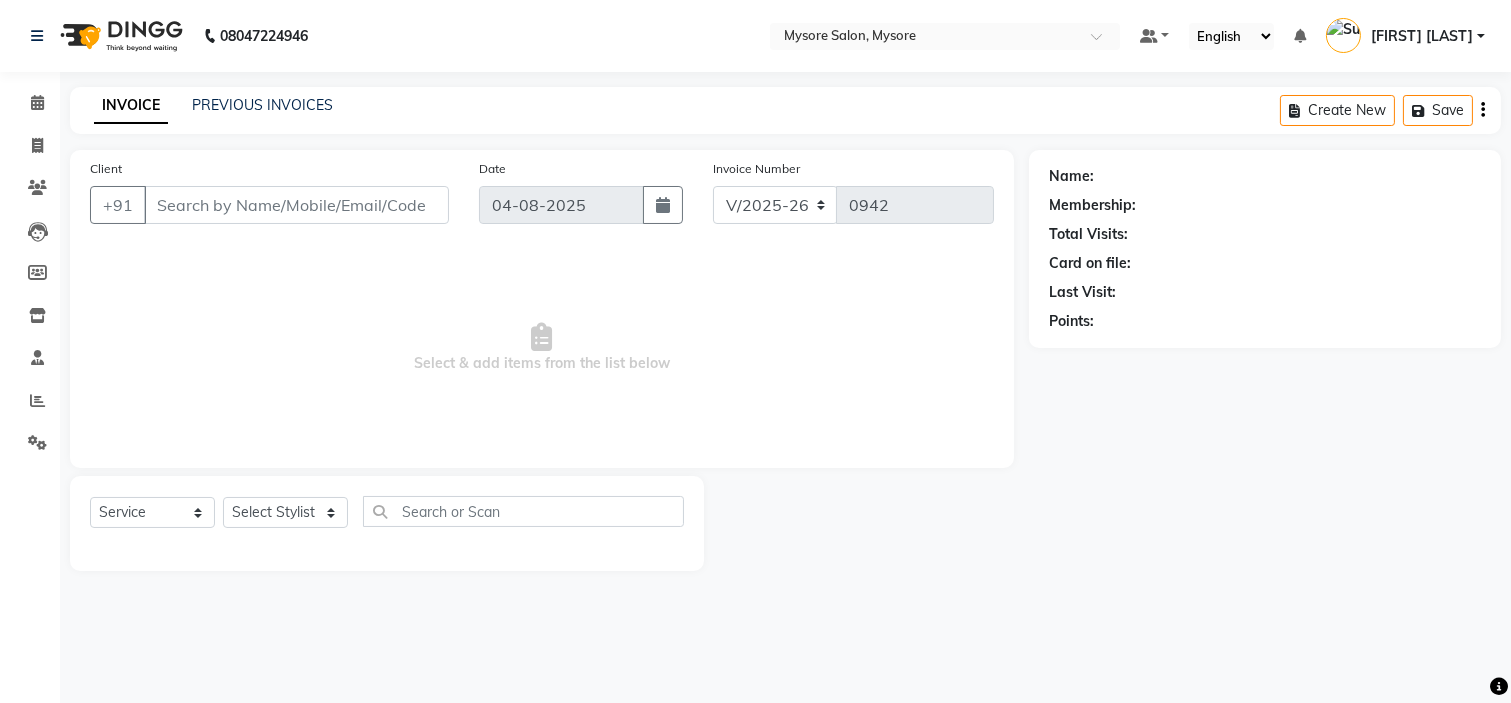type on "[NUMBER]" 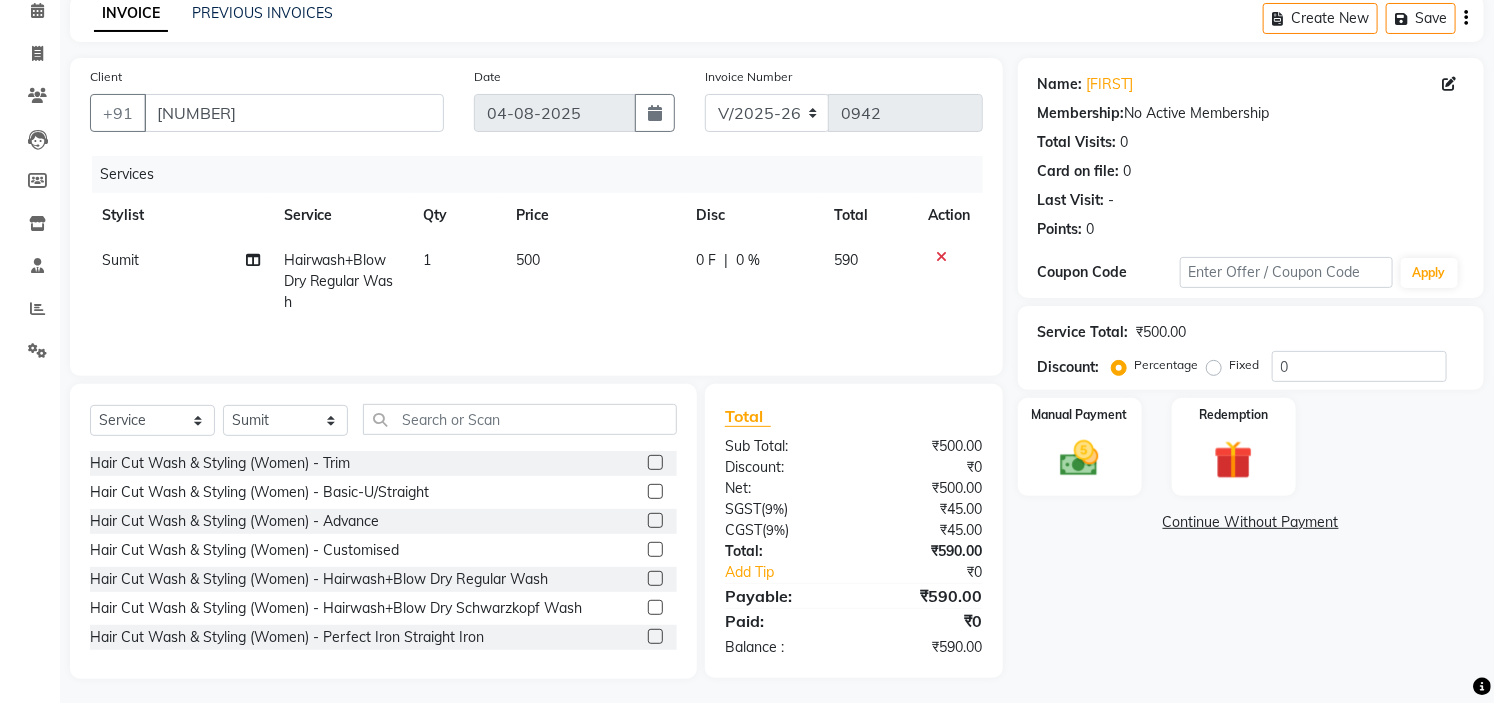 scroll, scrollTop: 100, scrollLeft: 0, axis: vertical 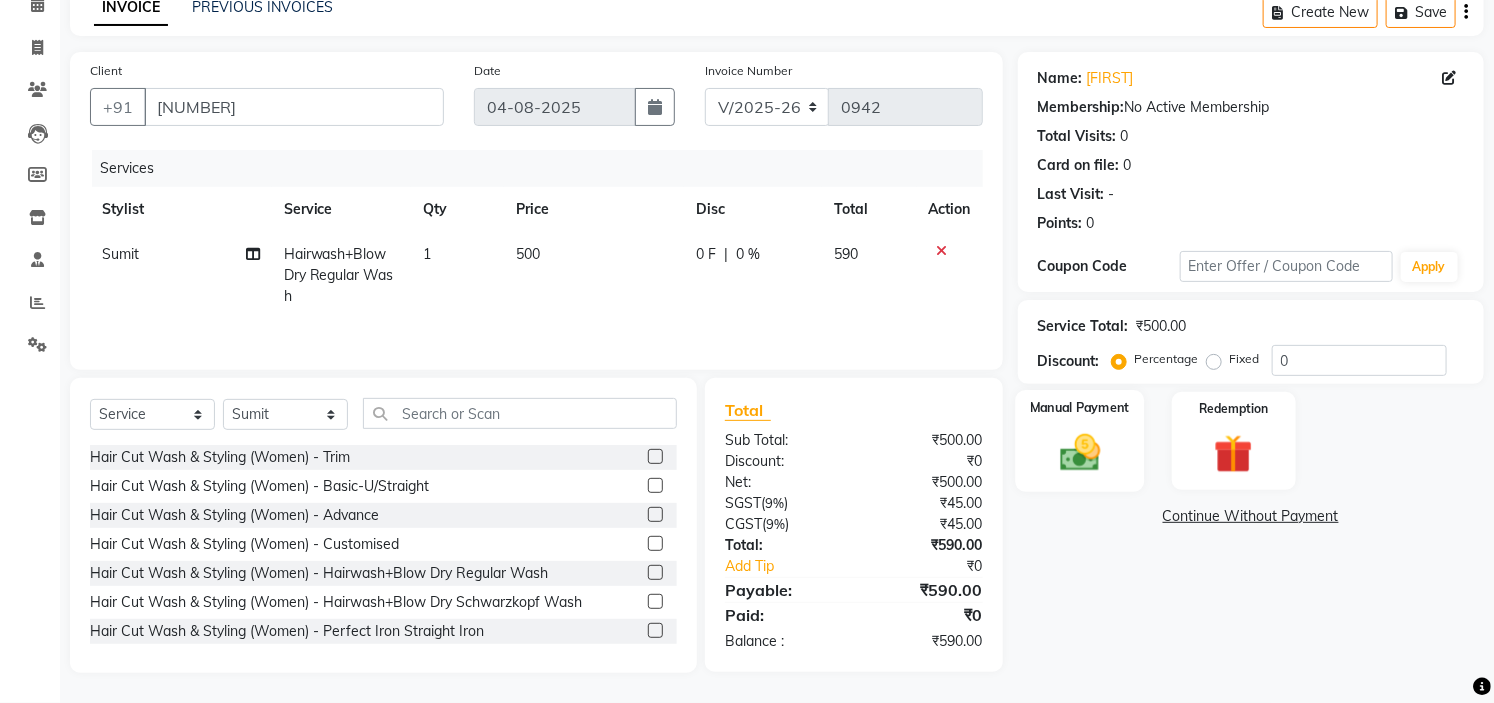 click 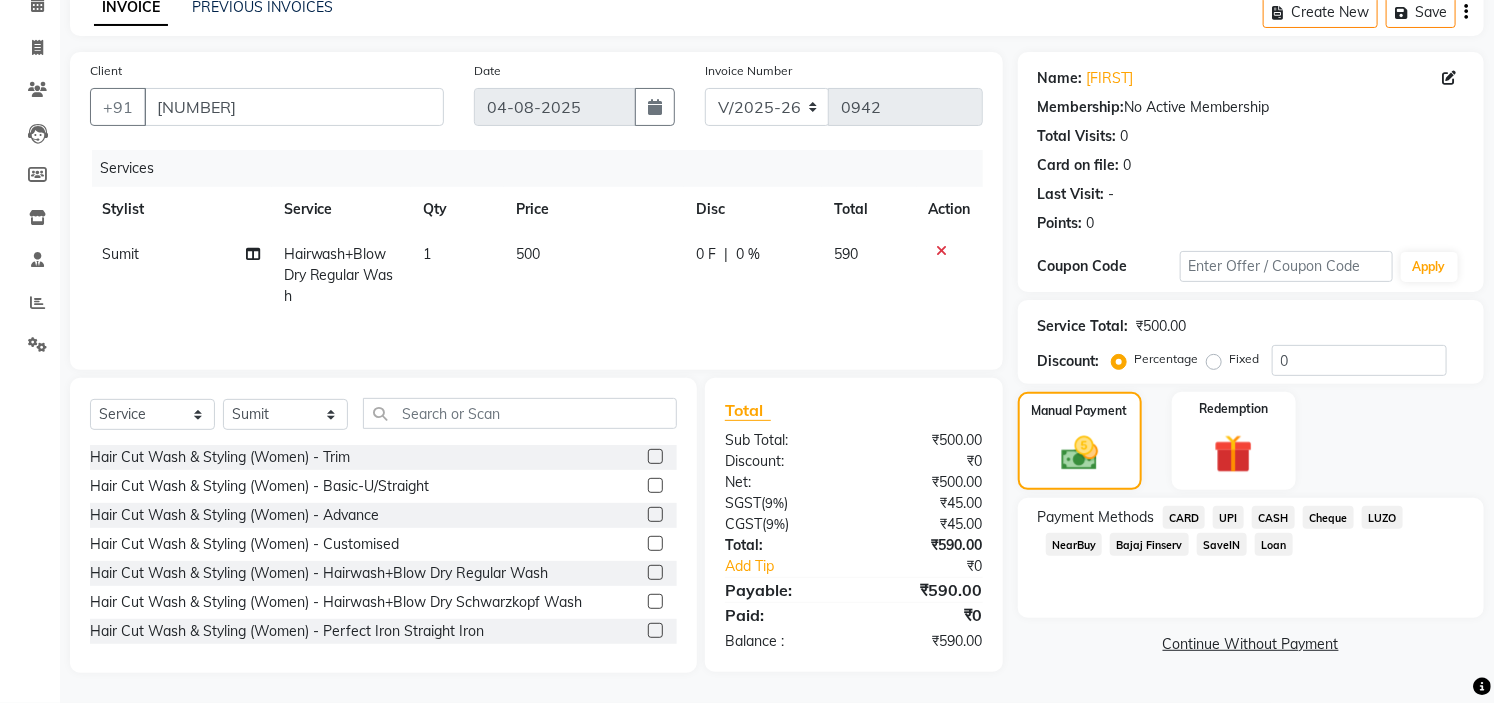 click on "CARD" 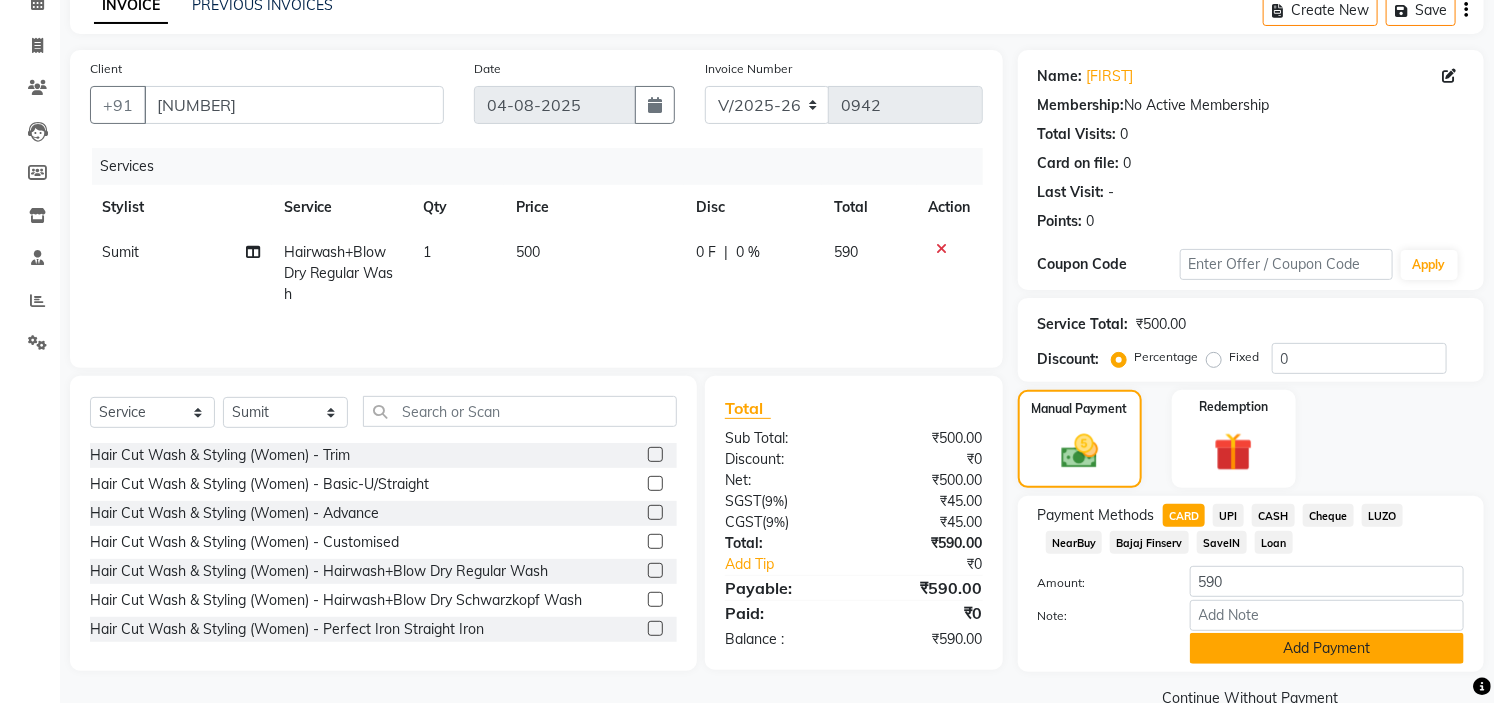 click on "Add Payment" 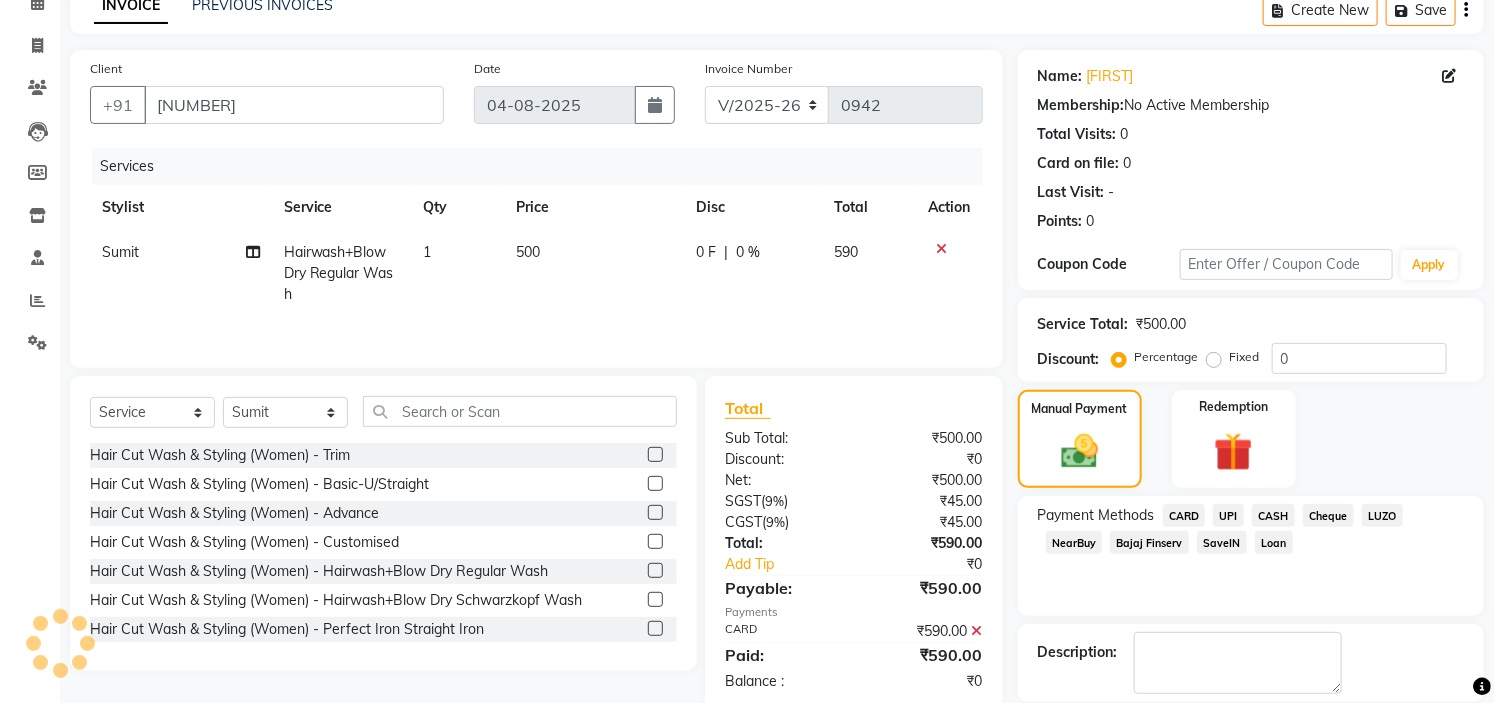 scroll, scrollTop: 196, scrollLeft: 0, axis: vertical 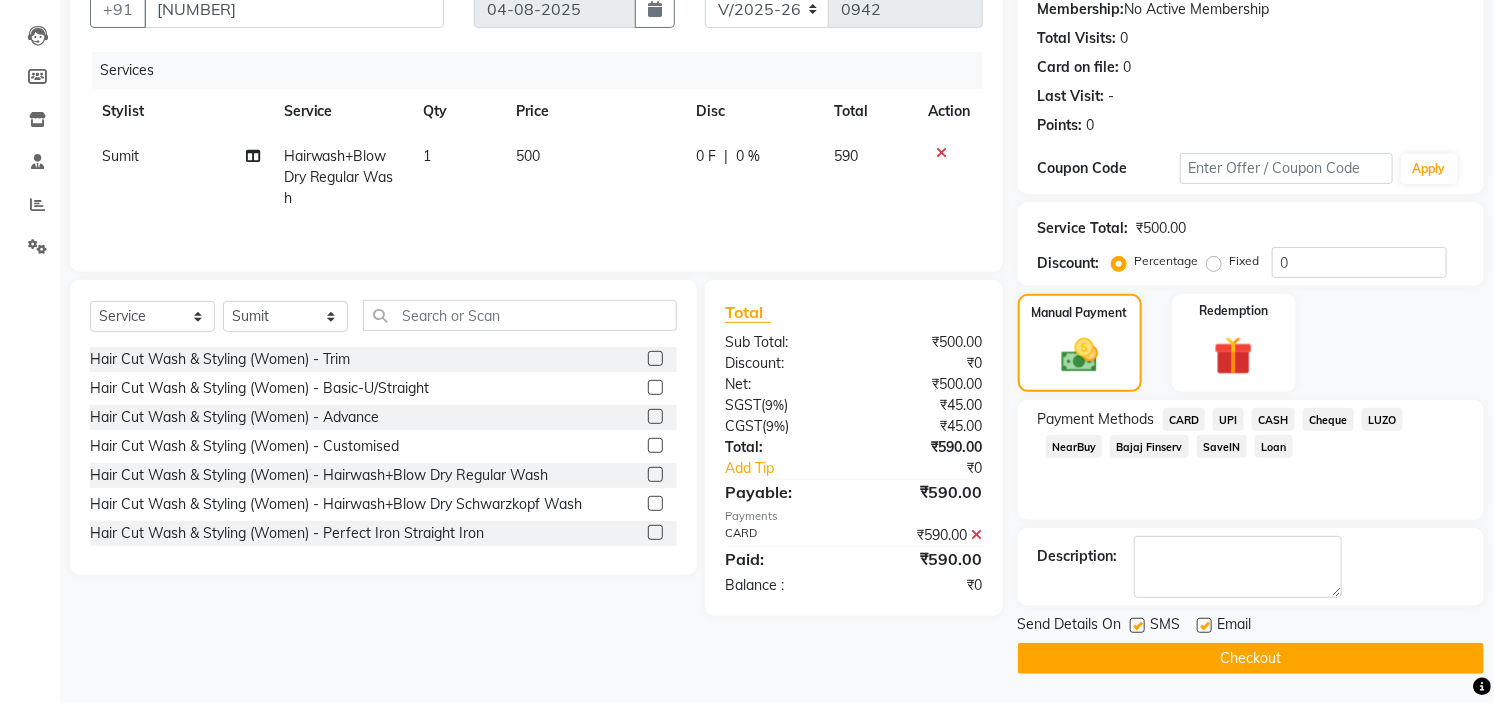 click on "Checkout" 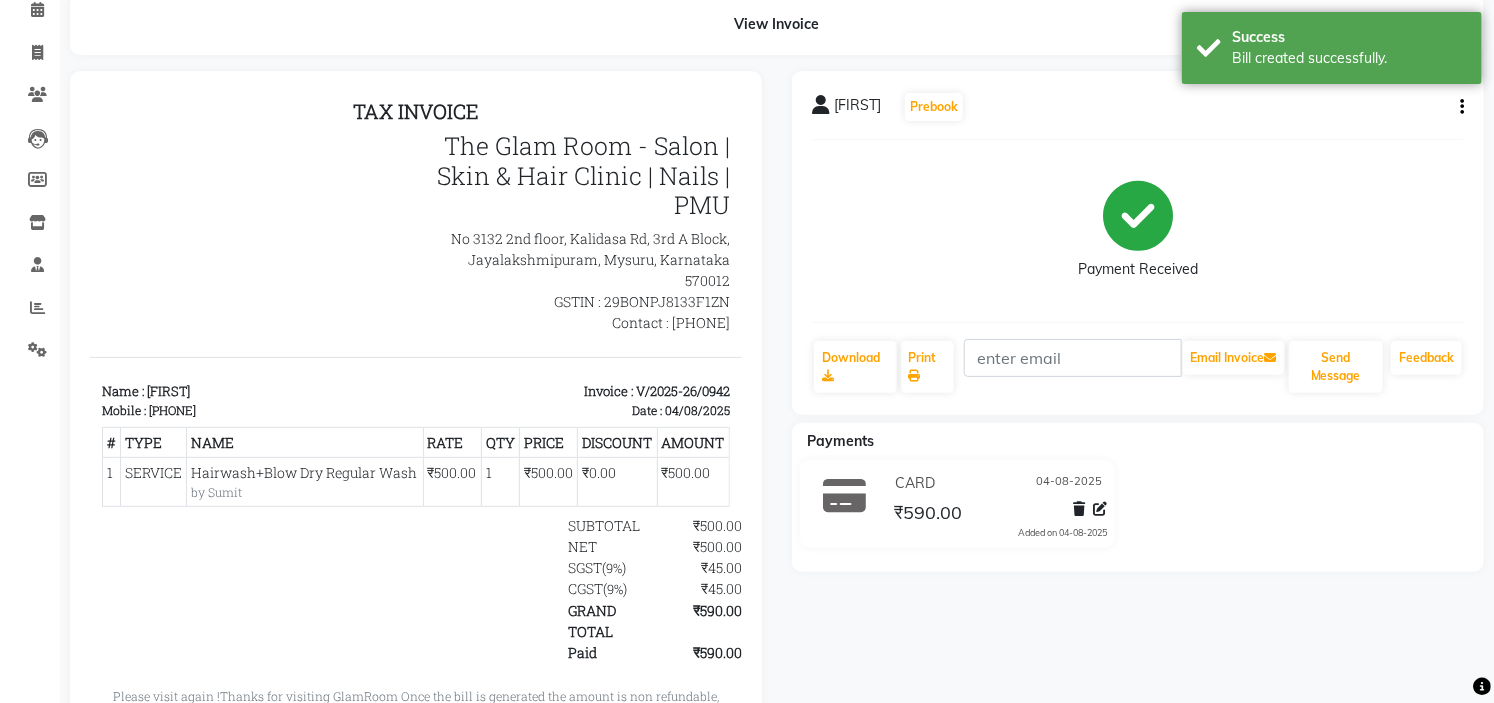 scroll, scrollTop: 223, scrollLeft: 0, axis: vertical 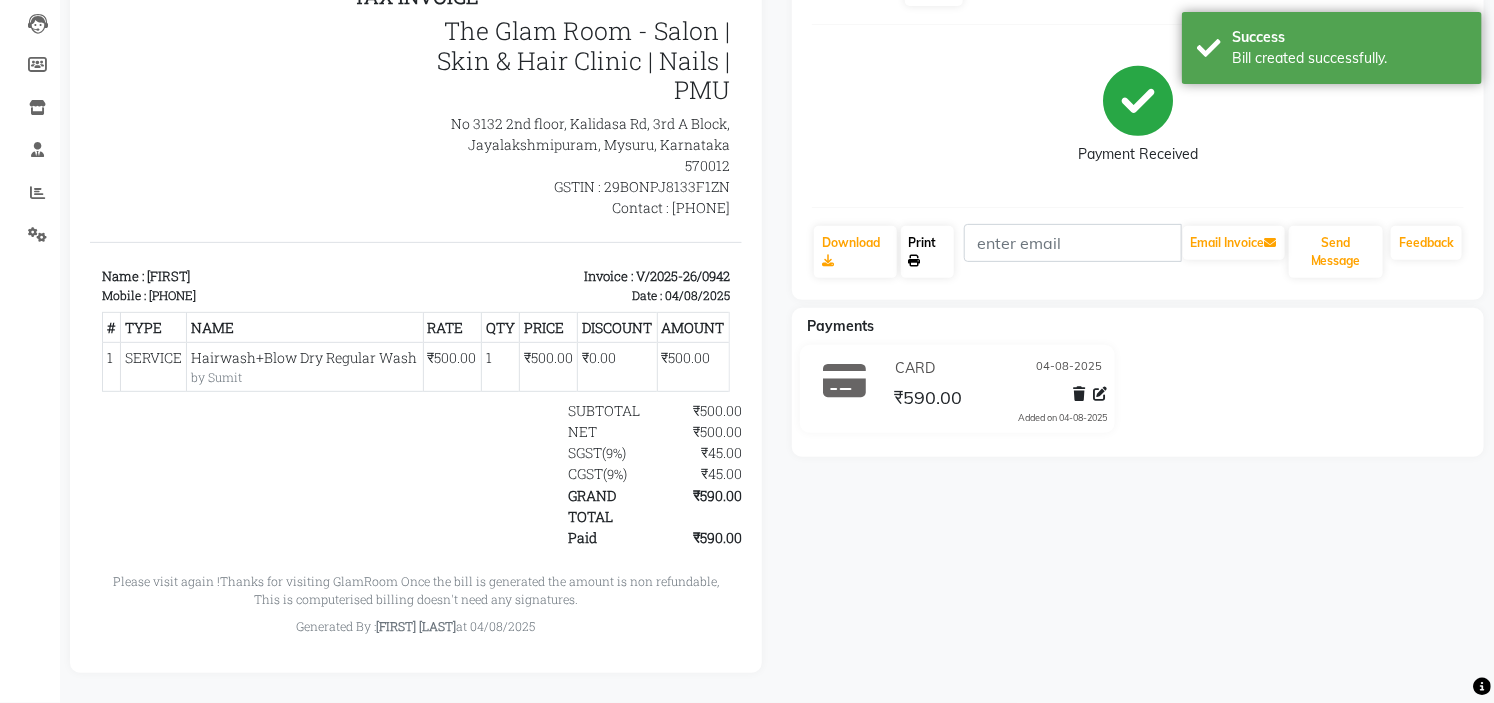 click on "Print" 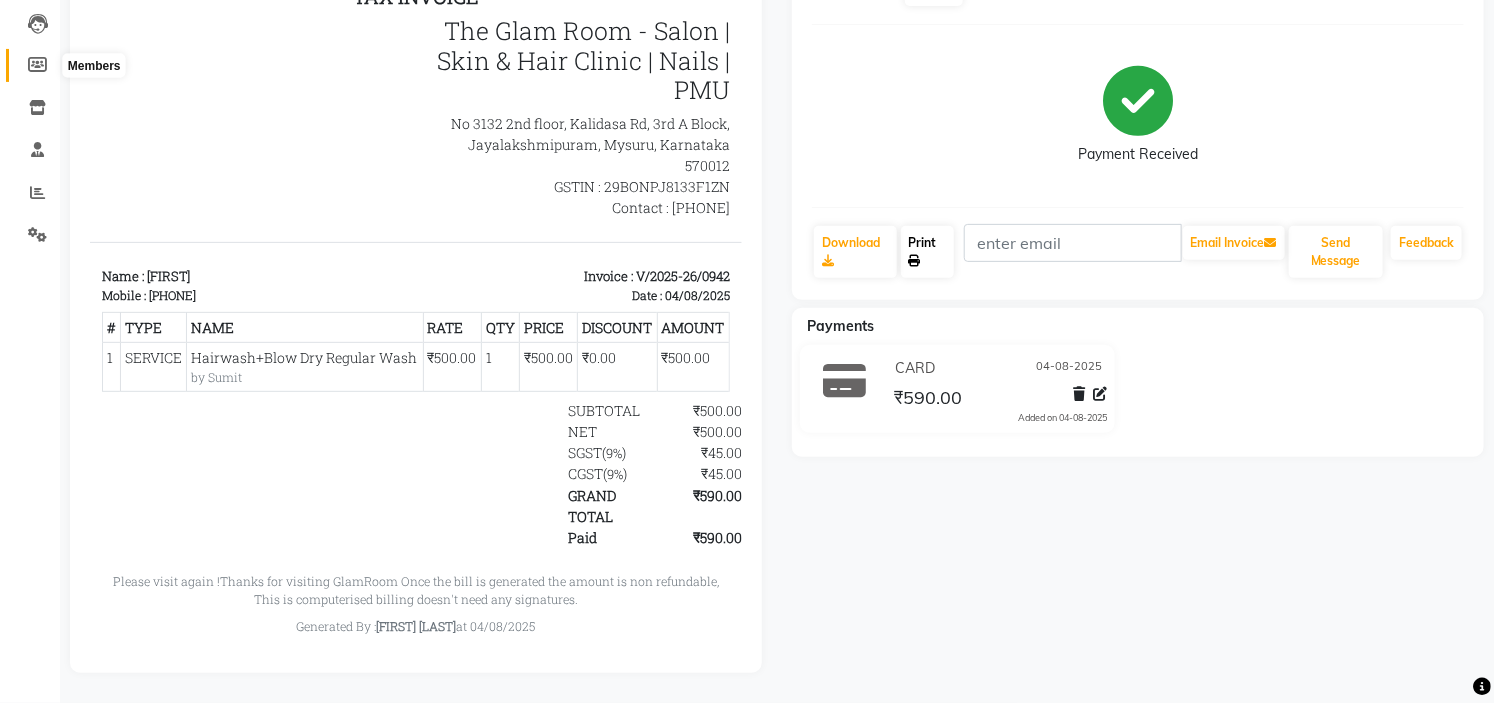 scroll, scrollTop: 0, scrollLeft: 0, axis: both 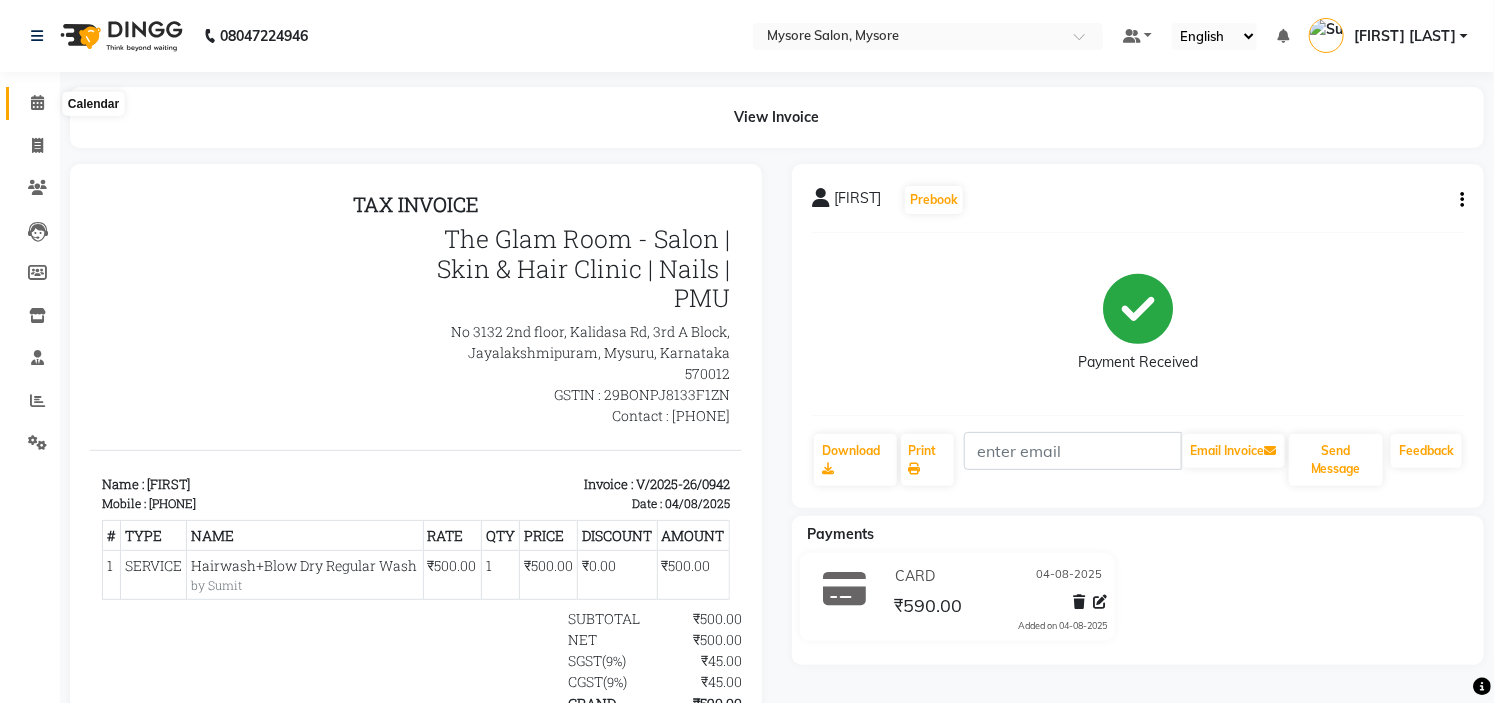 click 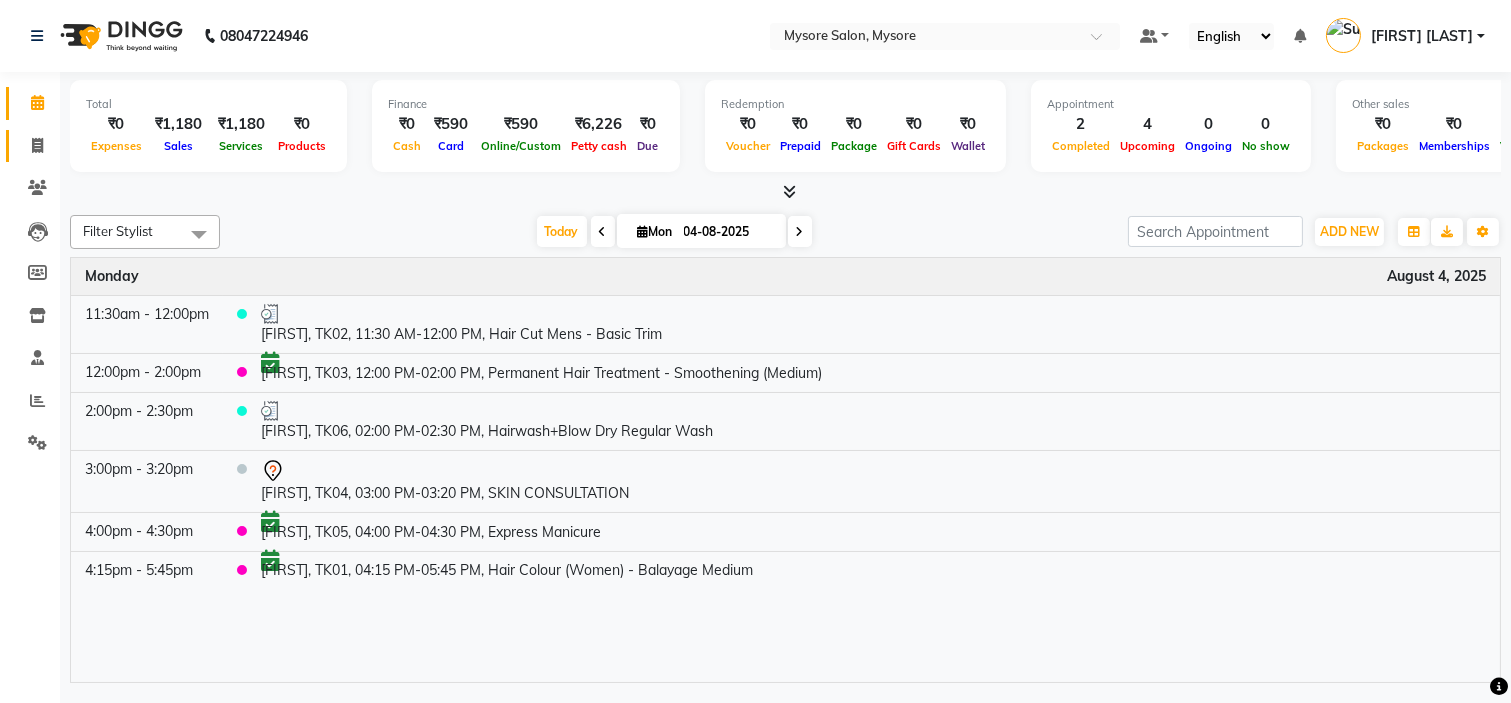 click on "Invoice" 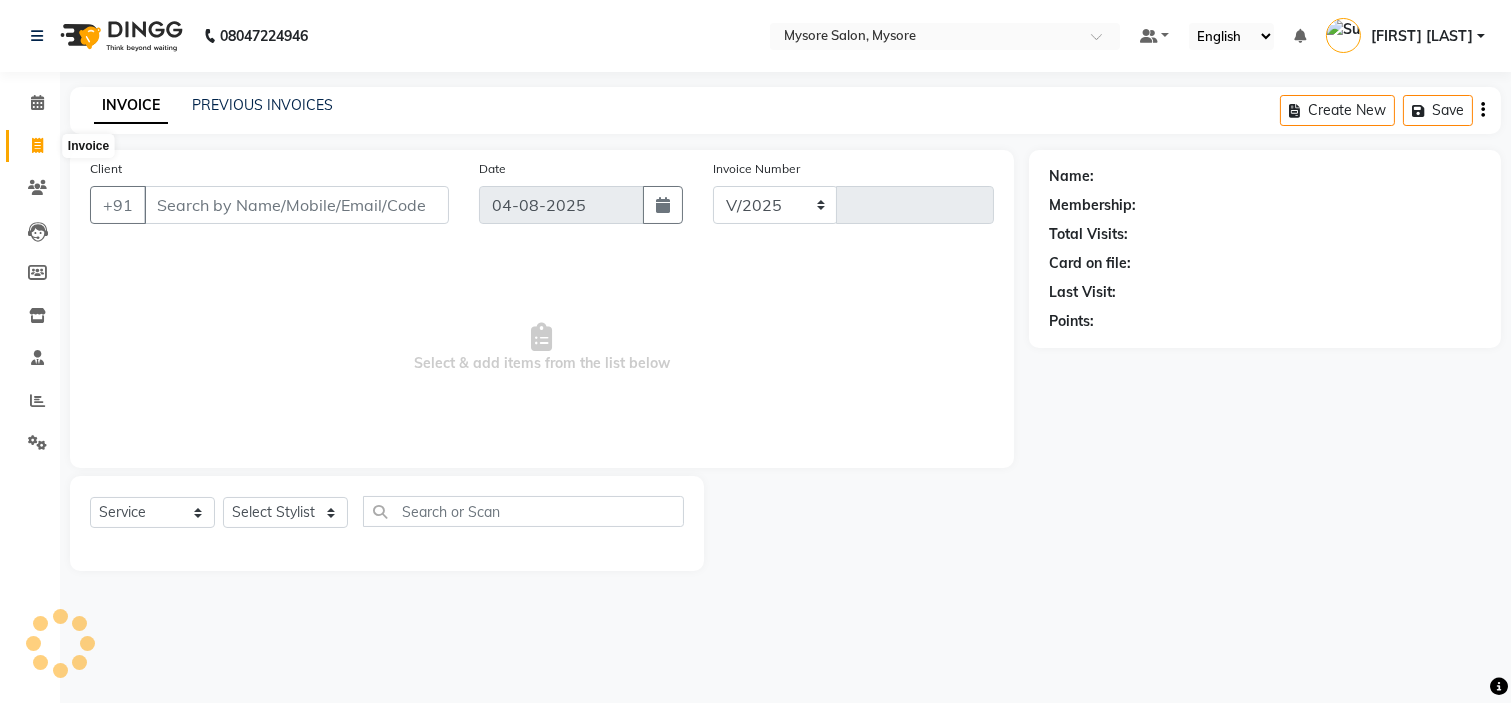 click 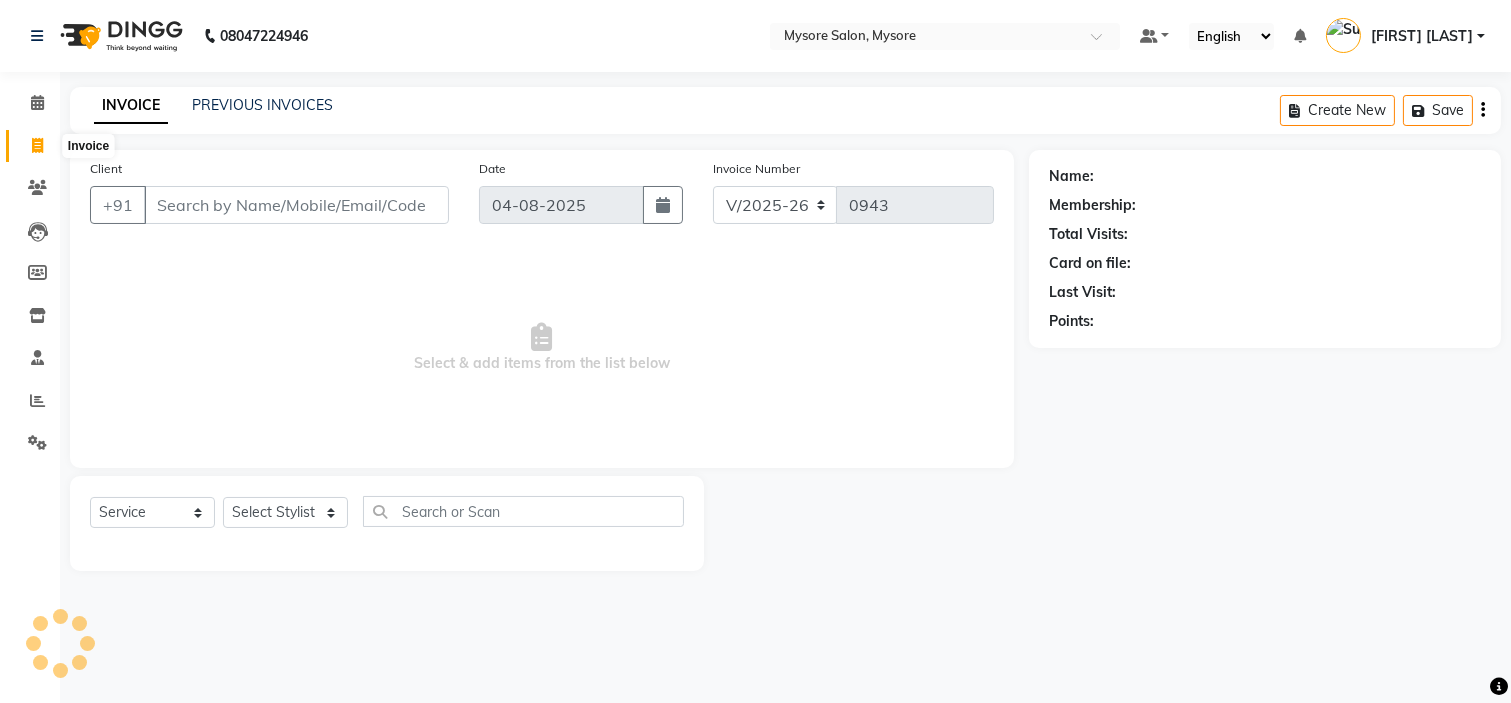 select on "4255" 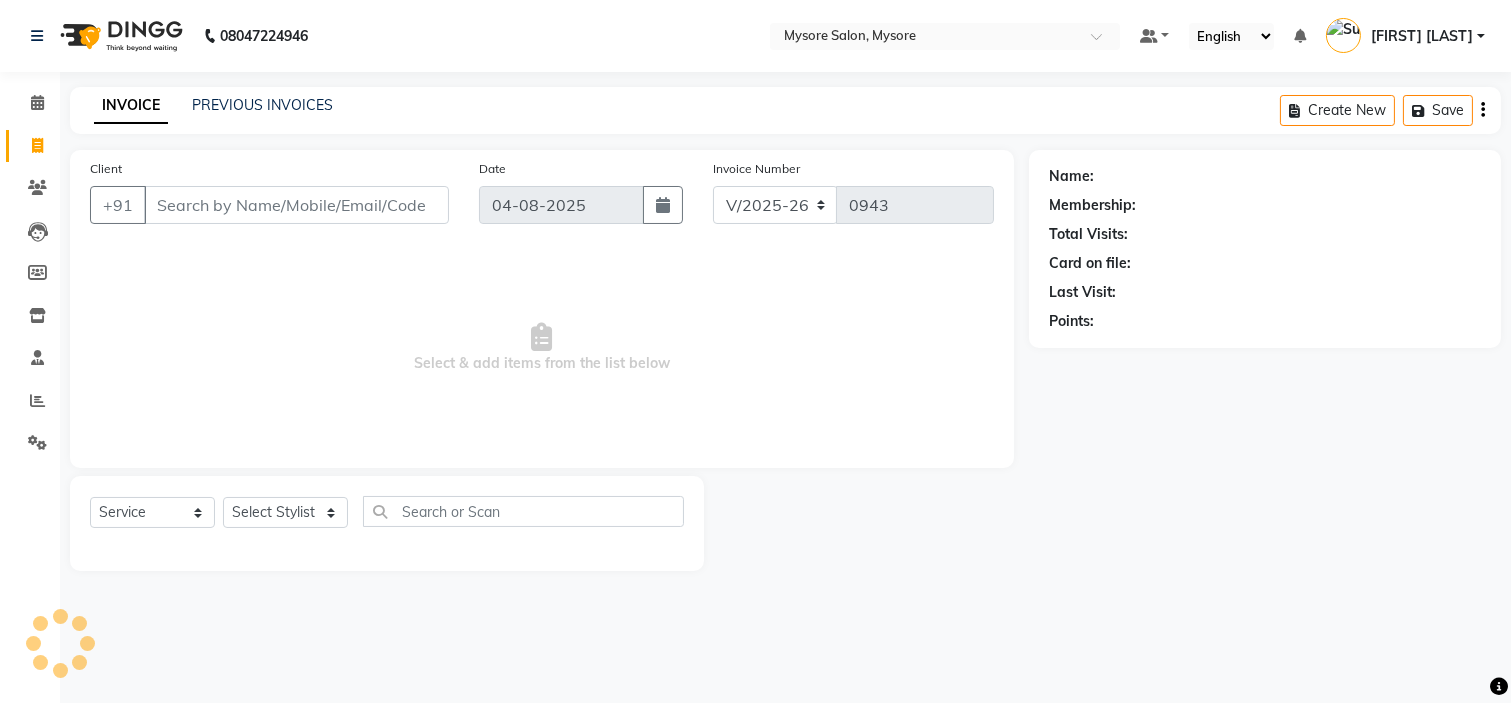 click on "Client" at bounding box center [296, 205] 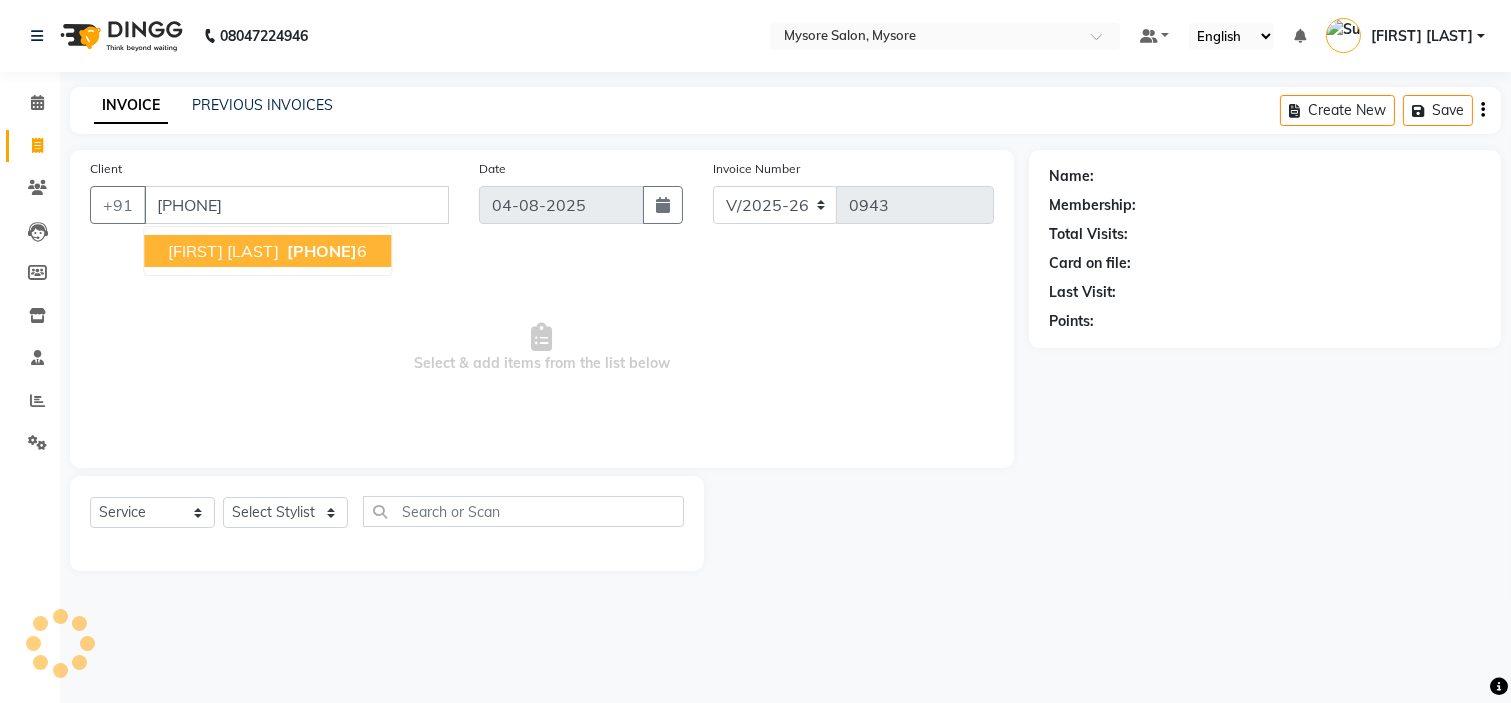 type on "[PHONE]" 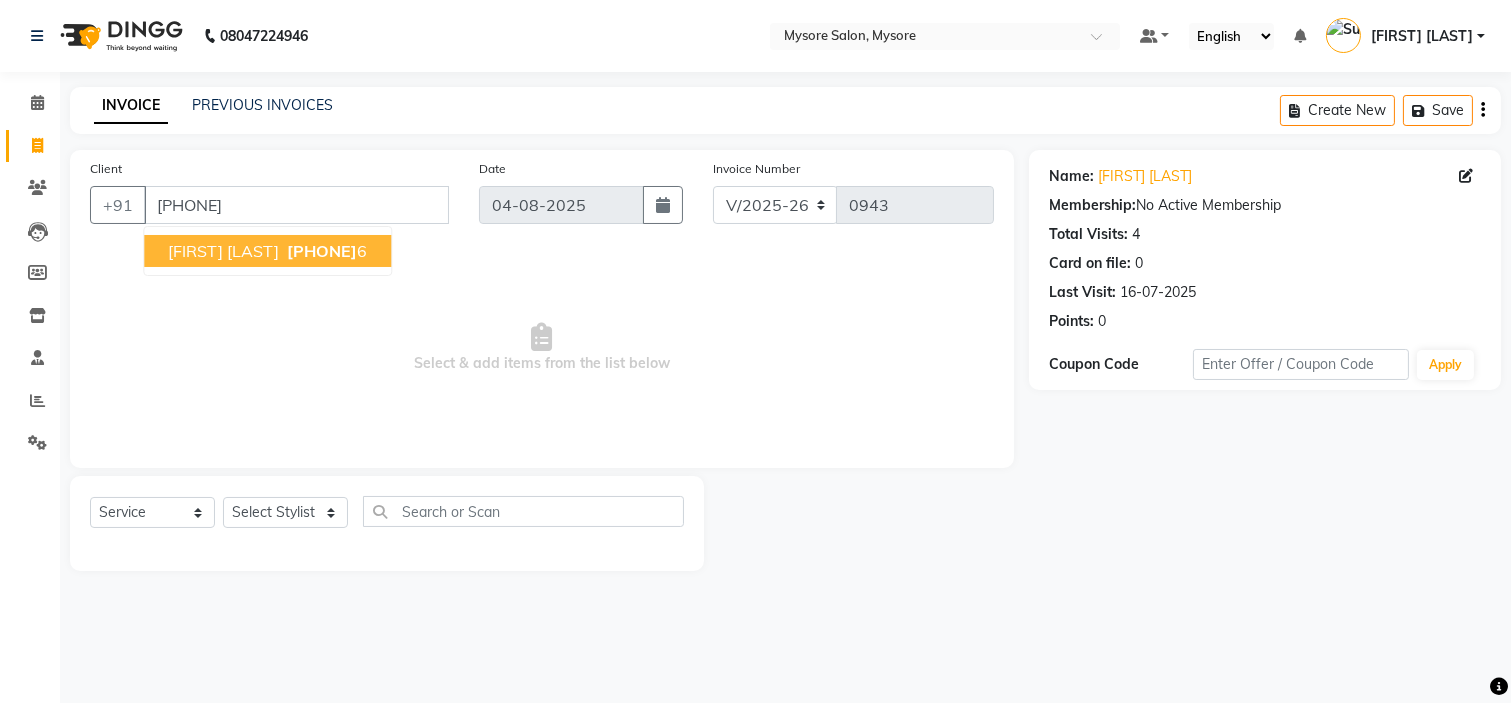 click on "[FIRST] [LAST]   [PHONE]" at bounding box center [267, 251] 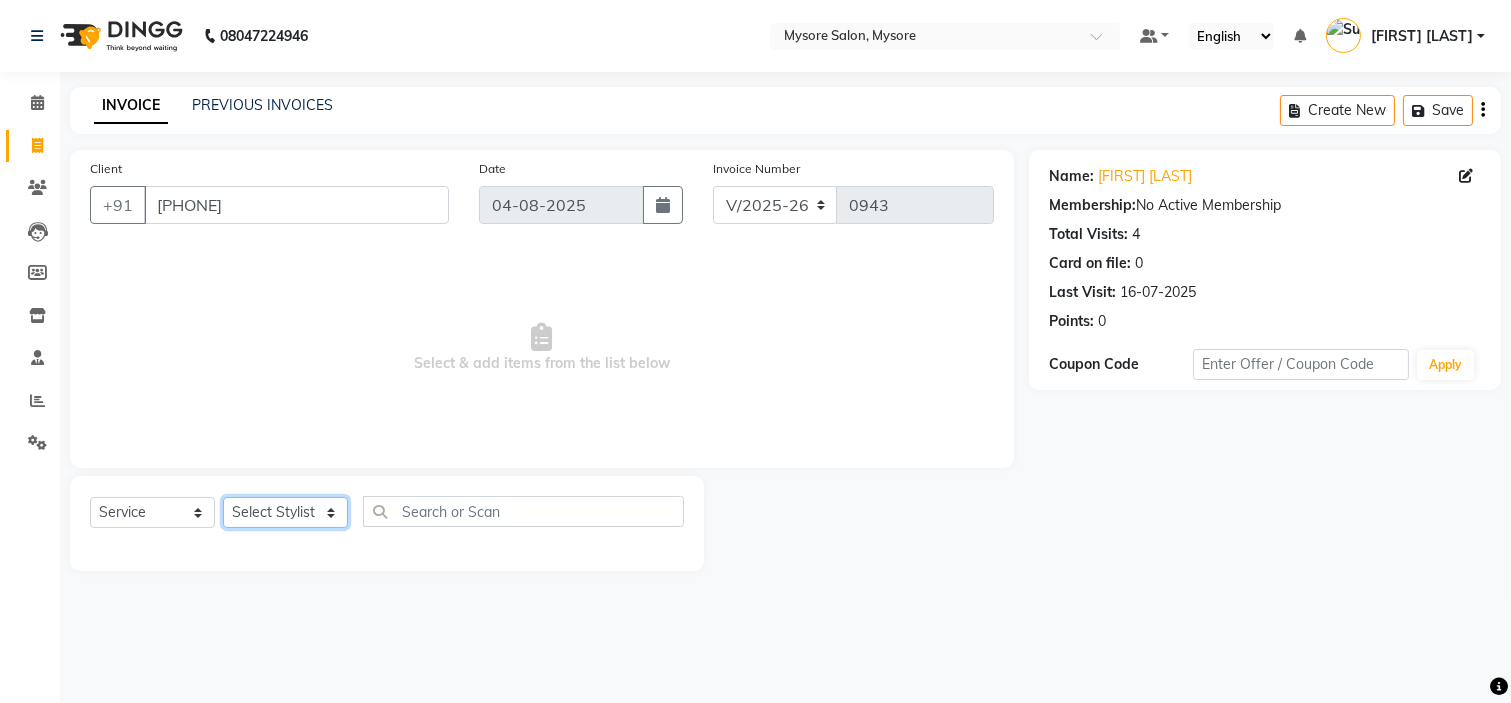 click on "Select Stylist Ankita Arti Ashwini Ayaan DR. Apurva Fatma Jayshree Lakshmi Paul Ruhul alom Shangnimwon Steve Sumaiya Banu Sumit Teja Tezz The Glam Room Mysore" 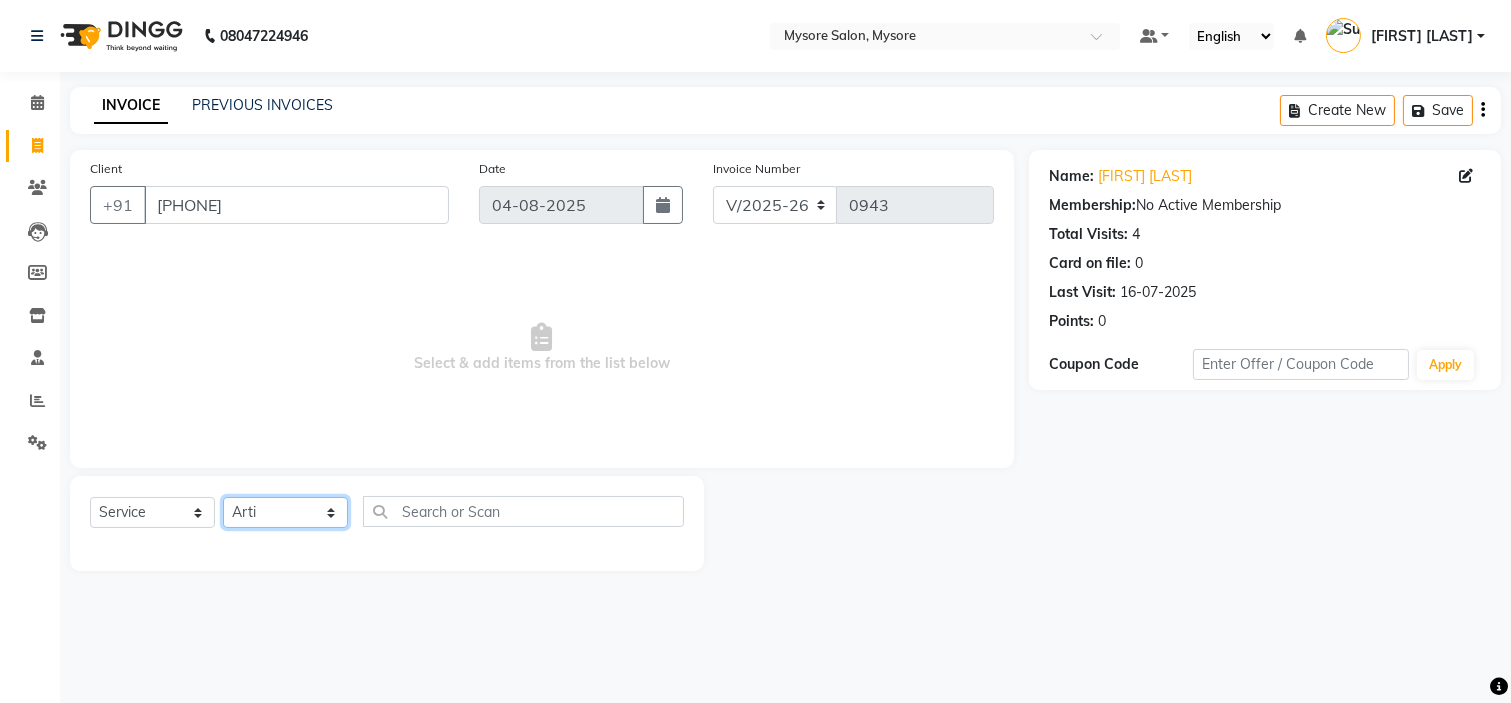 click on "Select Stylist Ankita Arti Ashwini Ayaan DR. Apurva Fatma Jayshree Lakshmi Paul Ruhul alom Shangnimwon Steve Sumaiya Banu Sumit Teja Tezz The Glam Room Mysore" 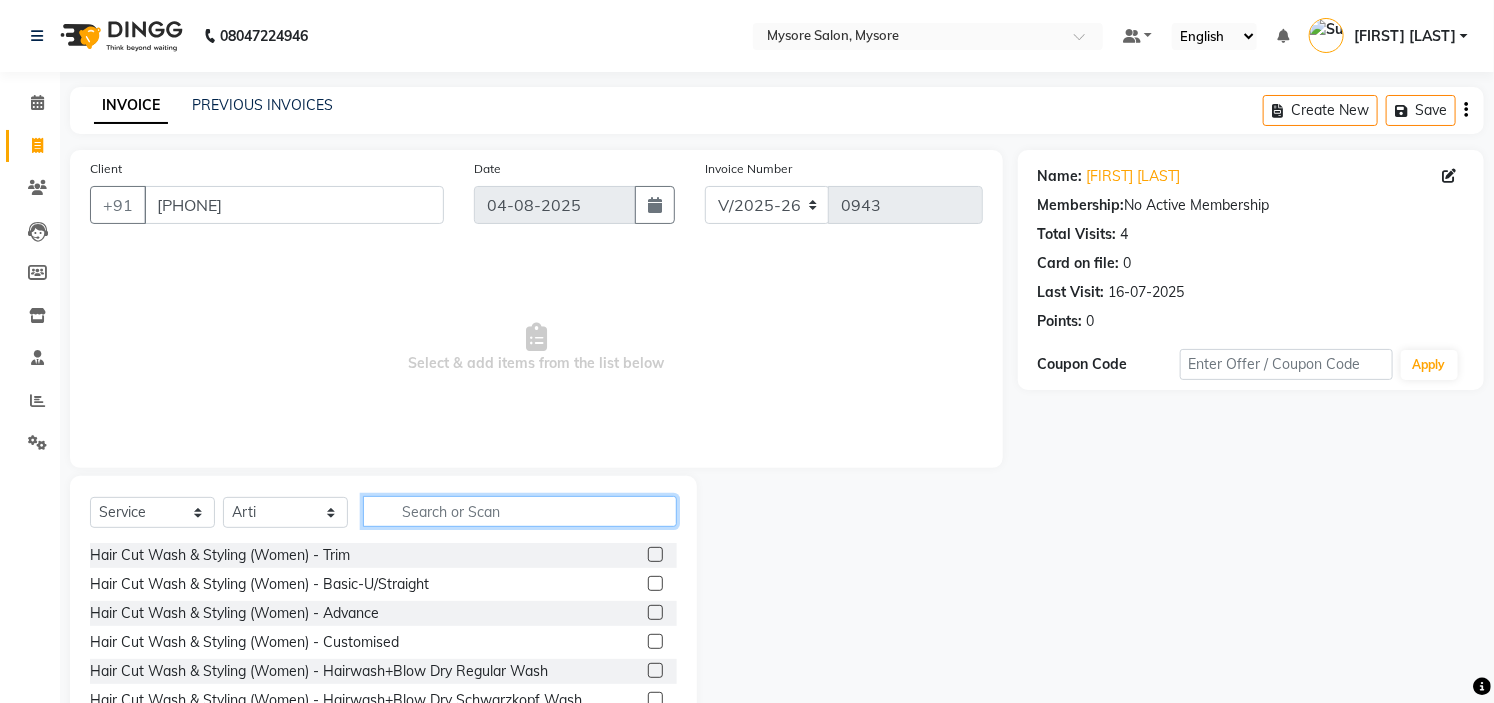 click 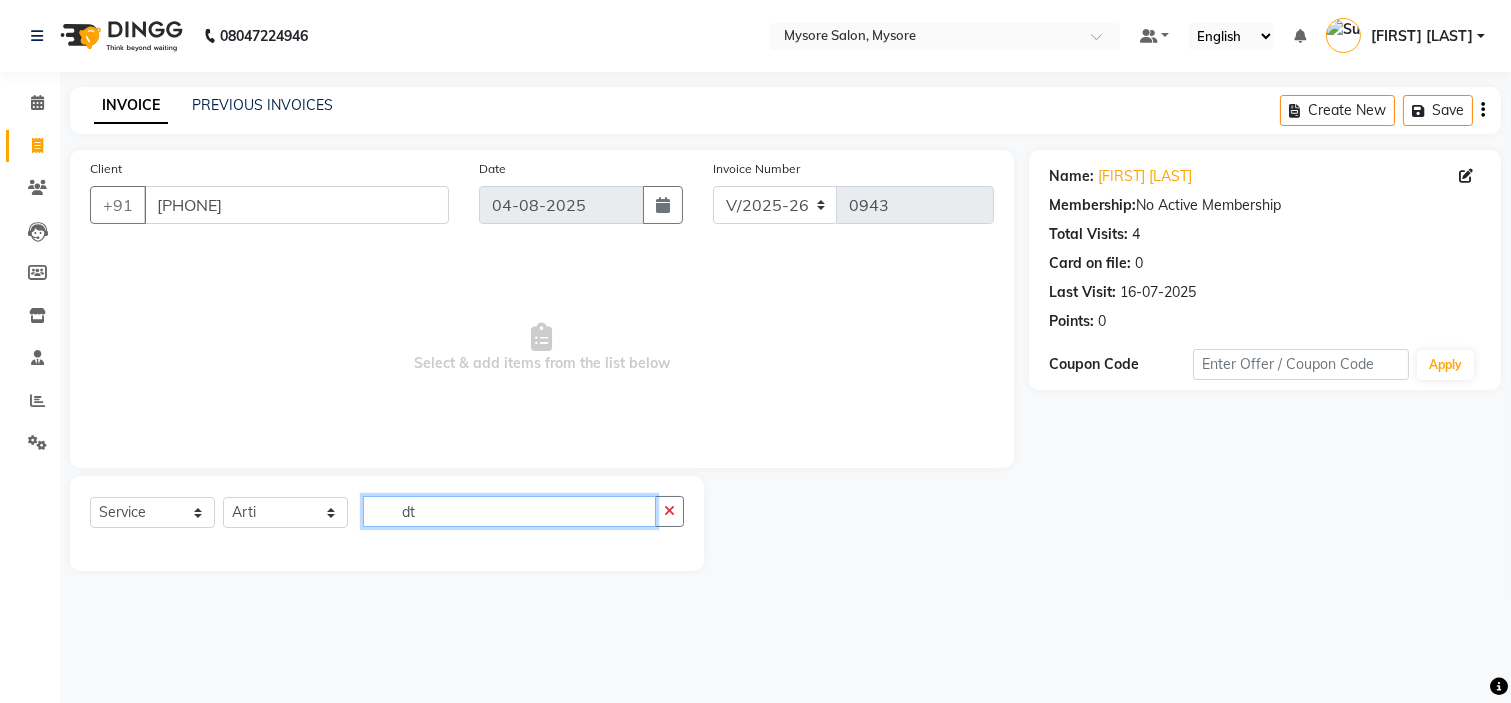 type on "d" 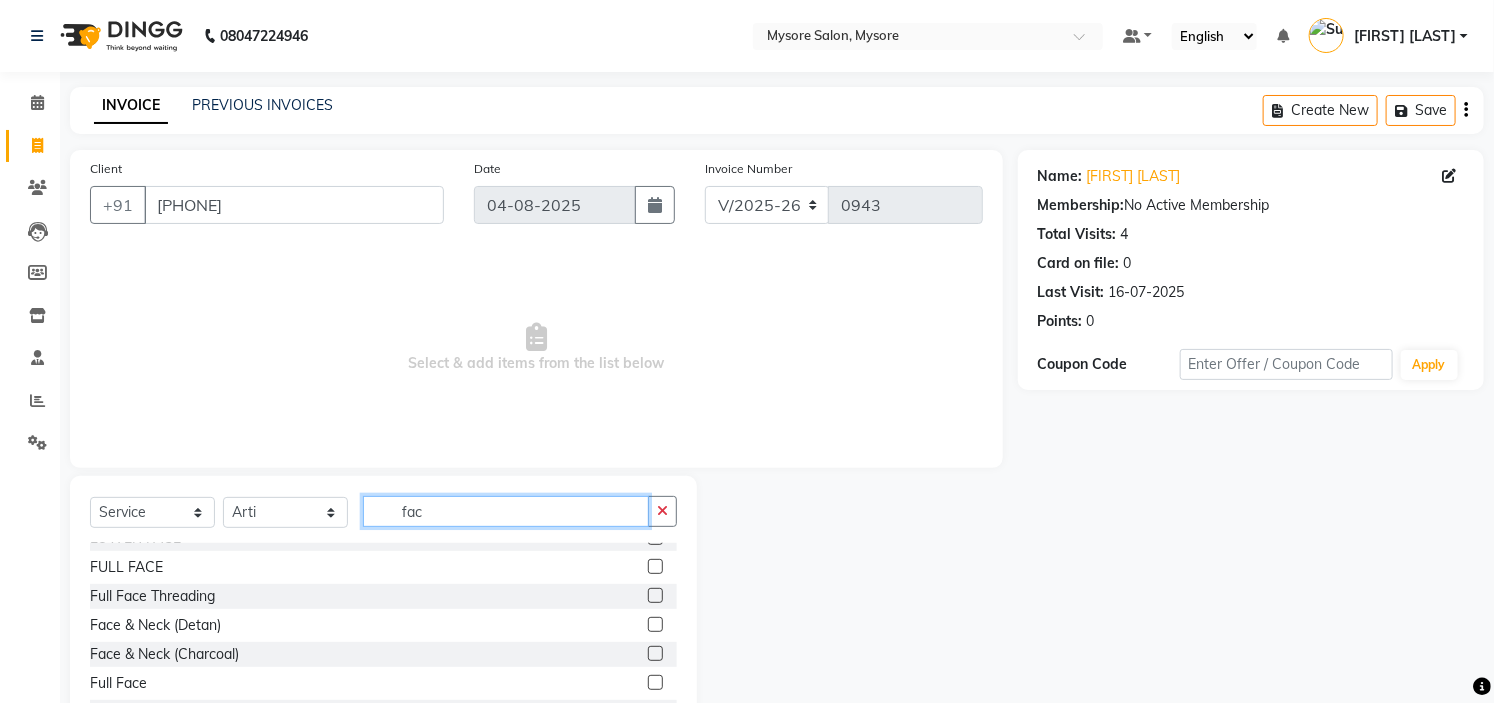 scroll, scrollTop: 195, scrollLeft: 0, axis: vertical 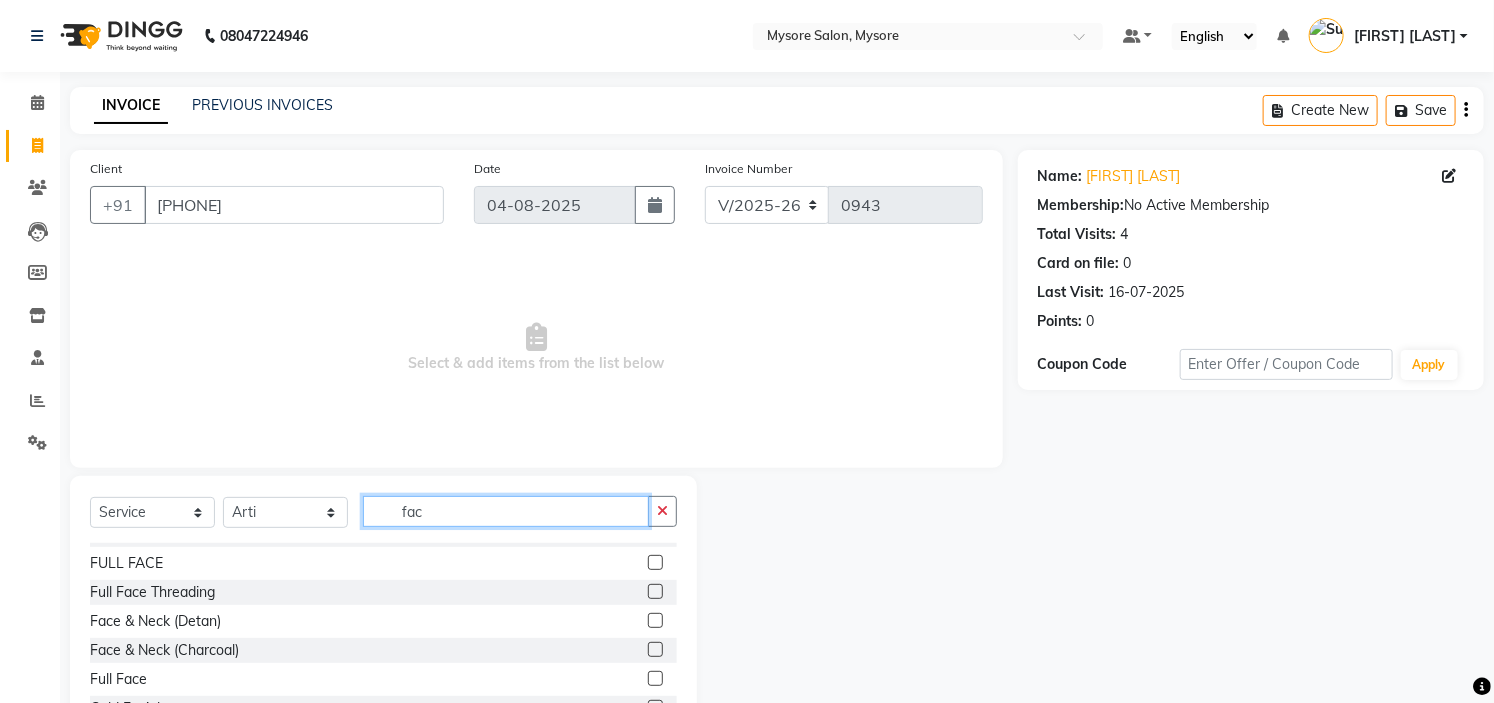 type on "fac" 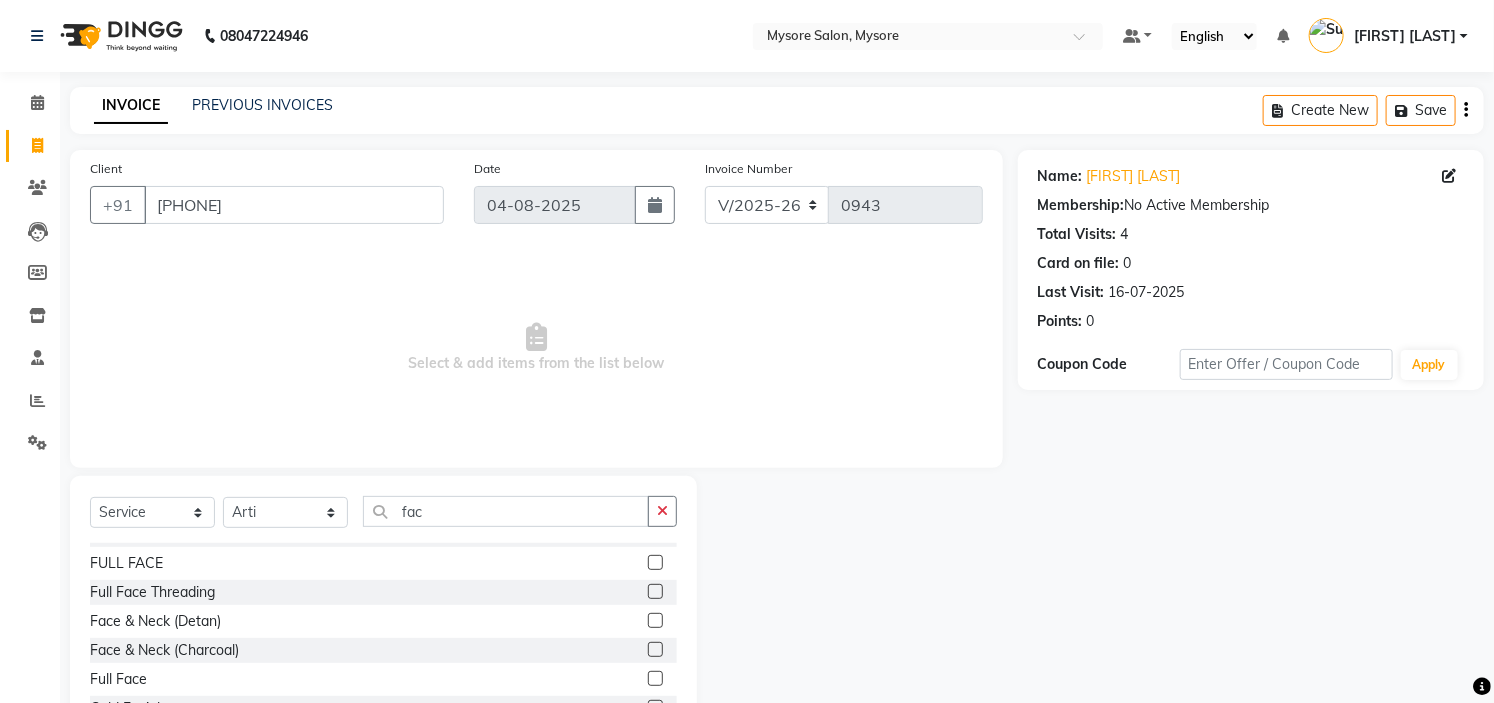 click 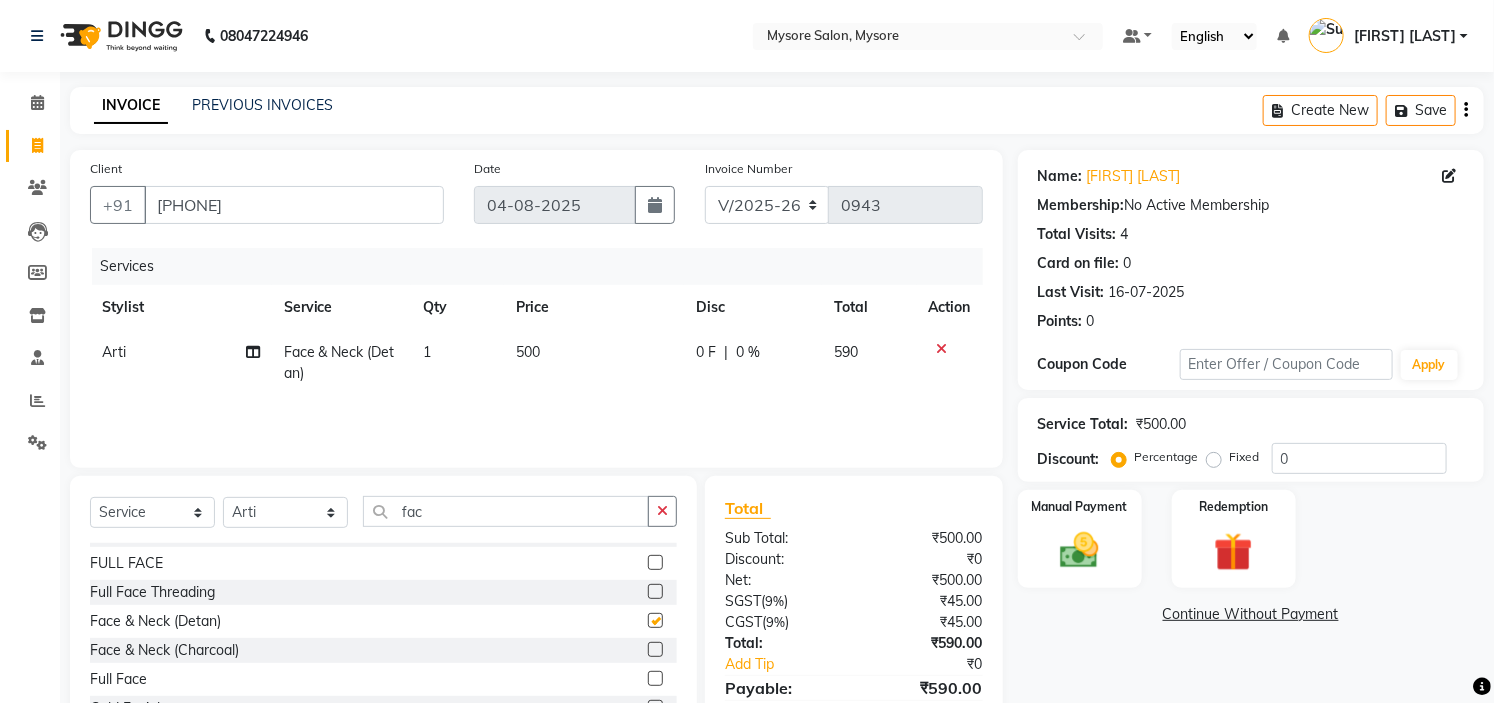 checkbox on "false" 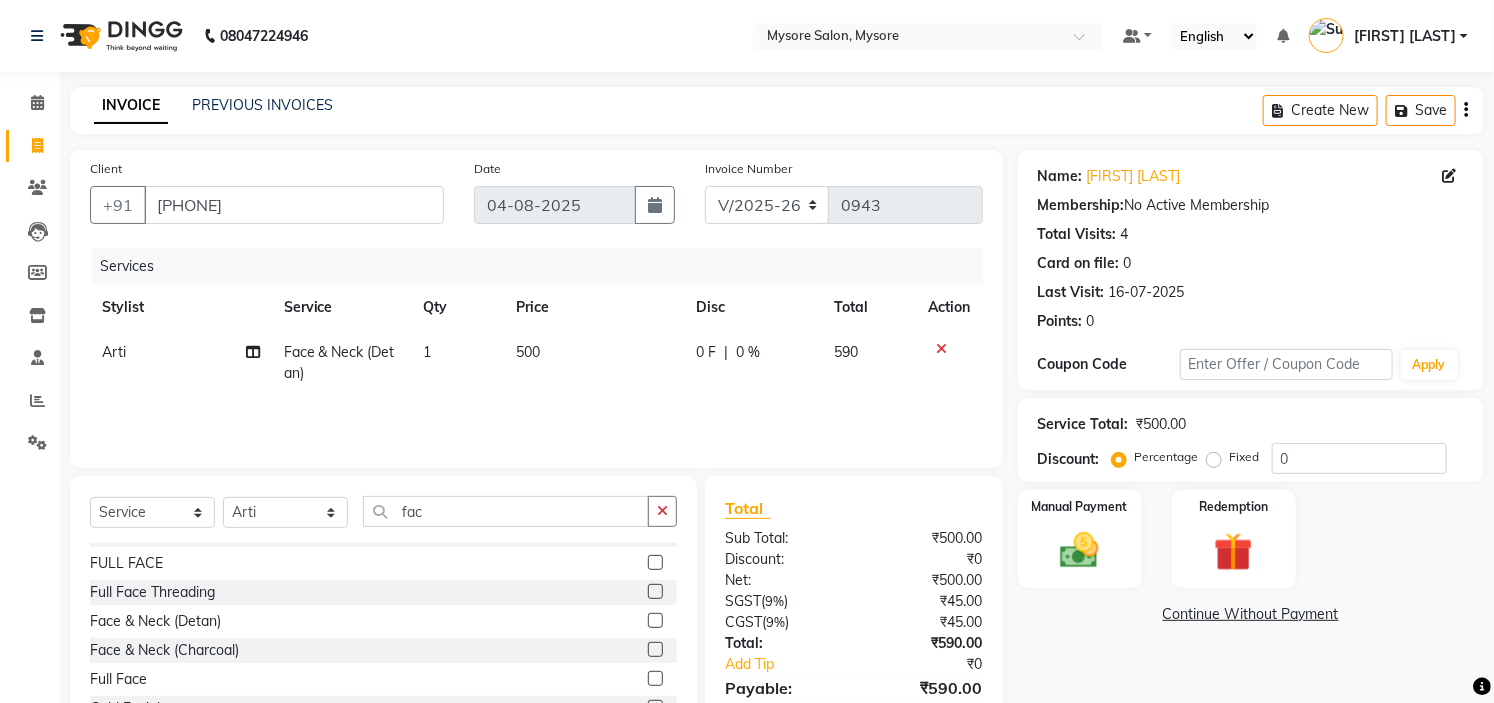 click on "500" 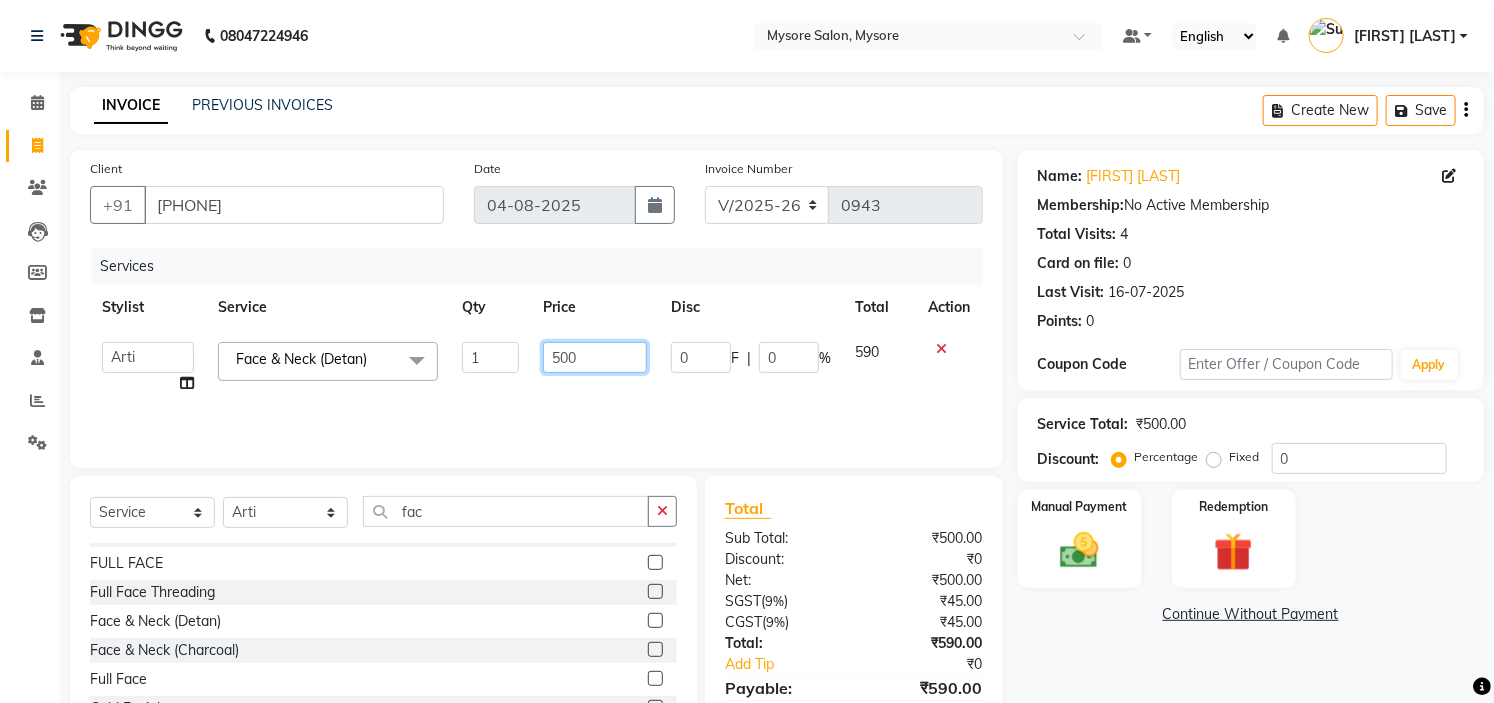 click on "500" 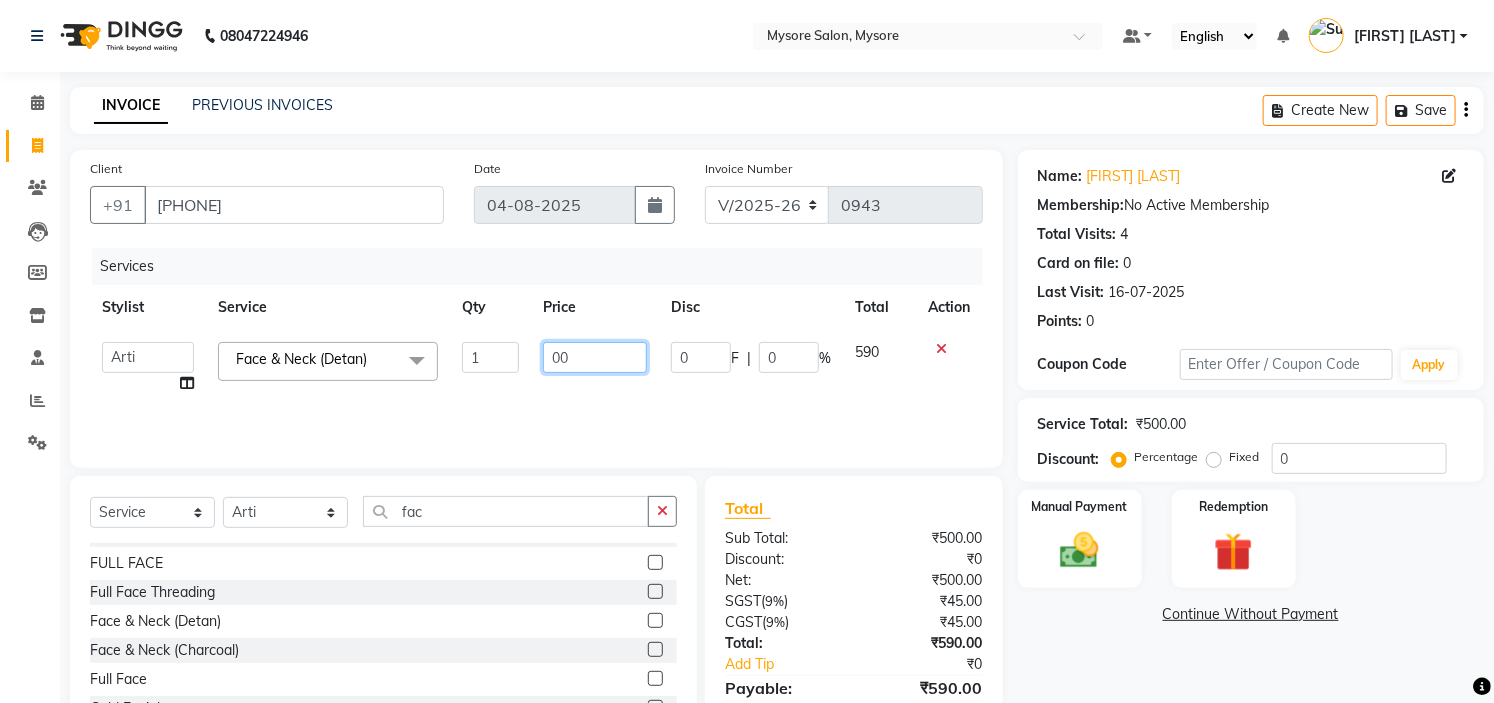 type on "800" 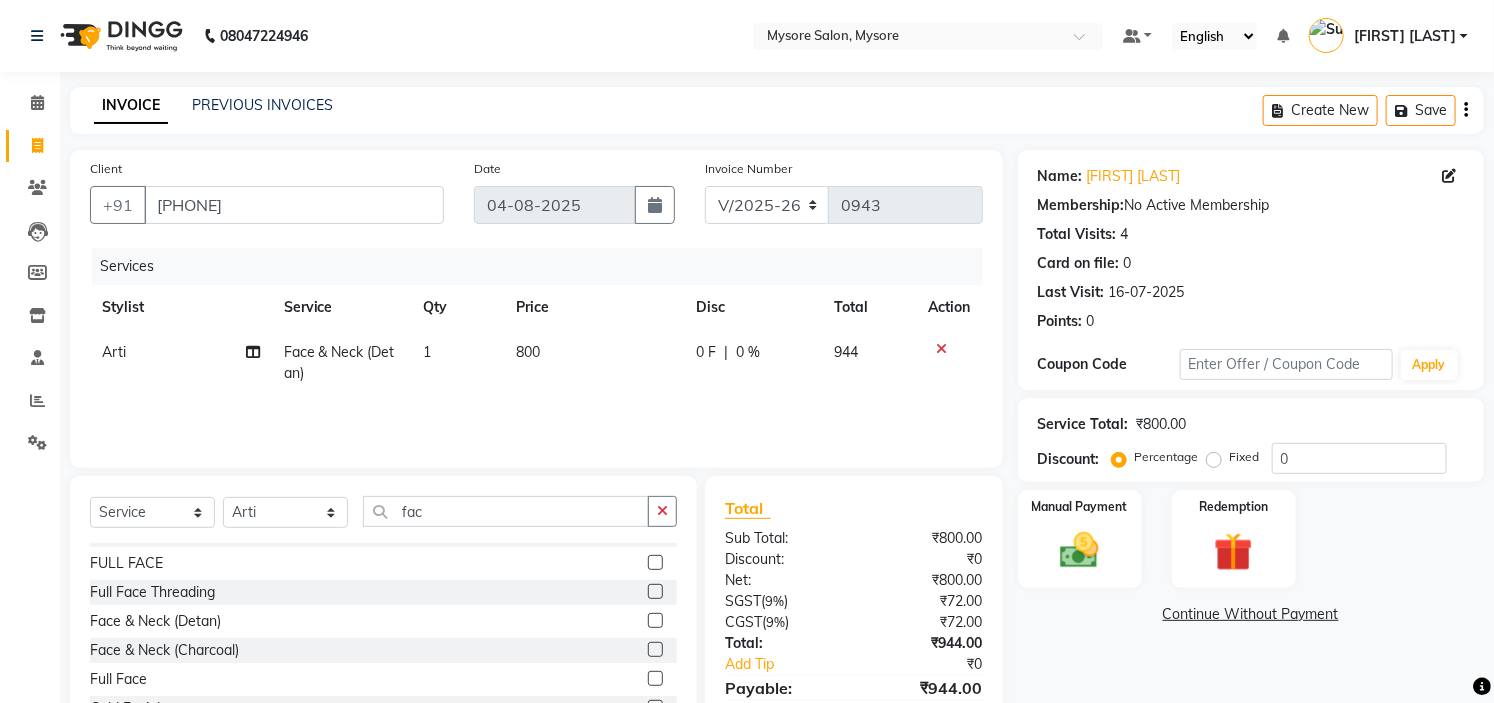 click on "800" 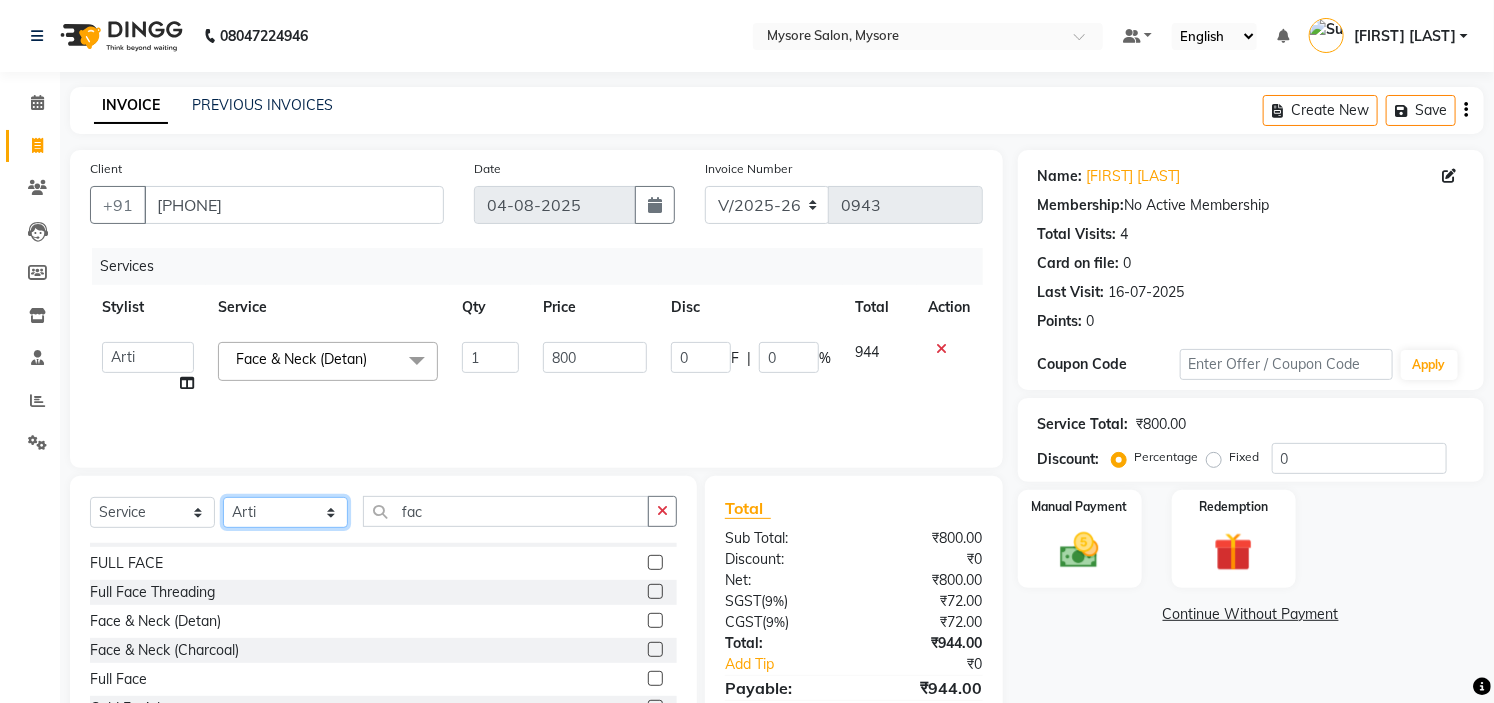 click on "Select Stylist Ankita Arti Ashwini Ayaan DR. Apurva Fatma Jayshree Lakshmi Paul Ruhul alom Shangnimwon Steve Sumaiya Banu Sumit Teja Tezz The Glam Room Mysore" 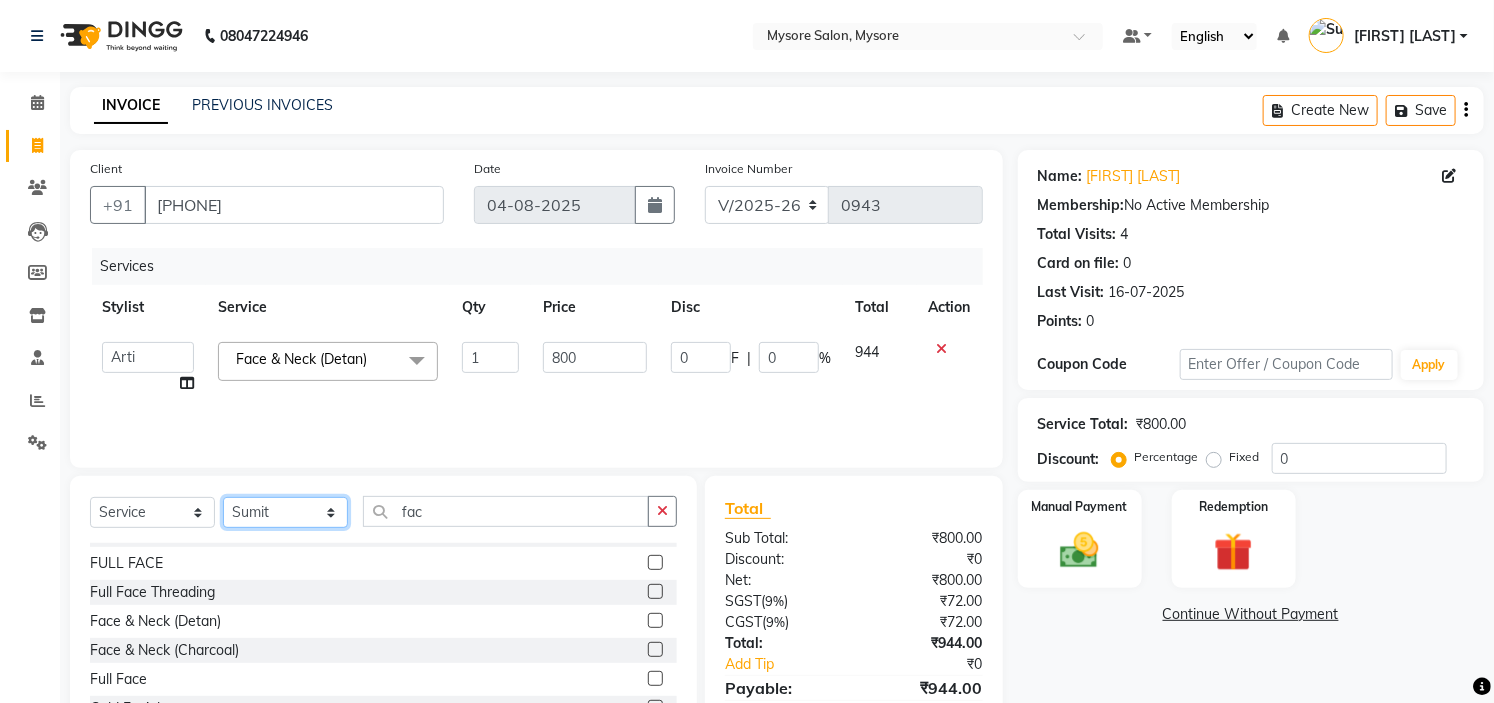 click on "Select Stylist Ankita Arti Ashwini Ayaan DR. Apurva Fatma Jayshree Lakshmi Paul Ruhul alom Shangnimwon Steve Sumaiya Banu Sumit Teja Tezz The Glam Room Mysore" 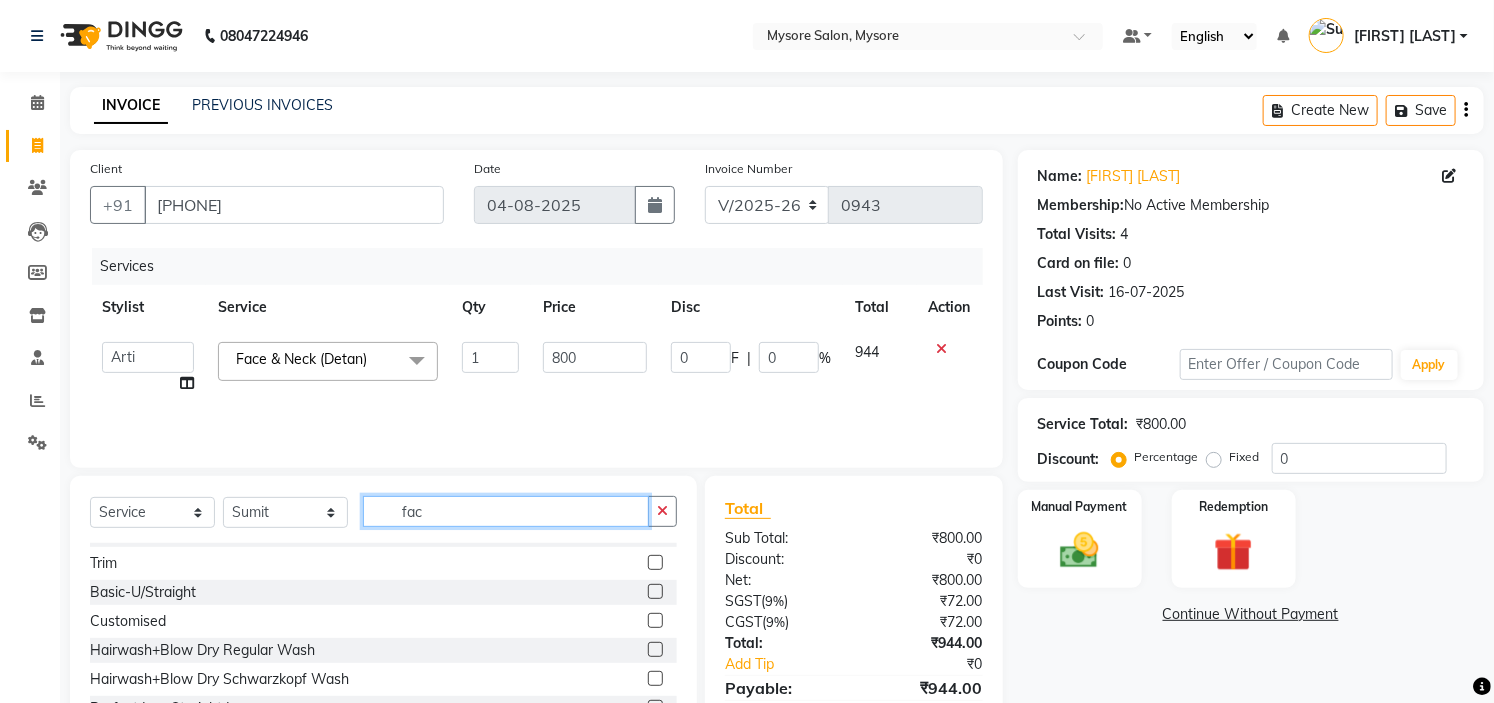 click on "fac" 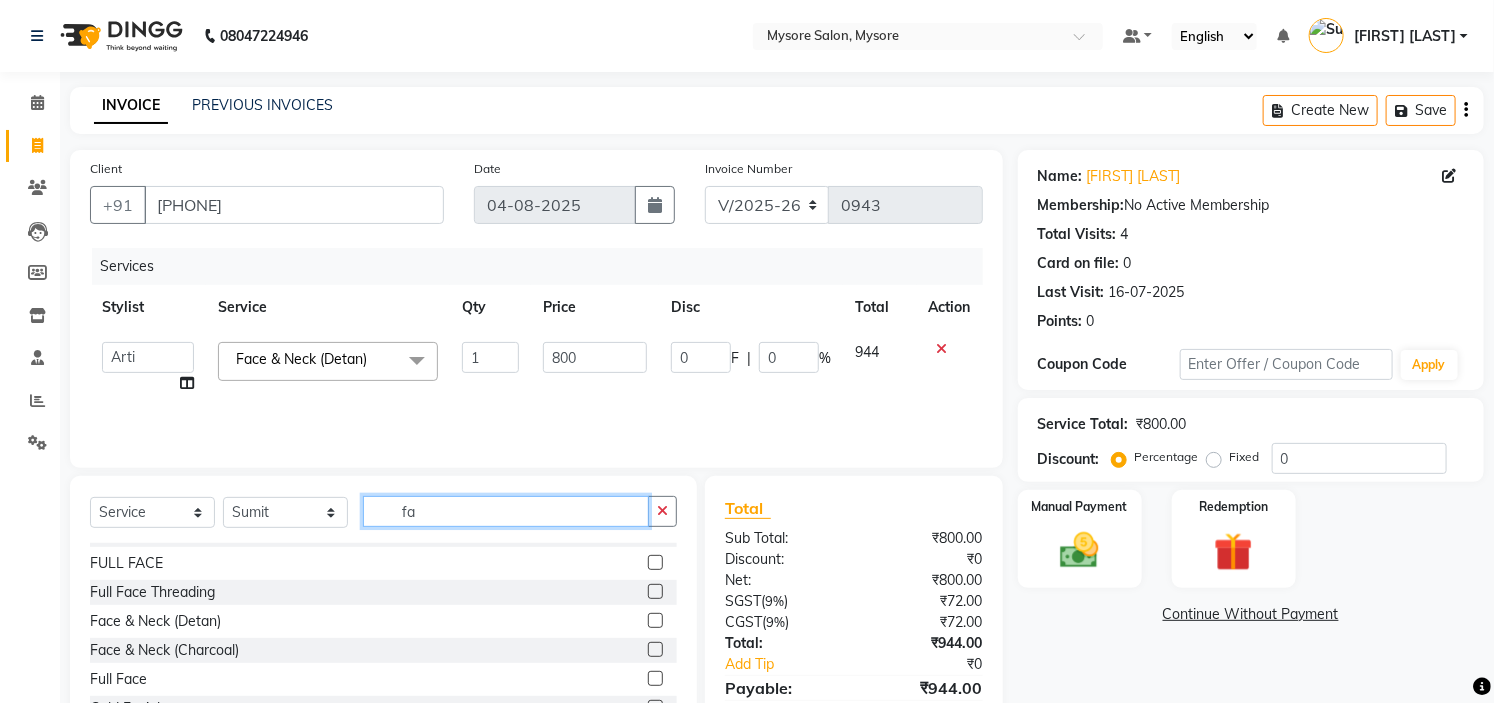 type on "f" 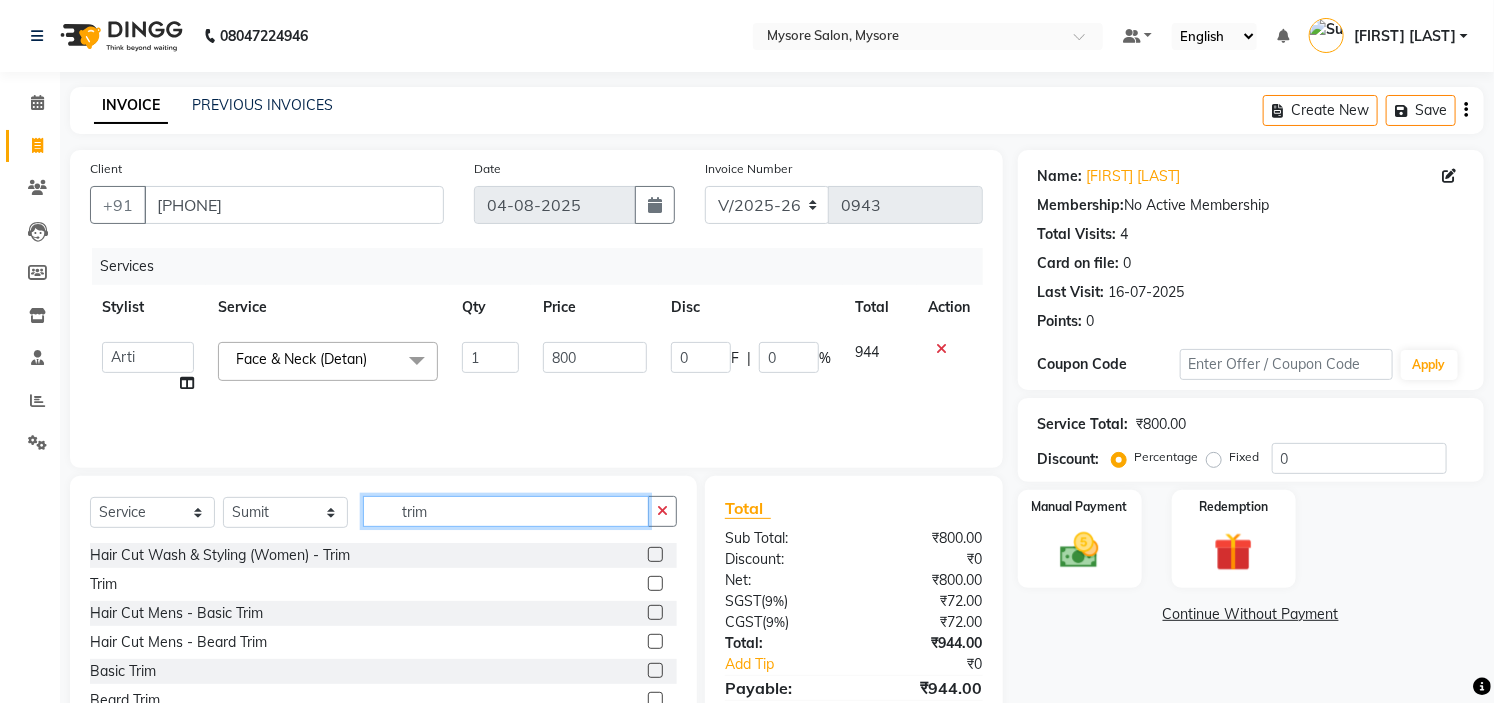 scroll, scrollTop: 0, scrollLeft: 0, axis: both 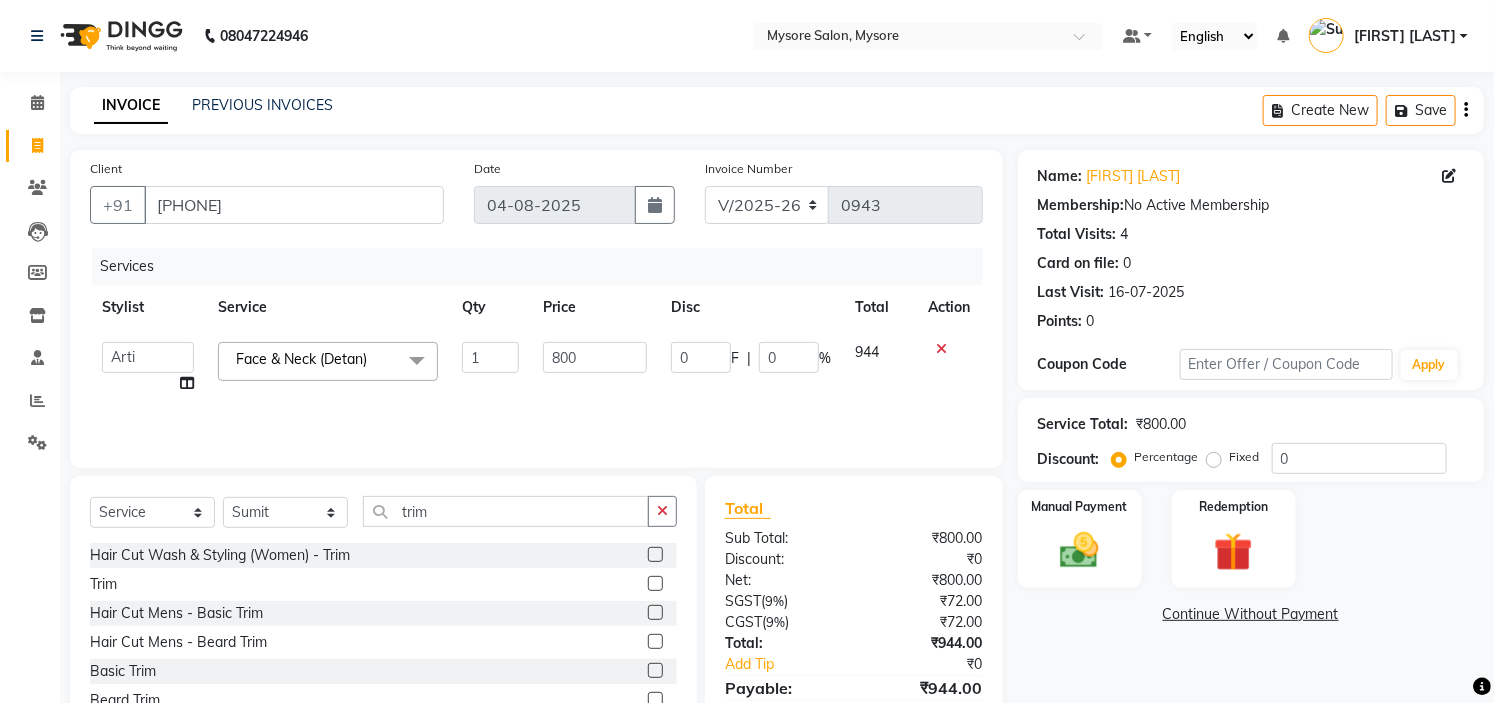 click on "Hair Cut Mens - Basic Trim" 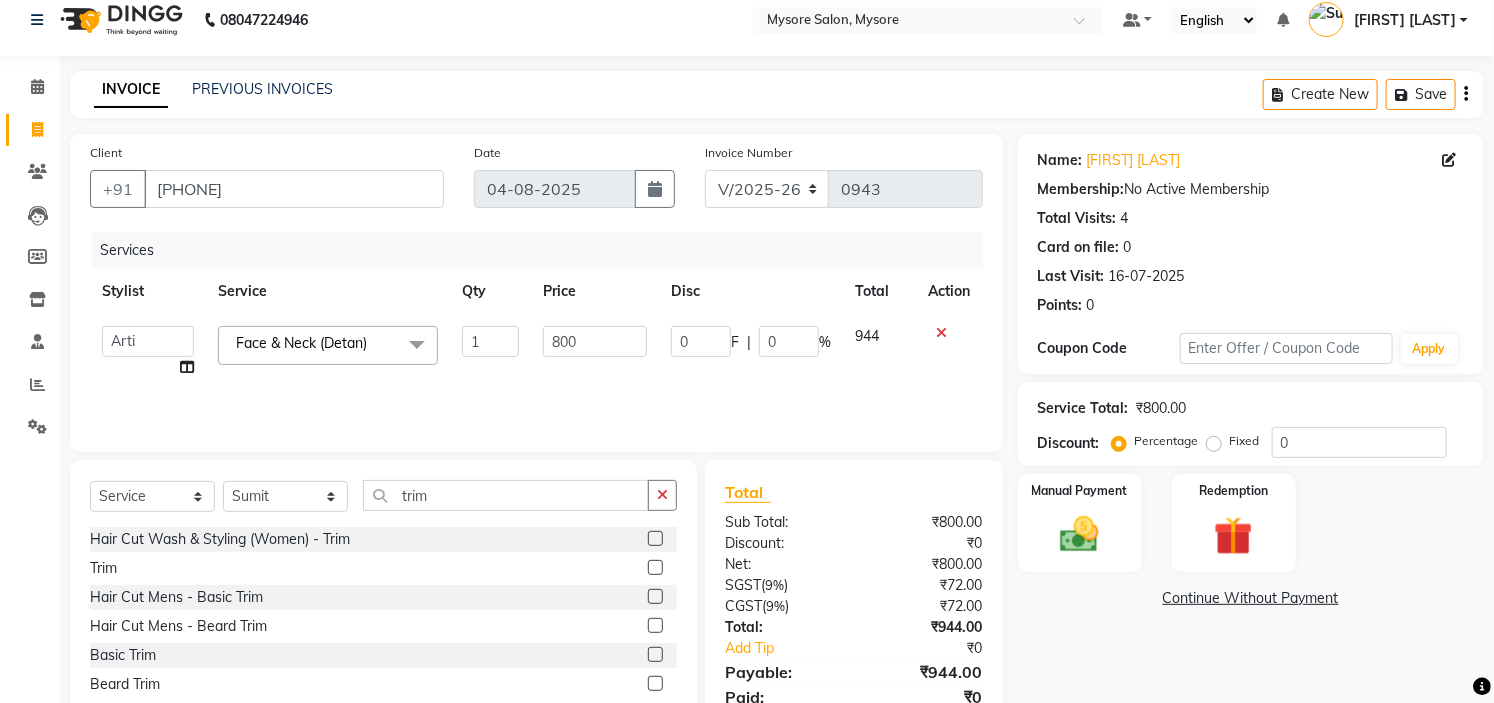 scroll, scrollTop: 15, scrollLeft: 0, axis: vertical 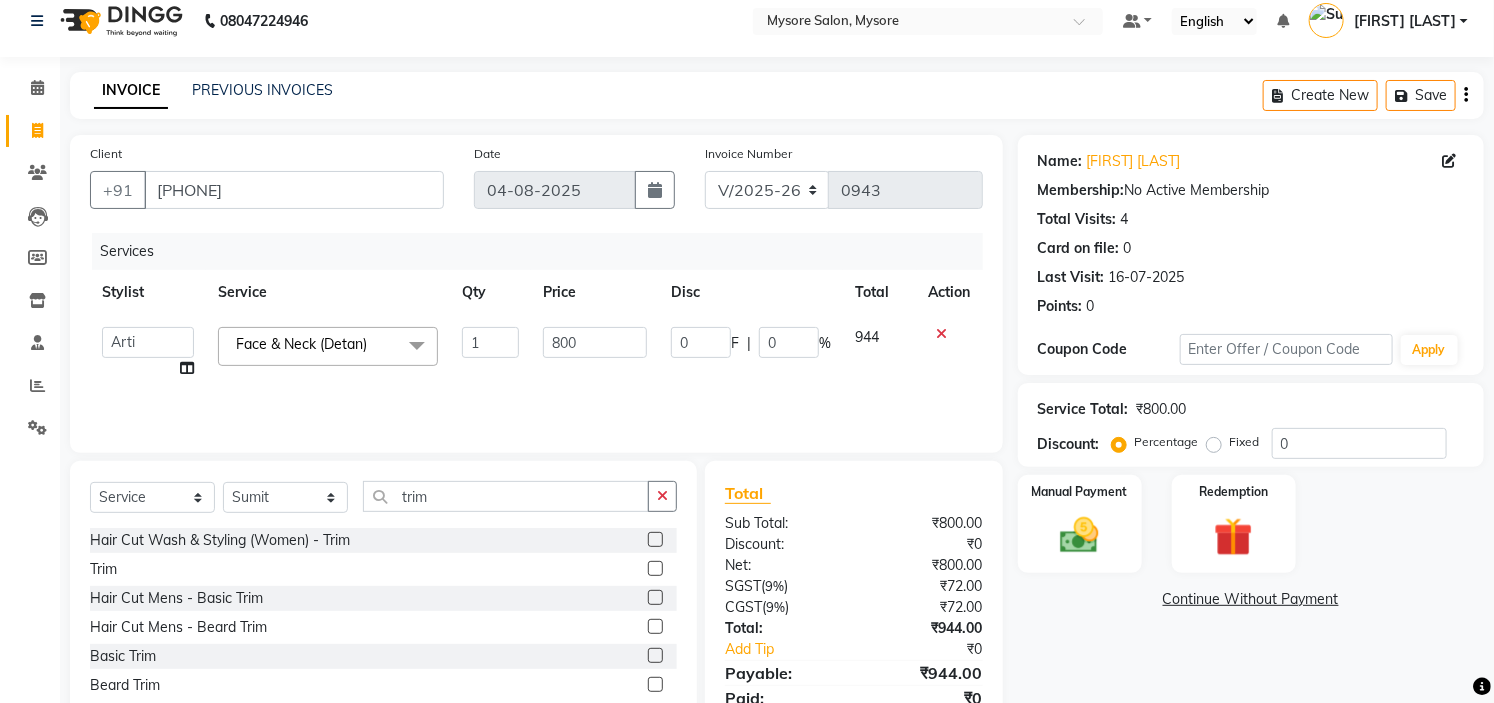 click 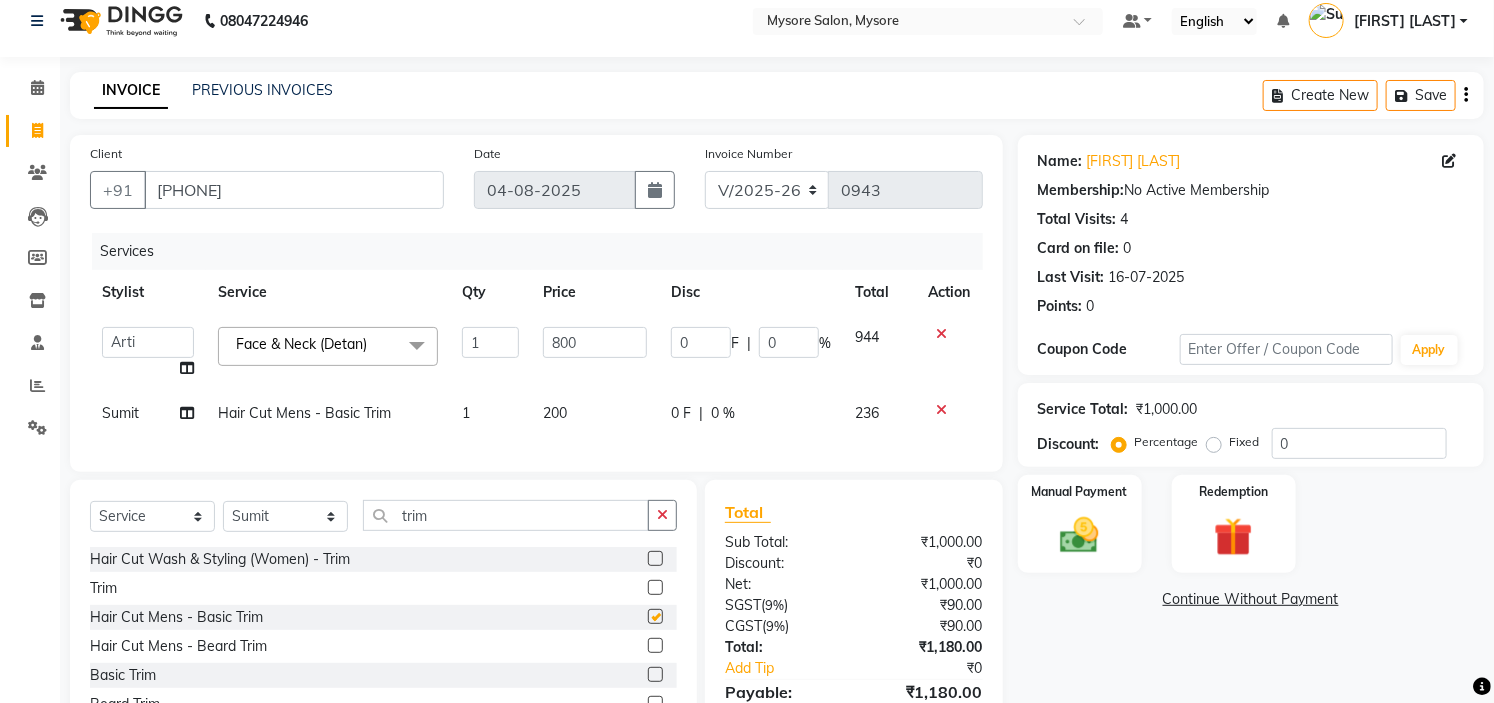 checkbox on "false" 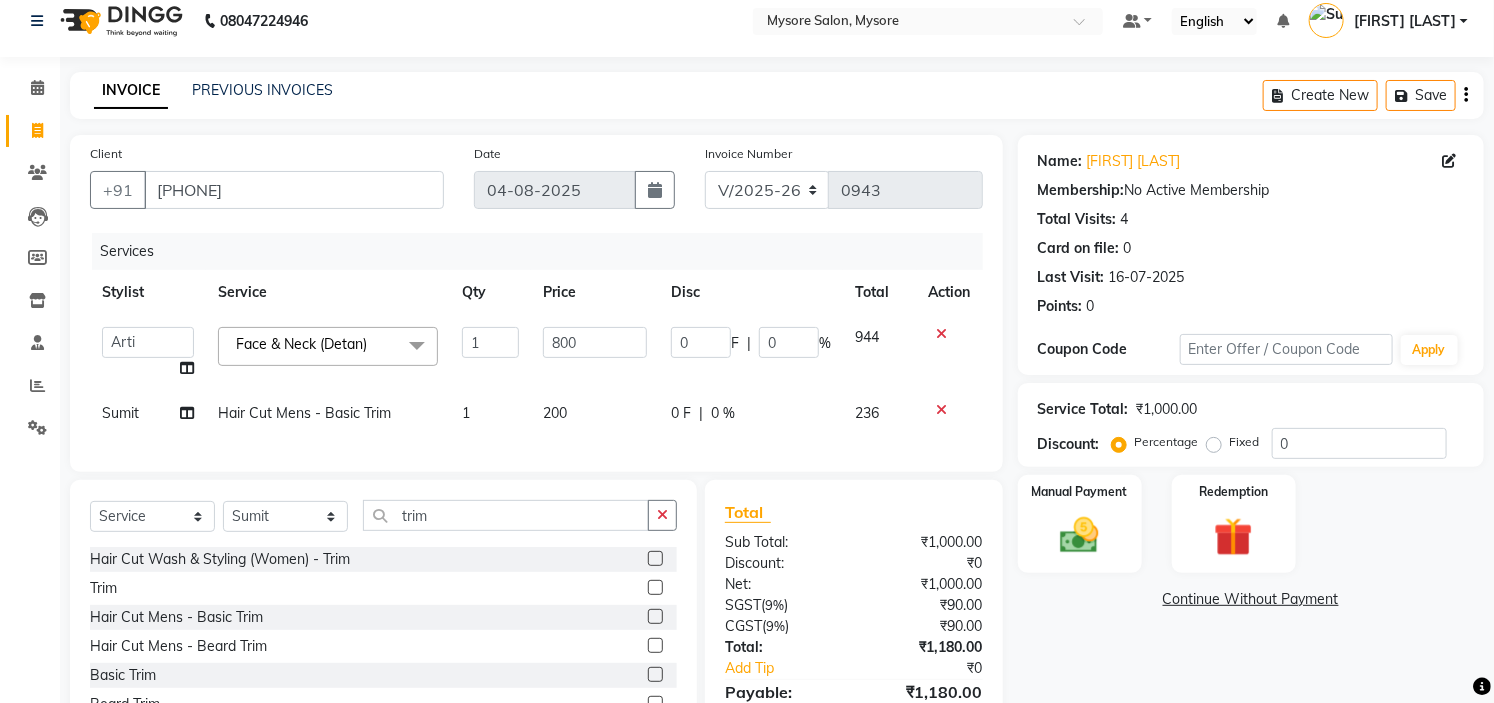 click on "200" 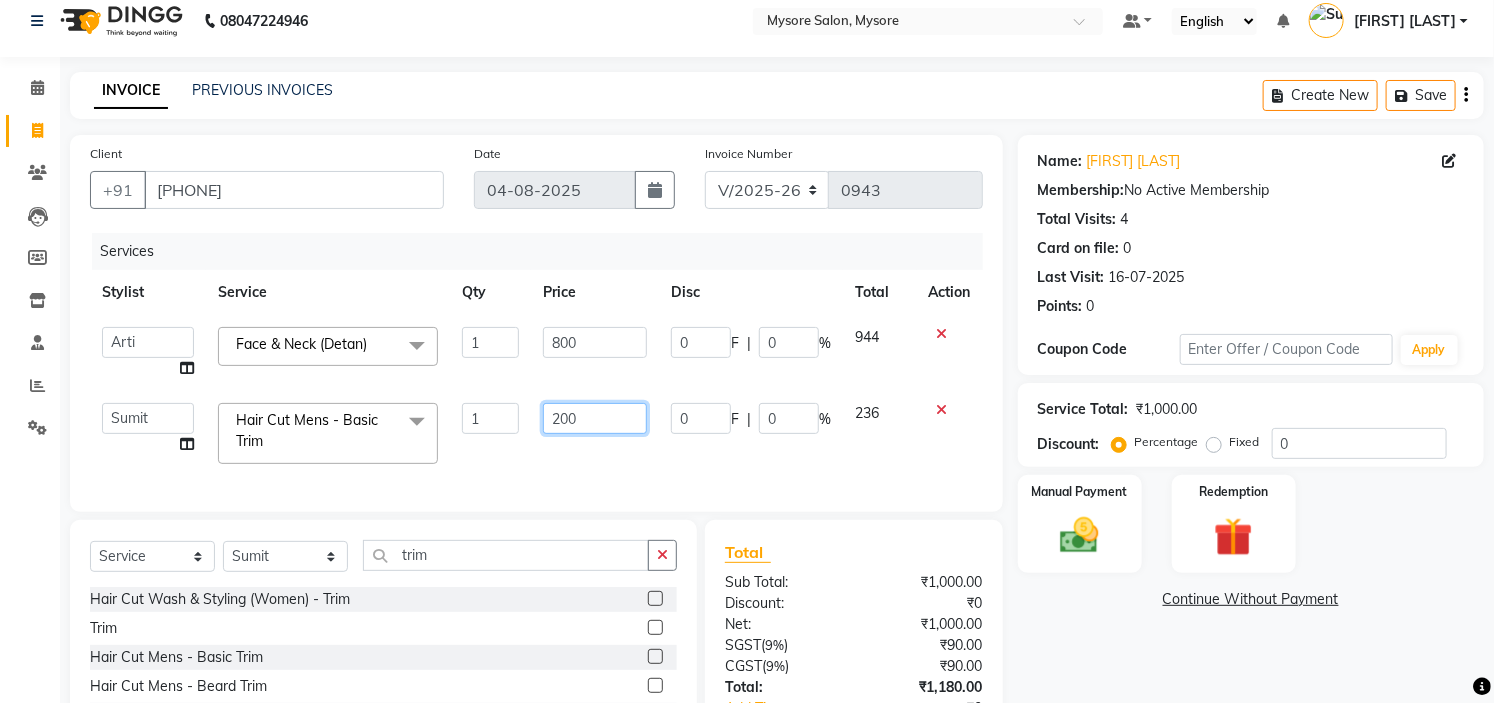 click on "200" 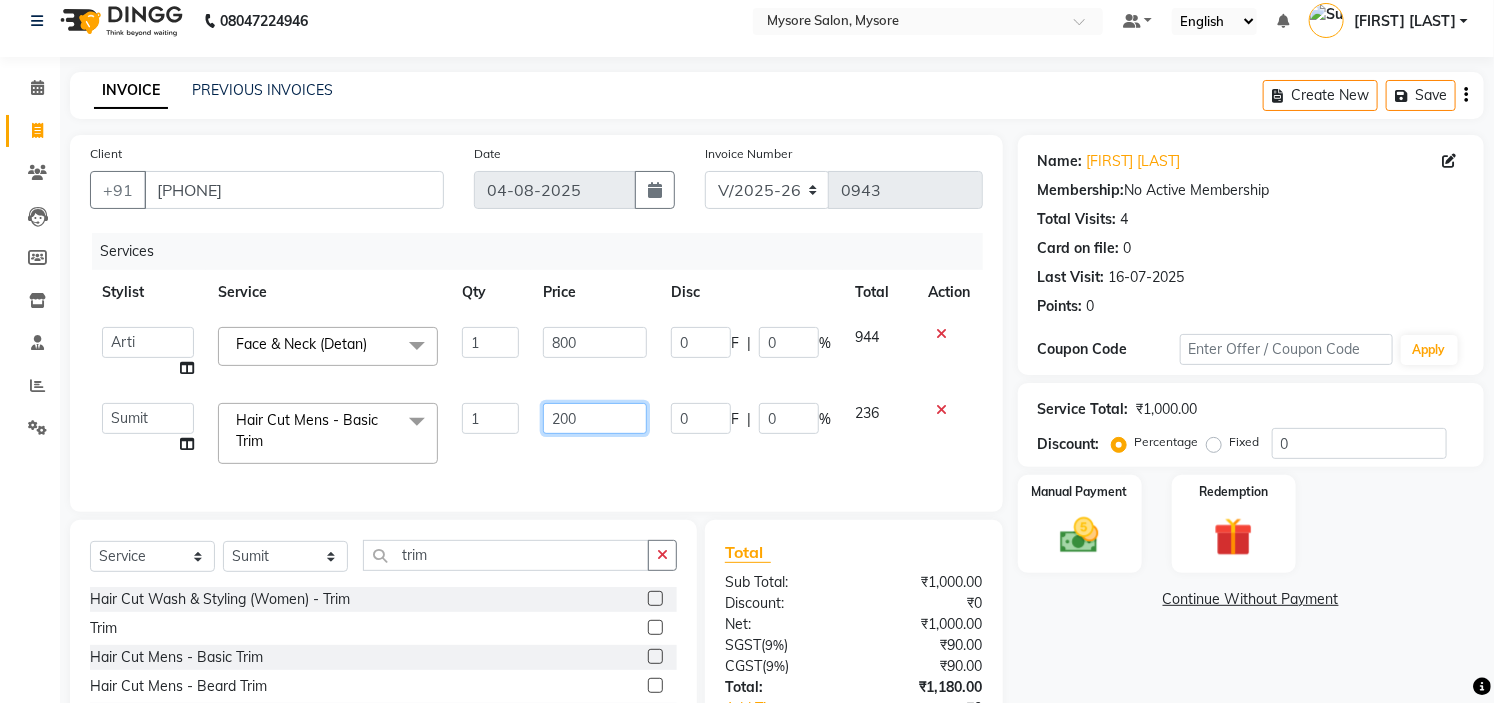 click on "200" 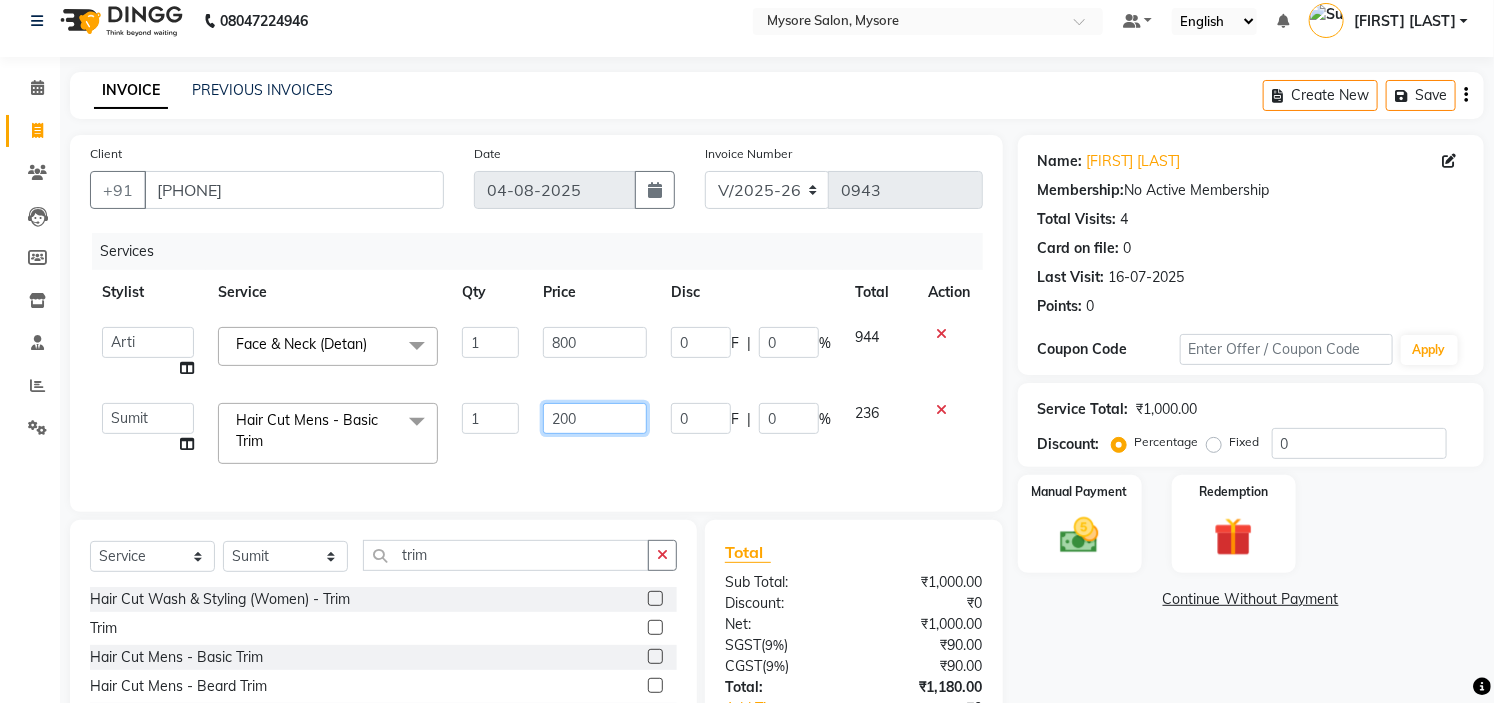 click on "200" 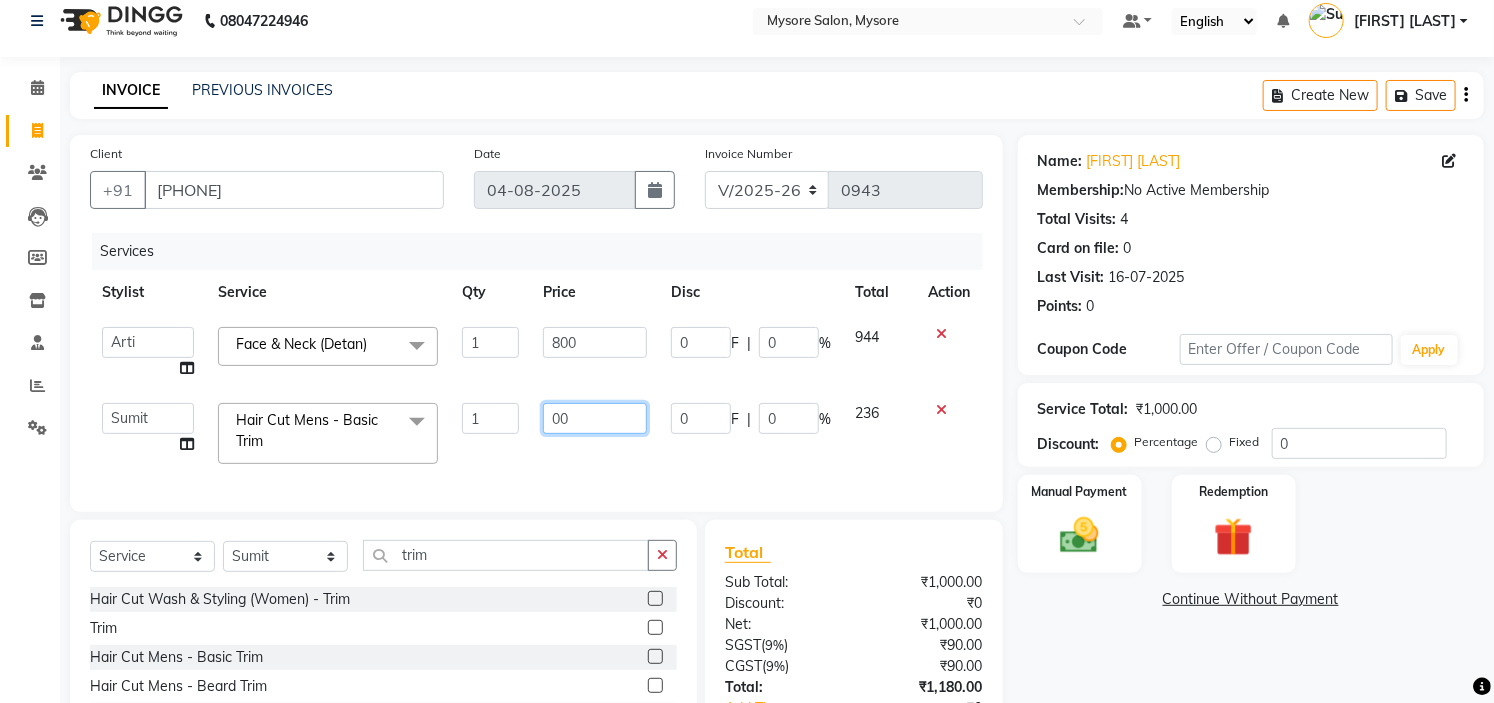 type on "500" 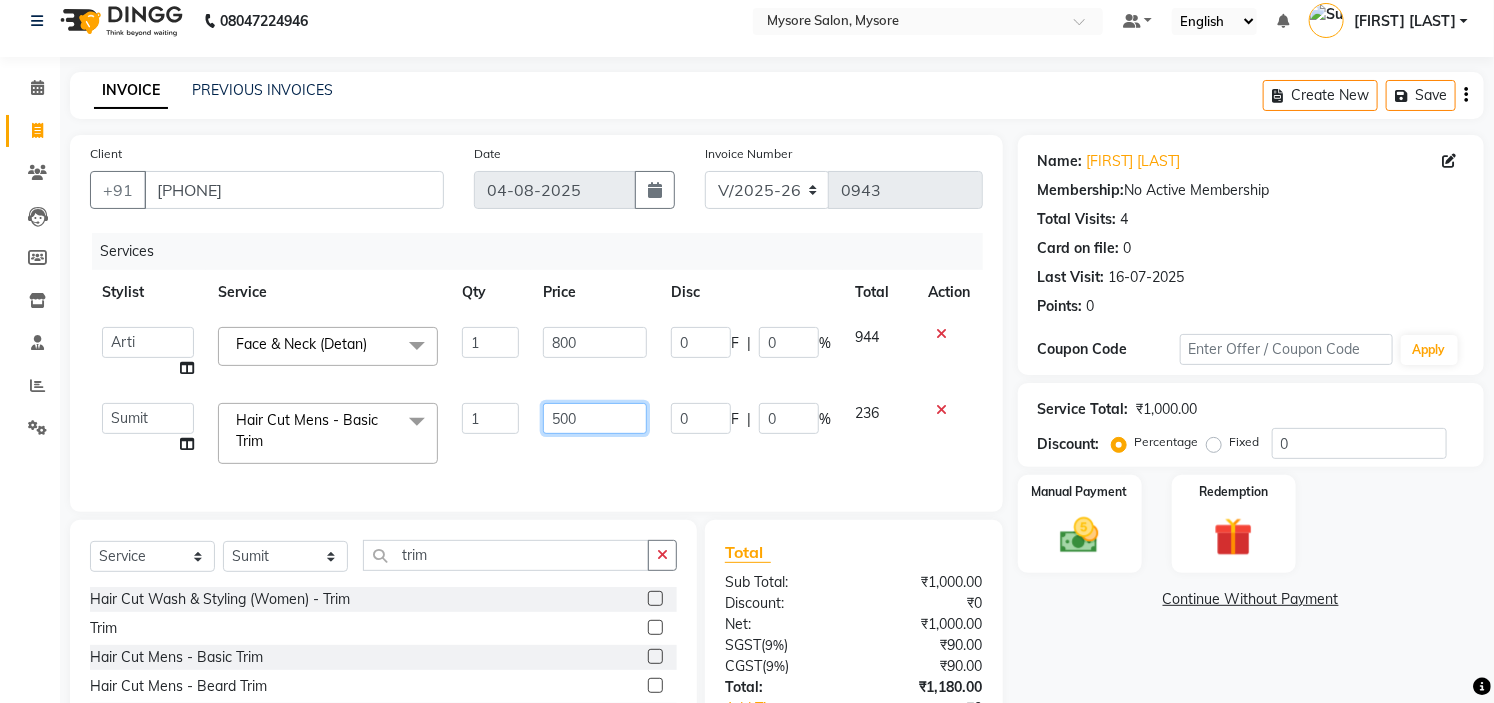 drag, startPoint x: 606, startPoint y: 431, endPoint x: 661, endPoint y: 593, distance: 171.08185 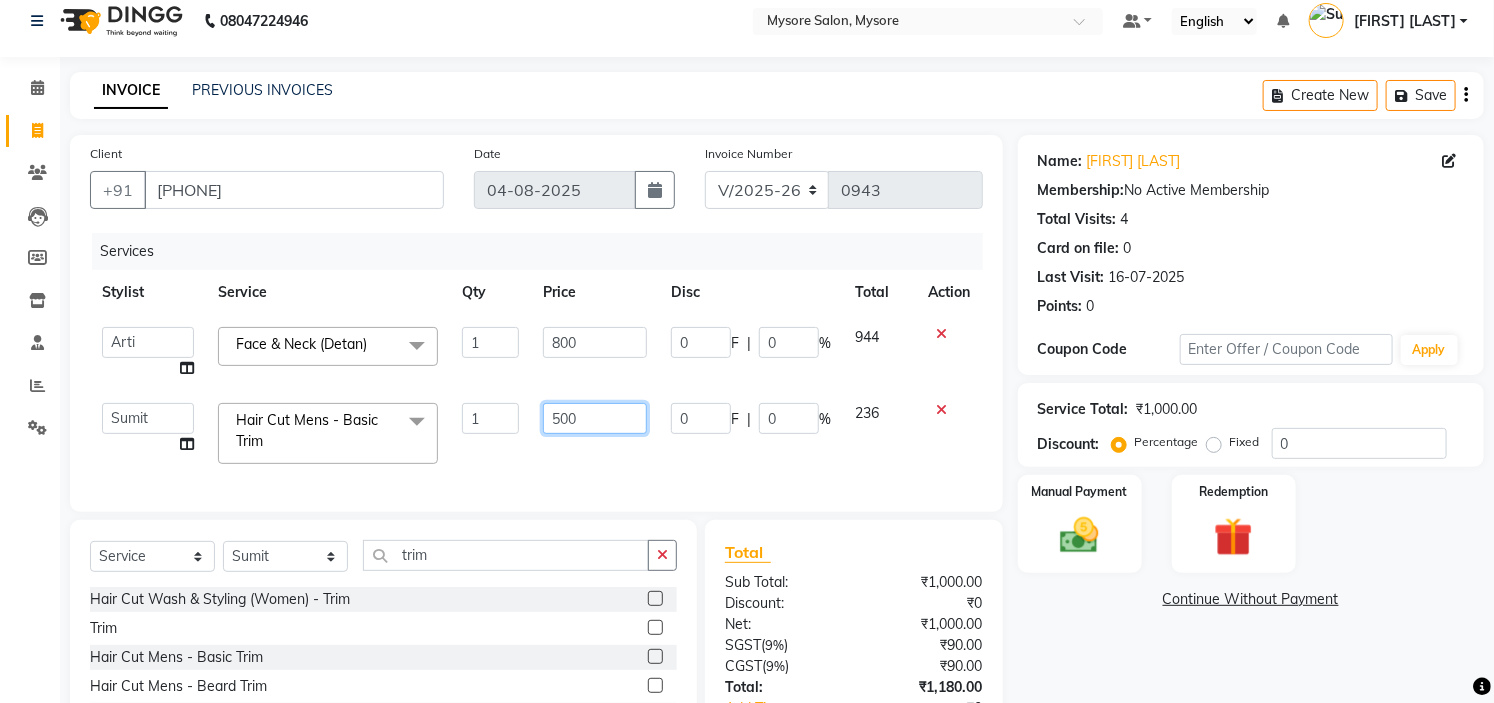 click on "Client +[COUNTRYCODE] [PHONE] Date 04-08-2025 Invoice Number V/2025 V/2025-26 0943 Services Stylist Service Qty Price Disc Total Action  [FIRST]   Arti   Ashwini   Ayaan   Dr. [FIRST]   Fatma   Jayshree   Lakshmi   Paul   [FIRST] [LAST]   Shangnimwon   Steve   [FIRST] [LAST]   Sumit   Teja   Tezz   The Glam Room Mysore  Face & Neck (Detan)  x Hair Cut Wash & Styling (Women) - Trim Hair Cut Wash & Styling (Women) - Basic-U/Straight Hair Cut Wash & Styling (Women) - Advance Hair Cut Wash & Styling (Women) - Customised Hair Cut Wash & Styling (Women) - Hairwash+Blow Dry Regular Wash Hair Cut Wash & Styling (Women) - Hairwash+Blow Dry Schwarzkopf Wash Hair Cut Wash & Styling (Women) - Perfect Iron Straight Iron Trim Basic-U/Straight Customised Hairwash+Blow Dry Regular Wash Hairwash+Blow Dry Schwarzkopf Wash Perfect Iron Straight Iron PRP + Microneedling Head To Toe Package  straight blow dry  Inward blow dry  Our curls blow dry  Perfect iron straight  Perfect iron curls  Pick Any 5 Service Hair Colour (Women) - Per Streak Long" 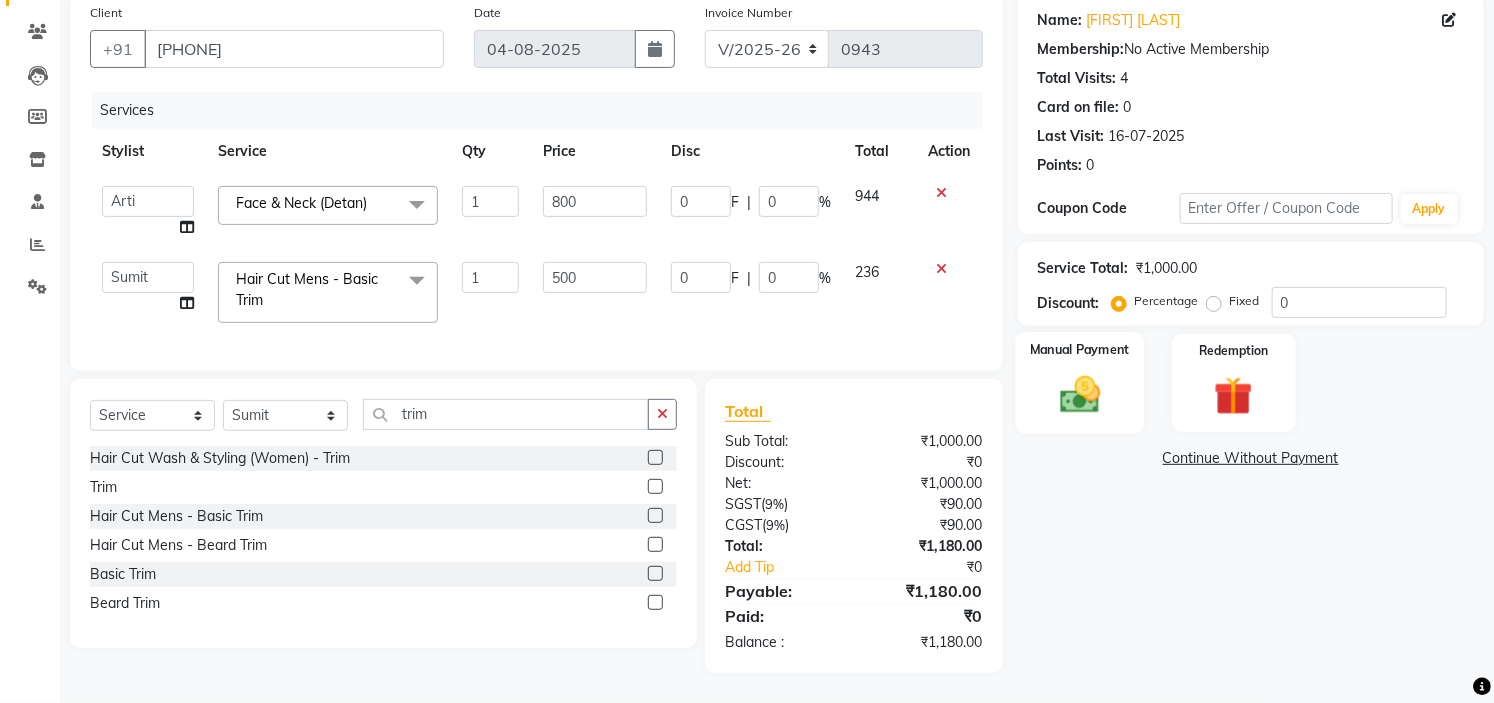 scroll, scrollTop: 132, scrollLeft: 0, axis: vertical 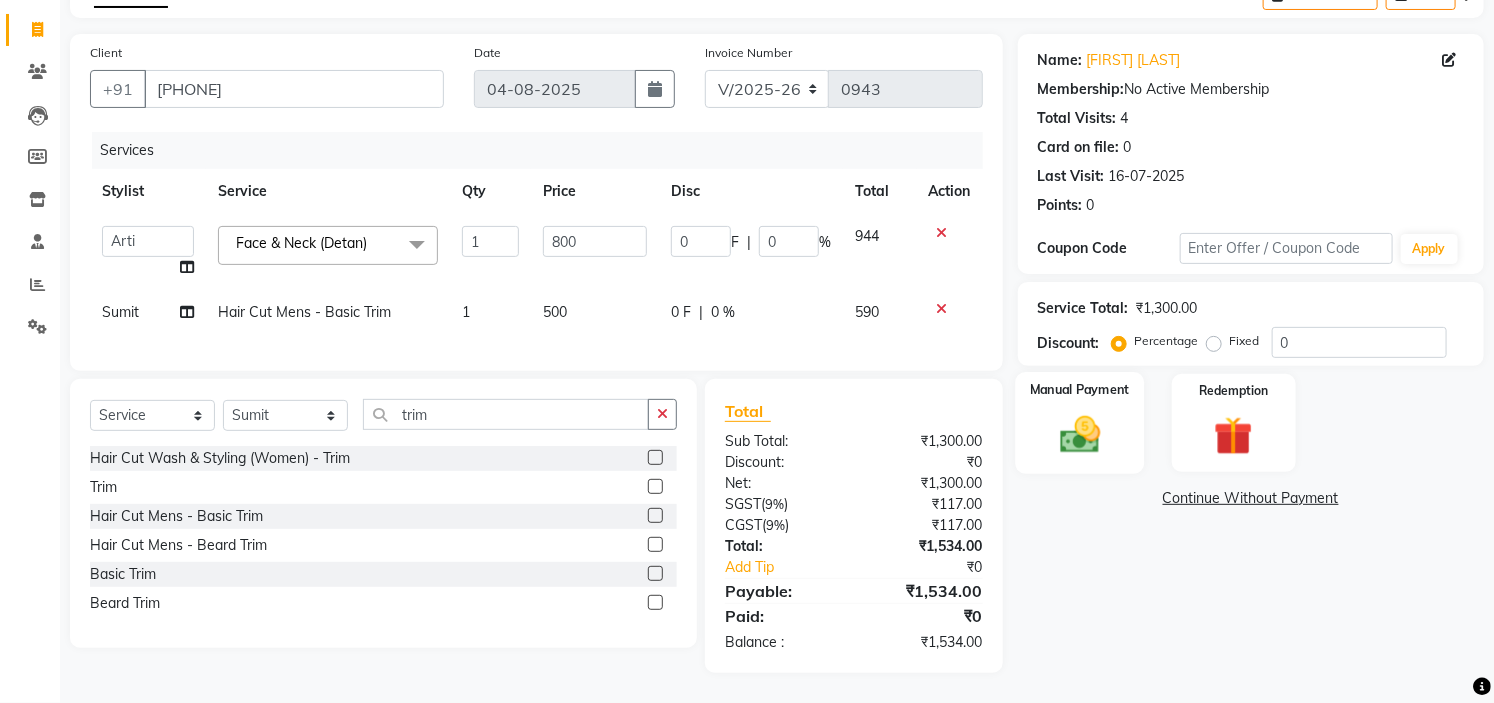 click on "Manual Payment" 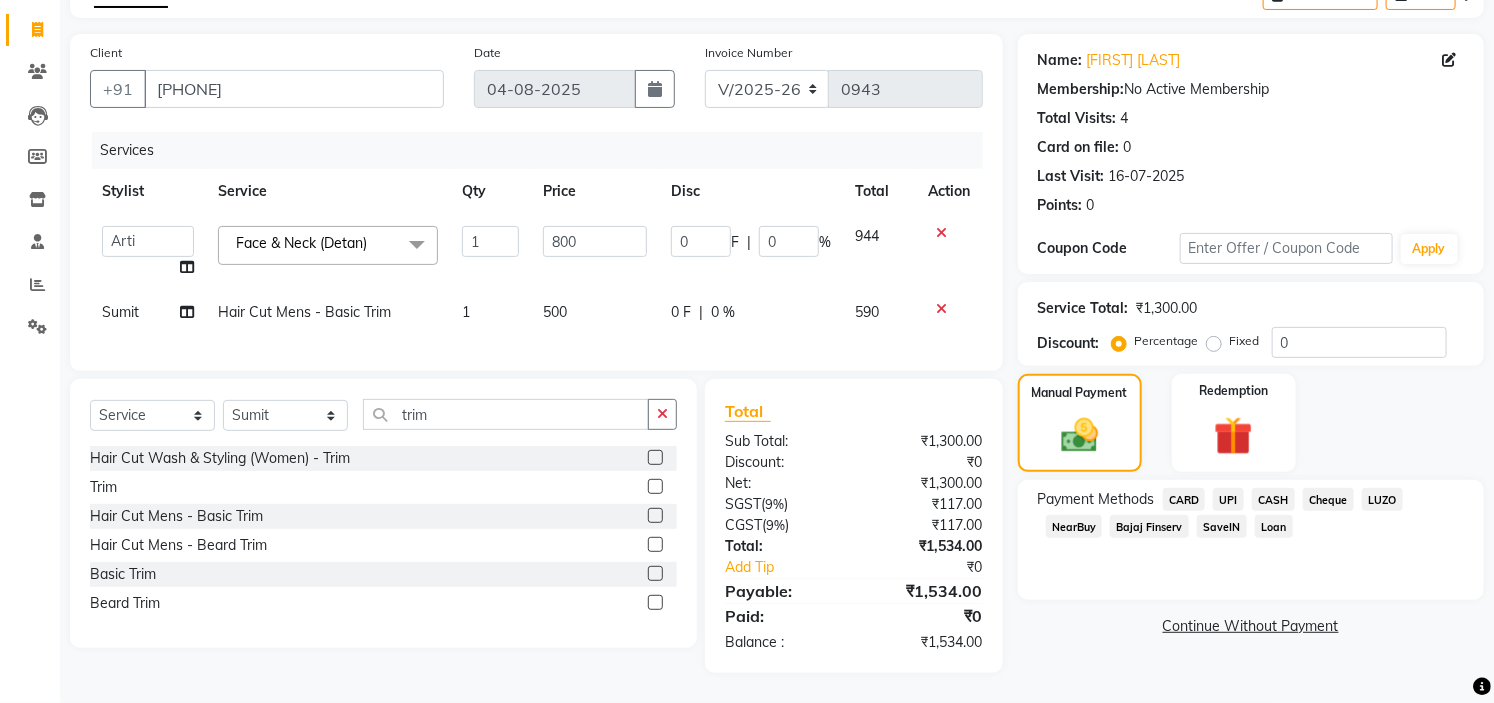 click on "UPI" 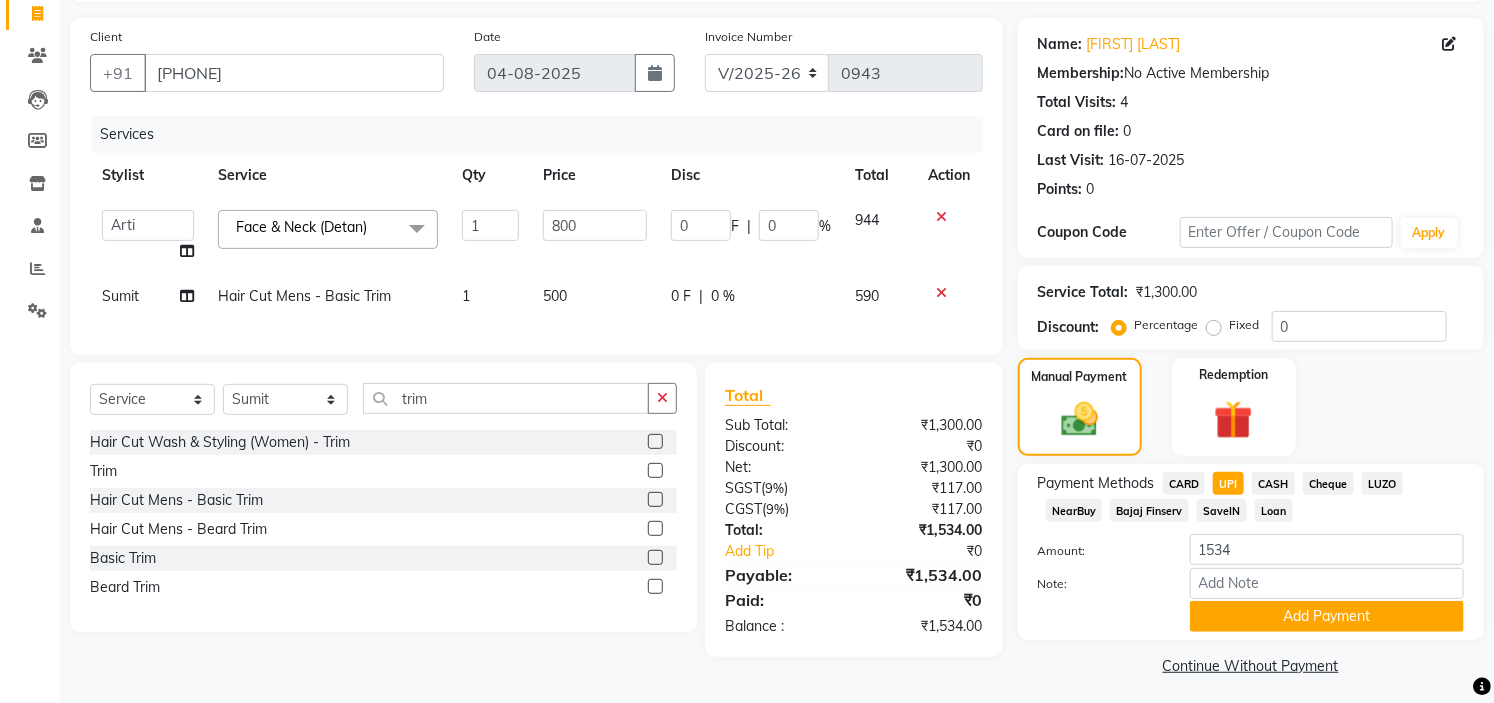 scroll, scrollTop: 141, scrollLeft: 0, axis: vertical 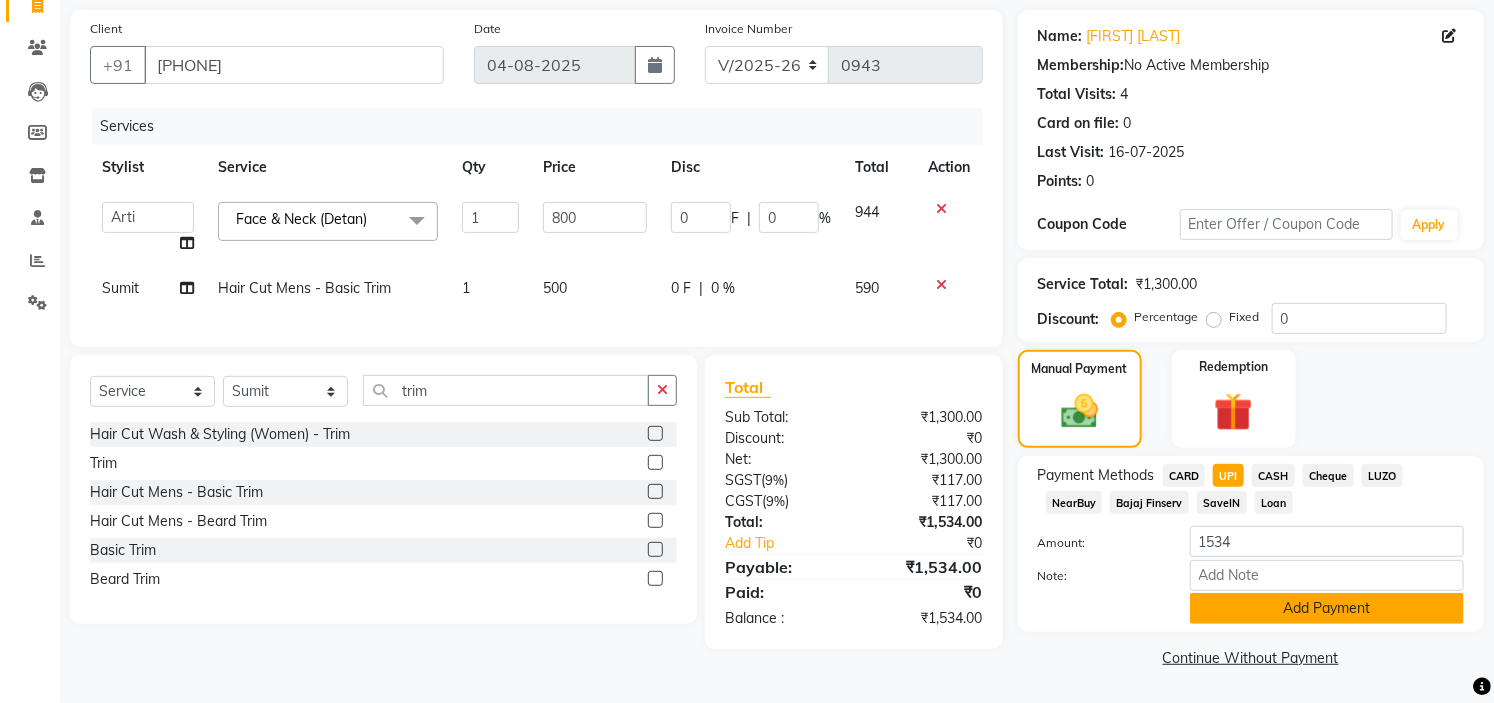 click on "Add Payment" 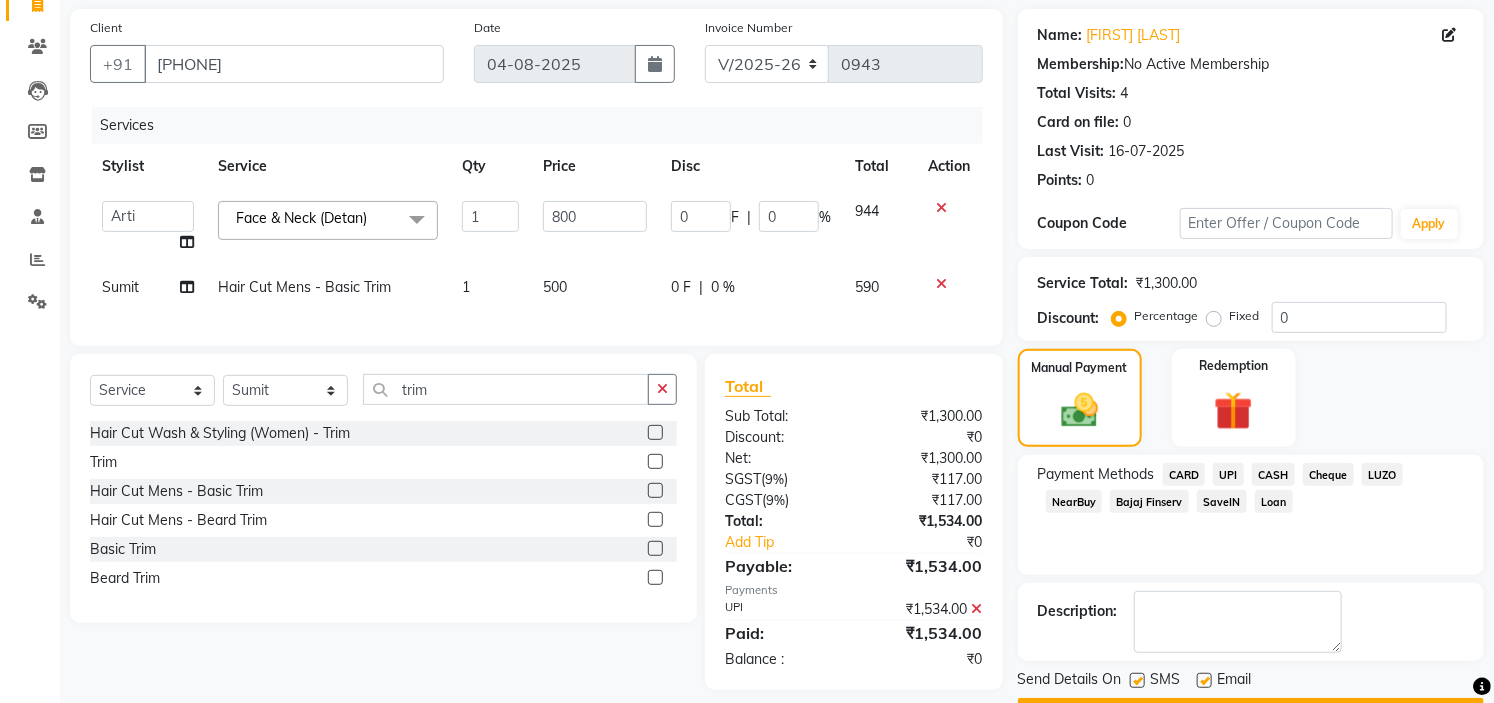 scroll, scrollTop: 196, scrollLeft: 0, axis: vertical 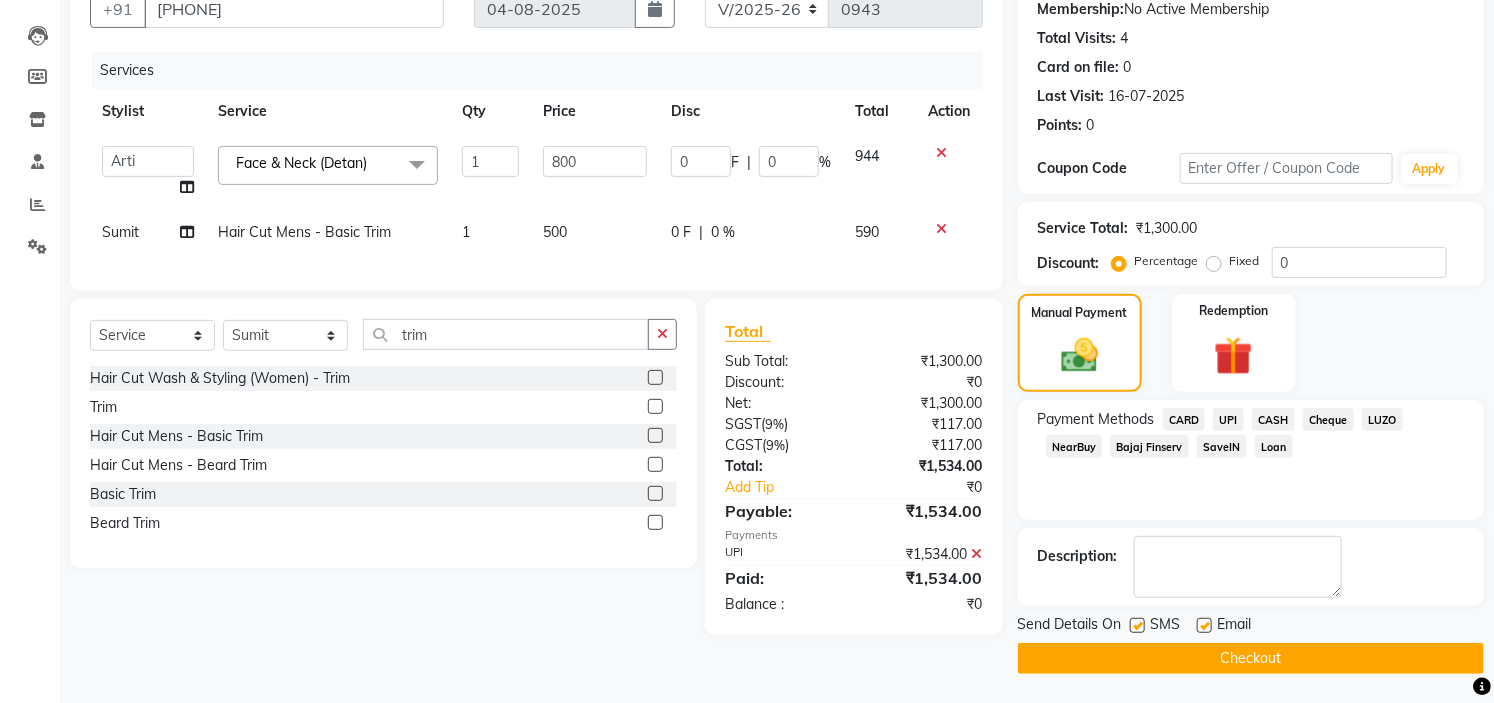 click on "Checkout" 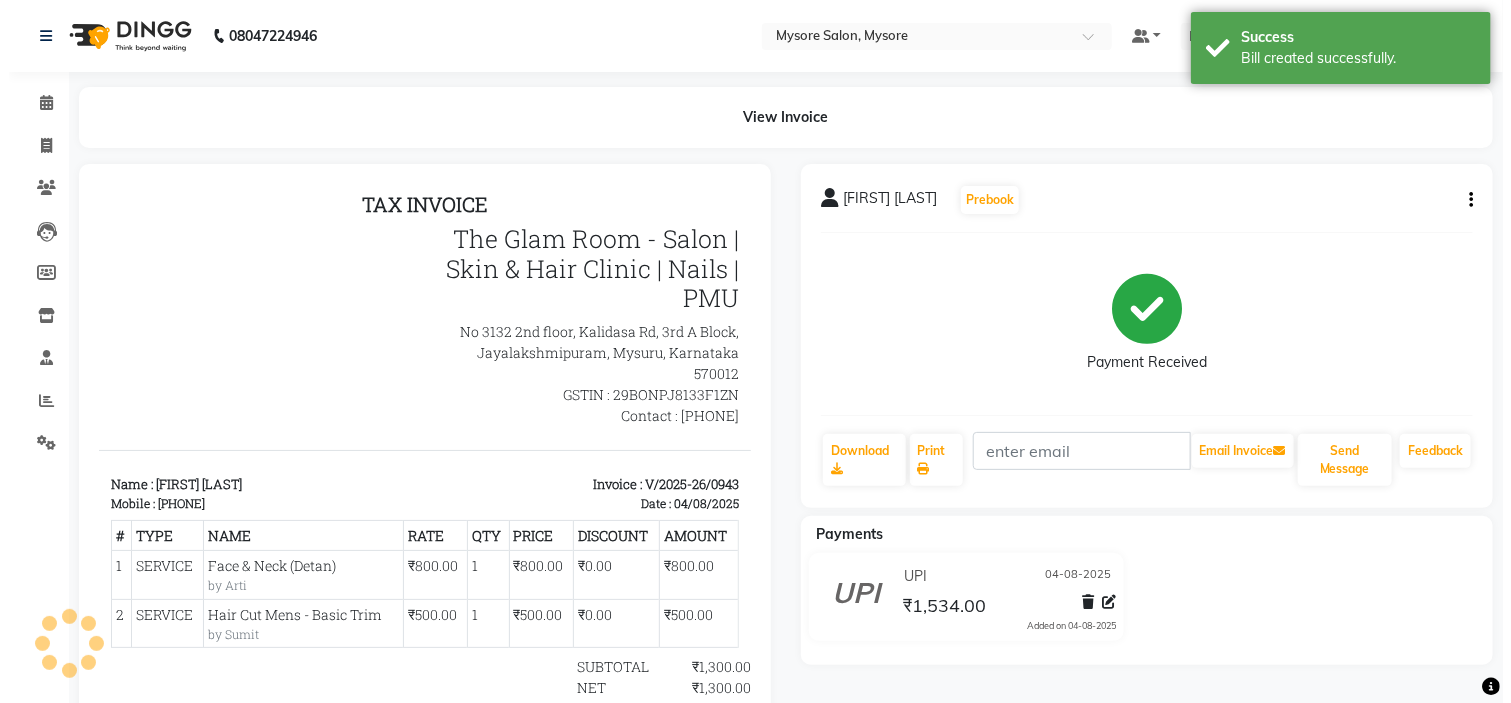 scroll, scrollTop: 0, scrollLeft: 0, axis: both 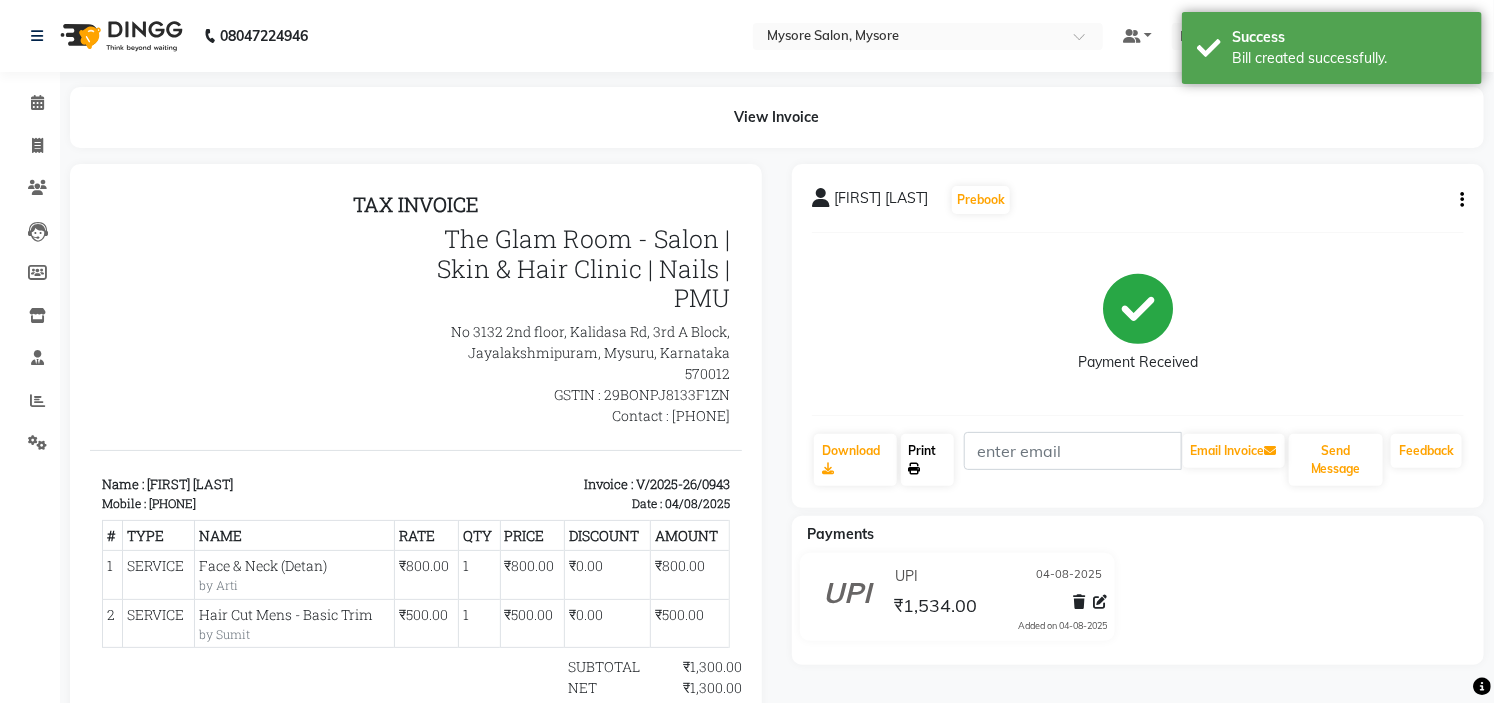 click on "Print" 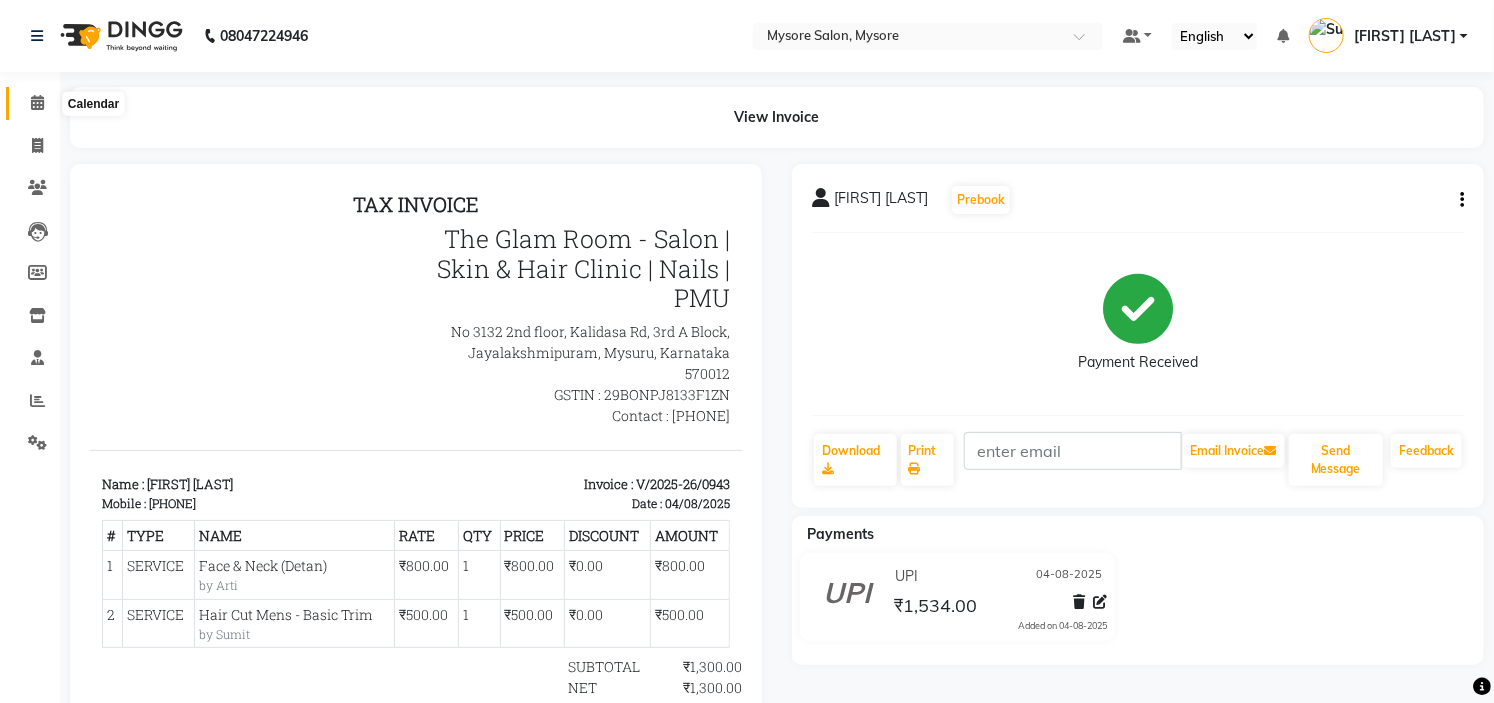 click 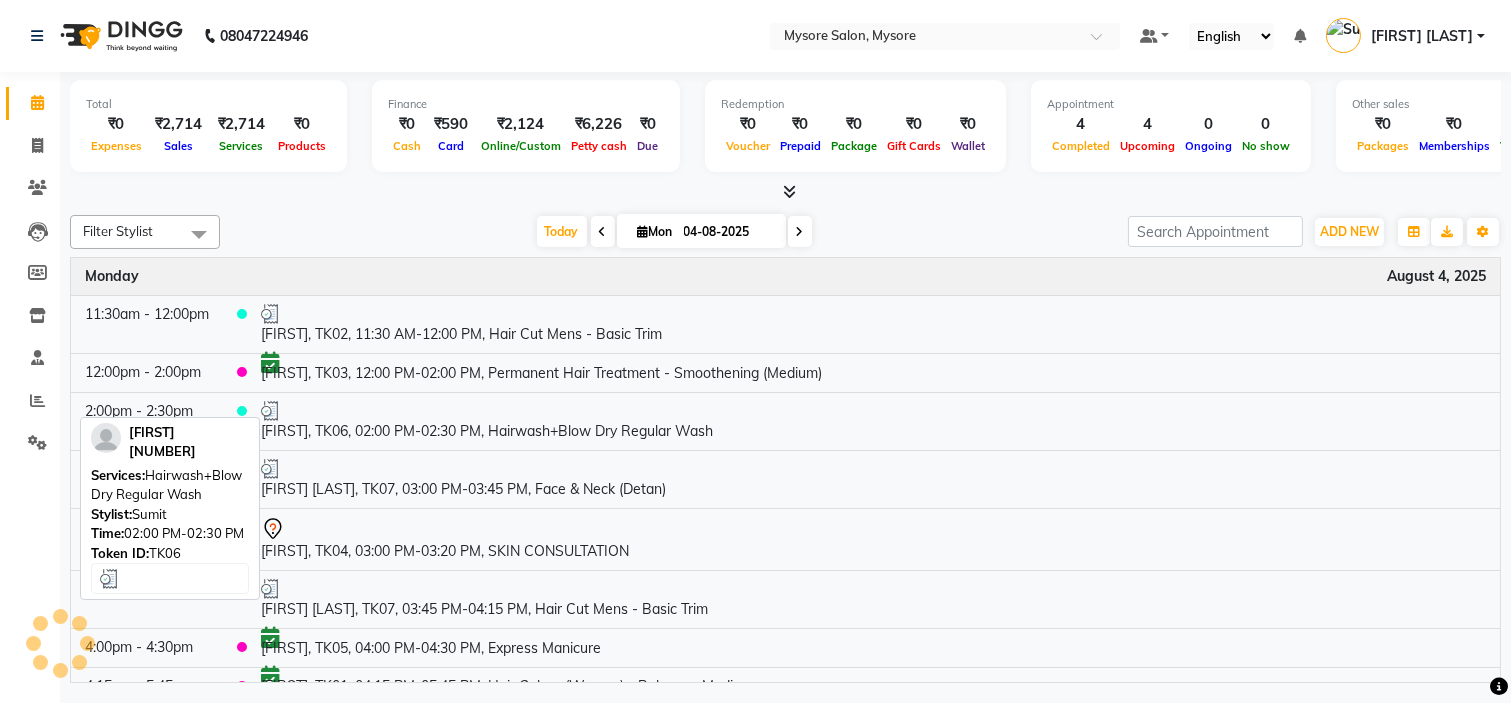 scroll, scrollTop: 23, scrollLeft: 0, axis: vertical 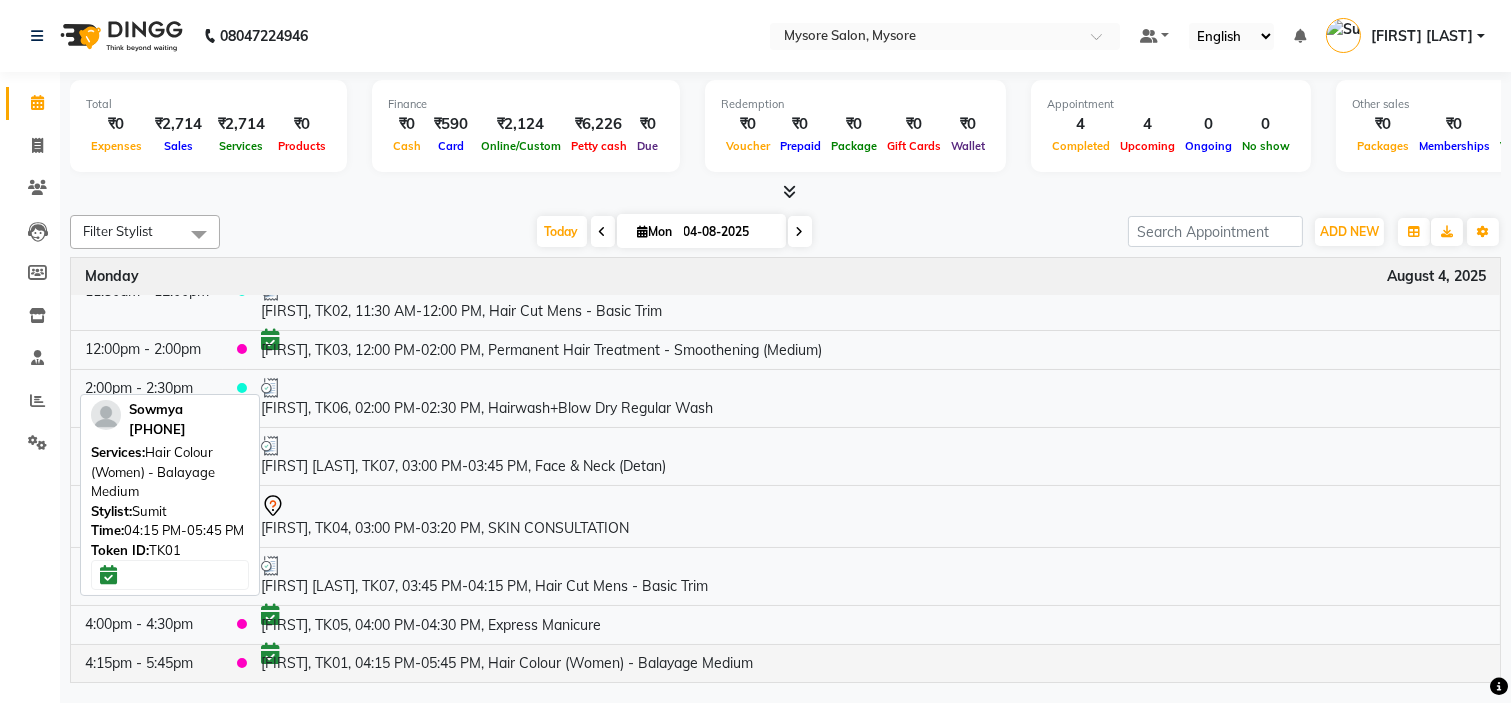 click on "[FIRST], TK01, 04:15 PM-05:45 PM, Hair Colour (Women) - Balayage Medium" at bounding box center [873, 663] 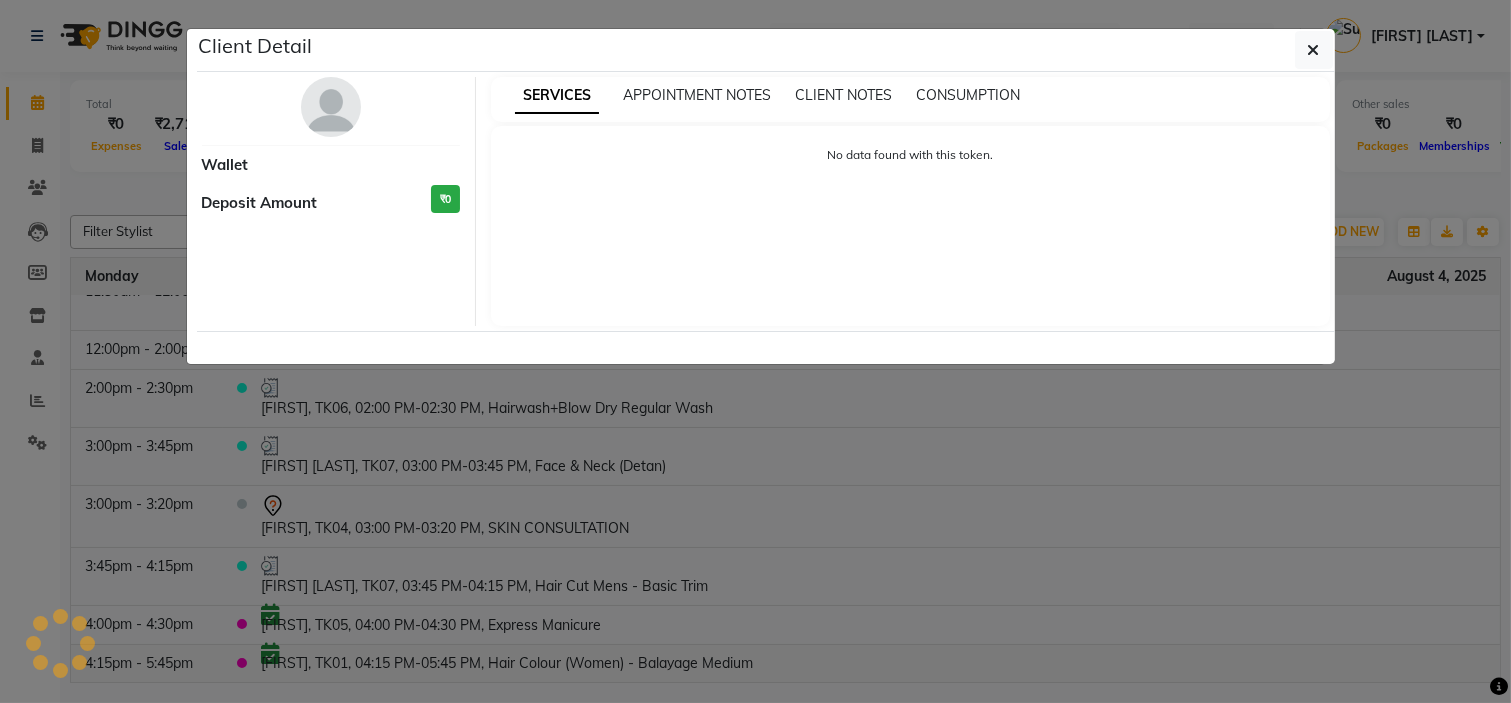 select on "6" 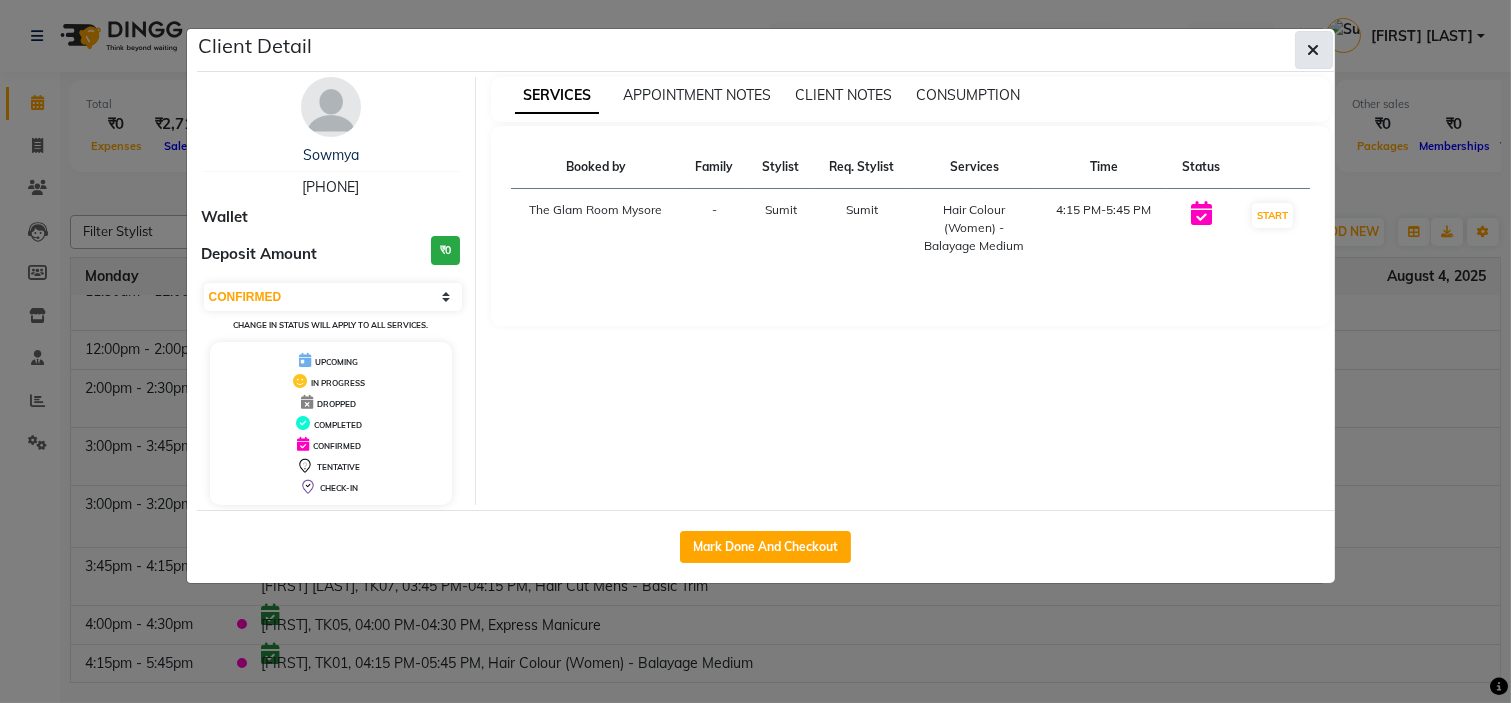click 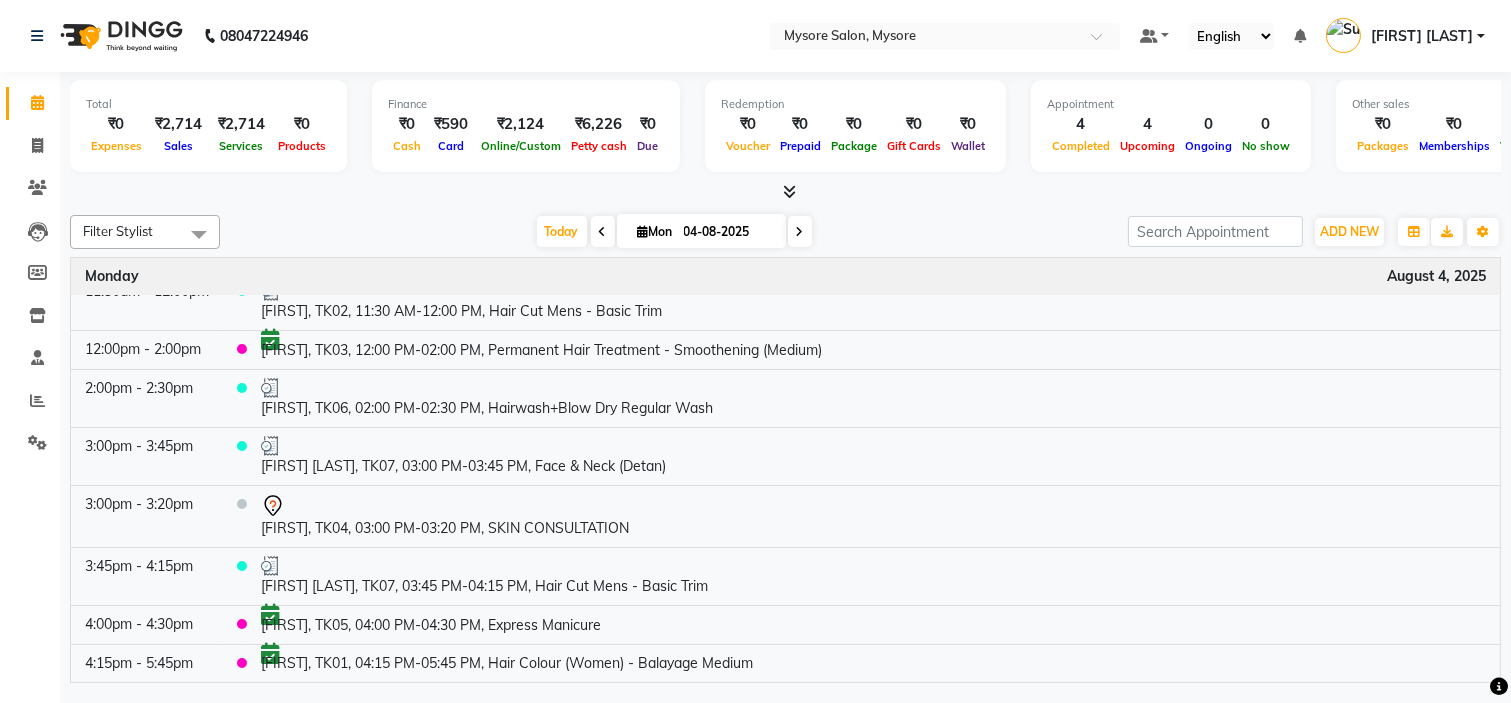 click at bounding box center (800, 231) 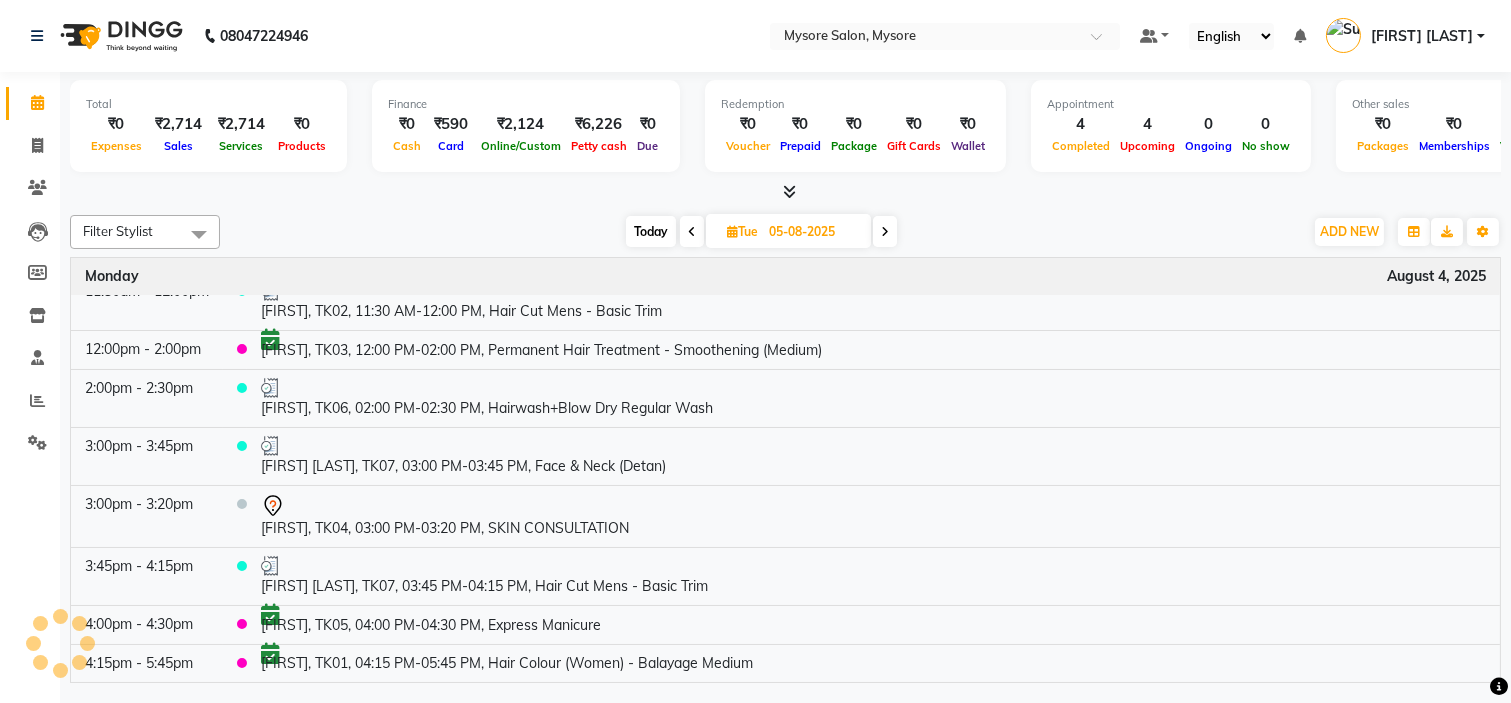 scroll, scrollTop: 0, scrollLeft: 0, axis: both 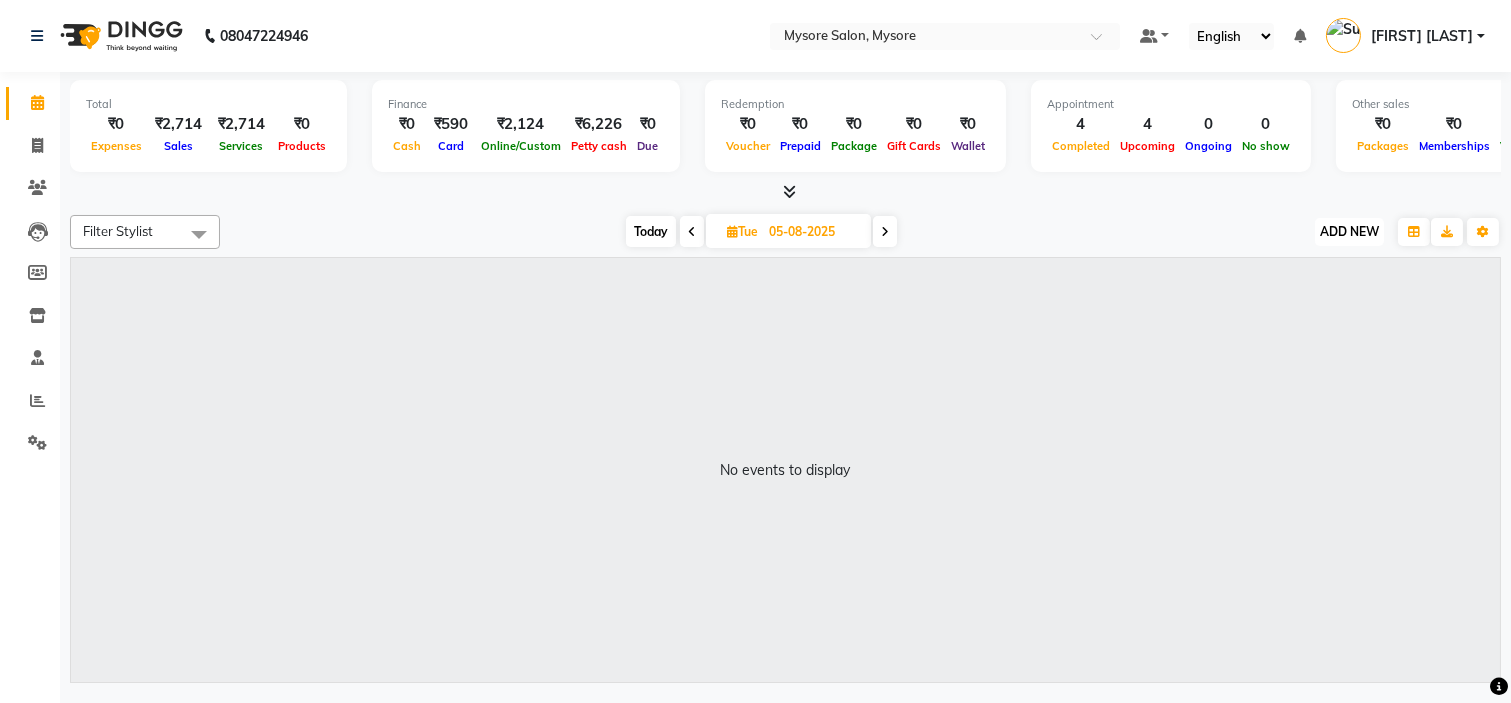 click on "ADD NEW" at bounding box center [1349, 231] 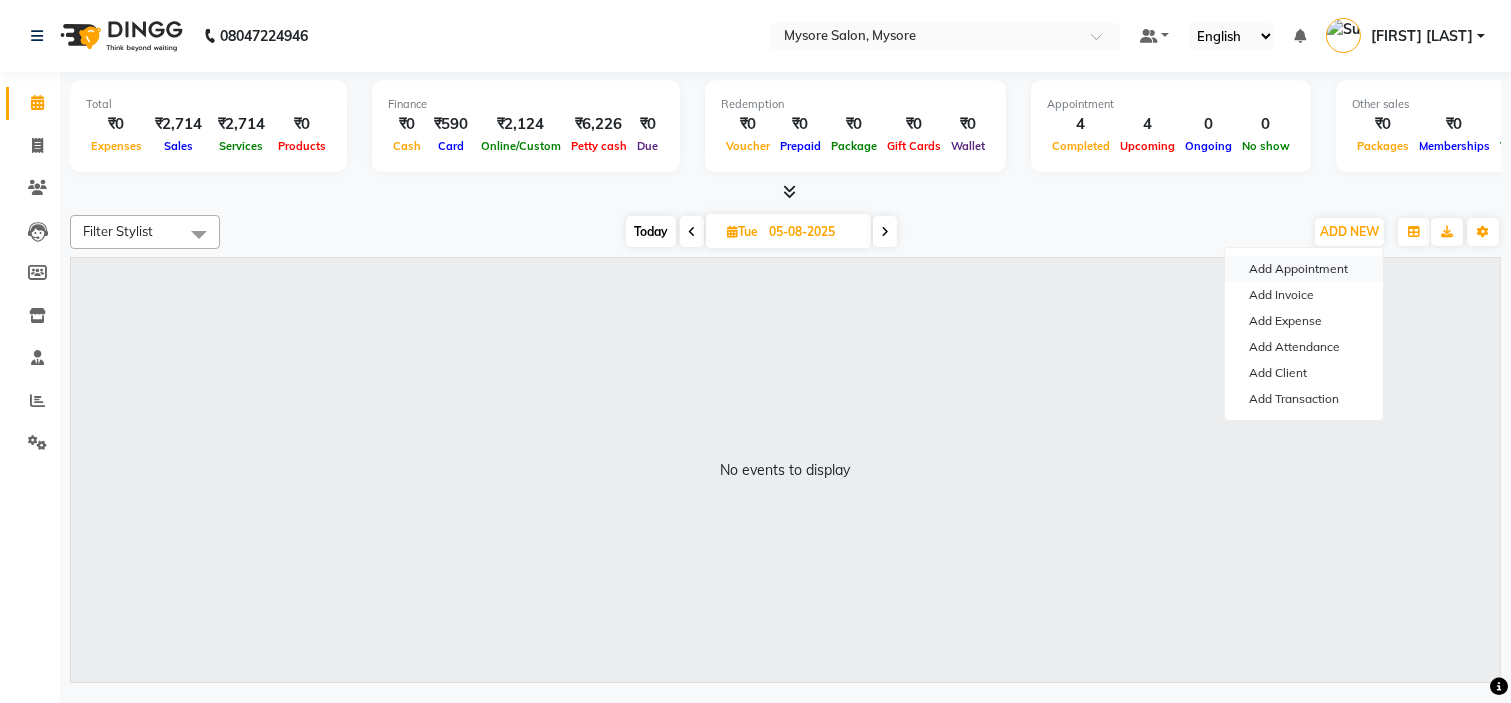 click on "Add Appointment" at bounding box center [1304, 269] 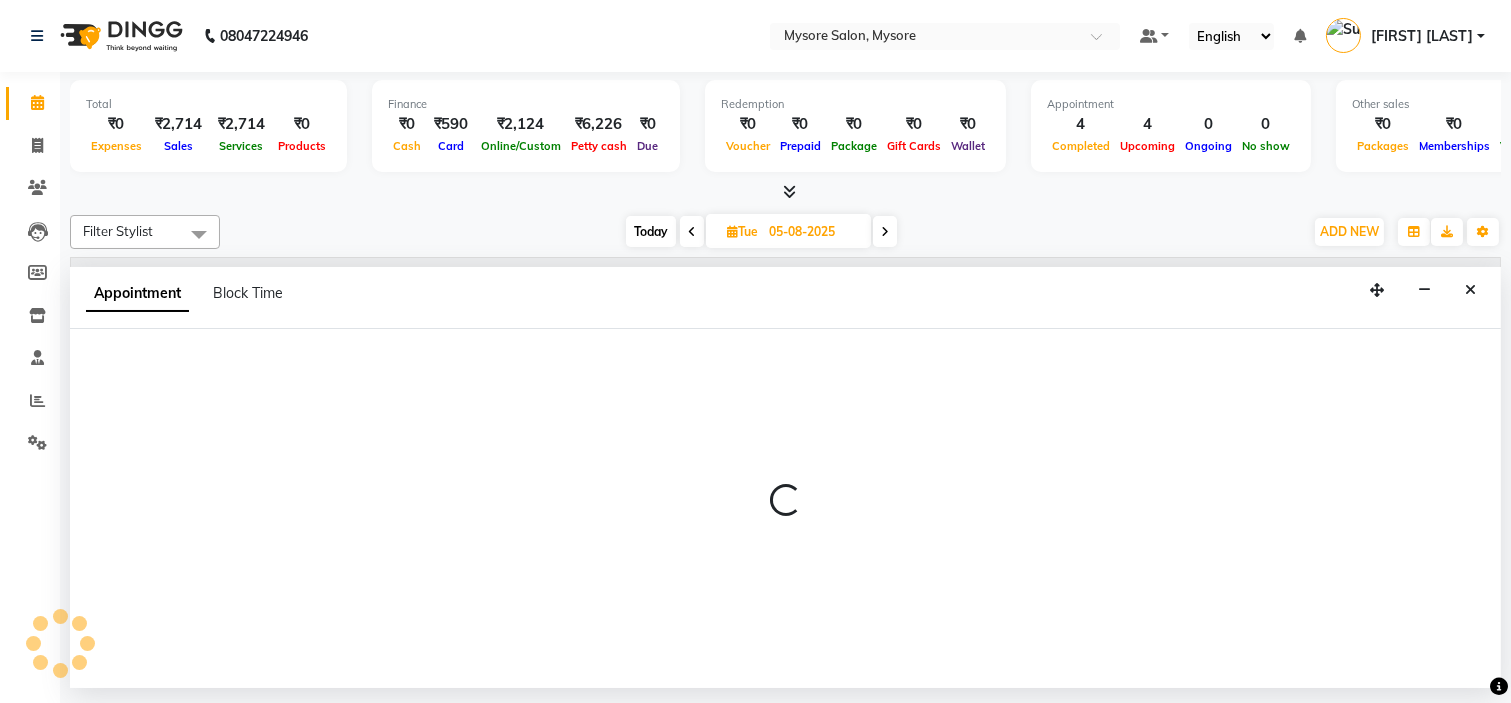 select on "tentative" 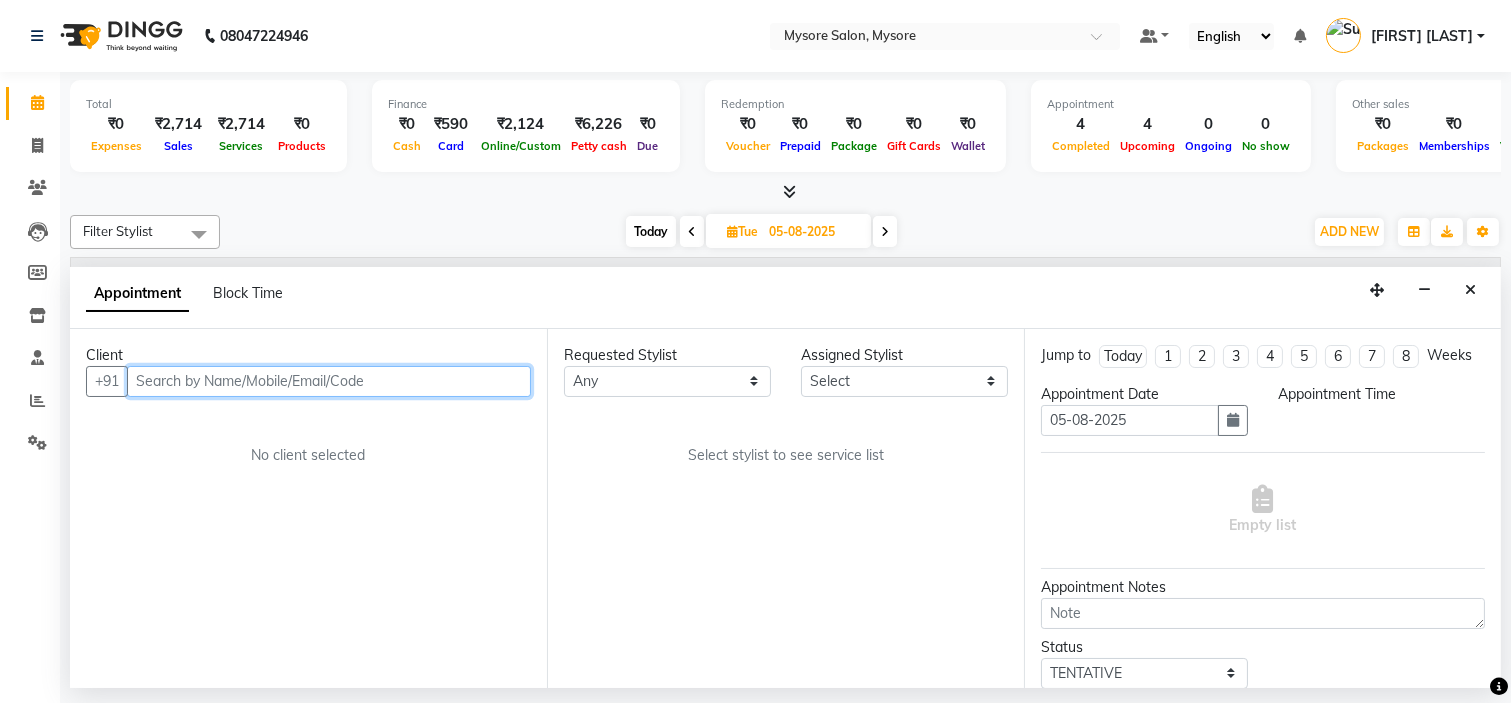 select on "540" 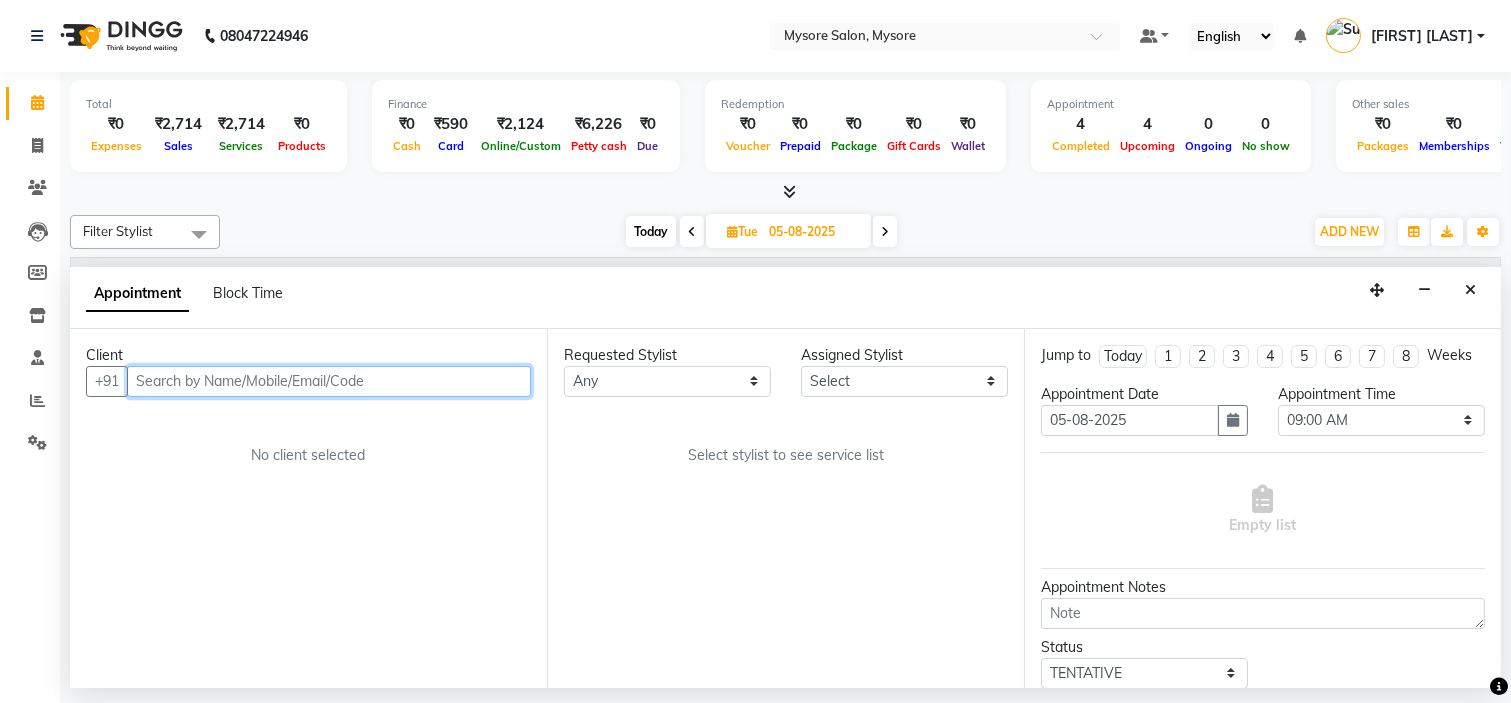 click at bounding box center (329, 381) 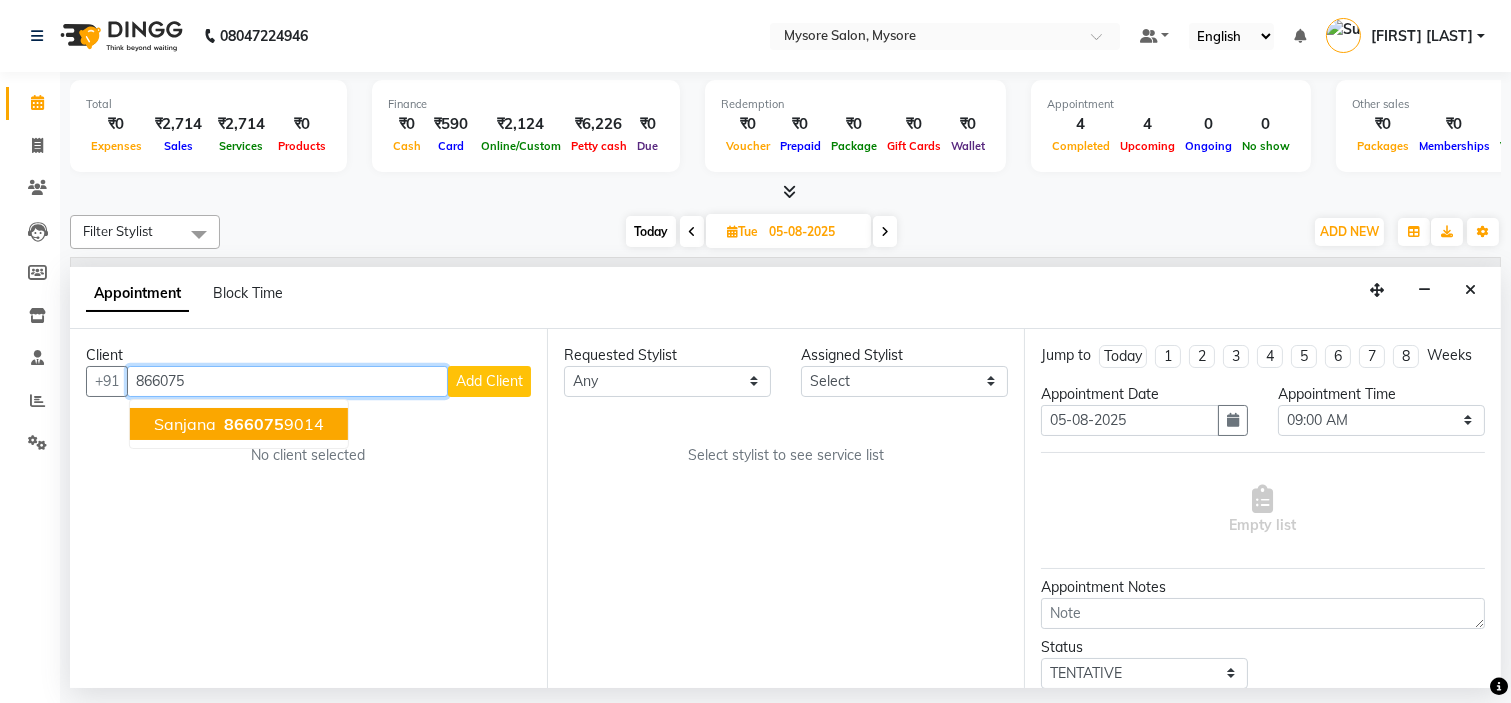 click on "866075" at bounding box center [254, 424] 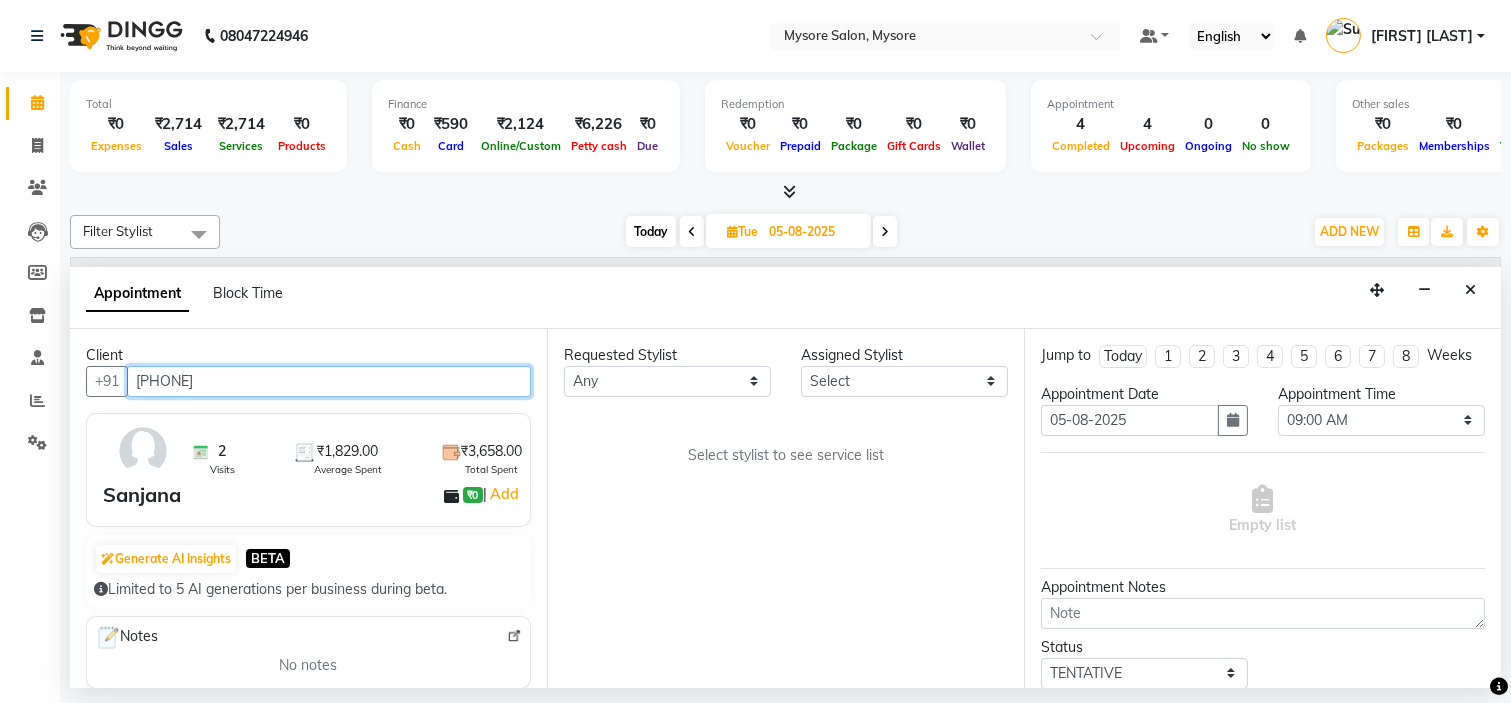 type on "[PHONE]" 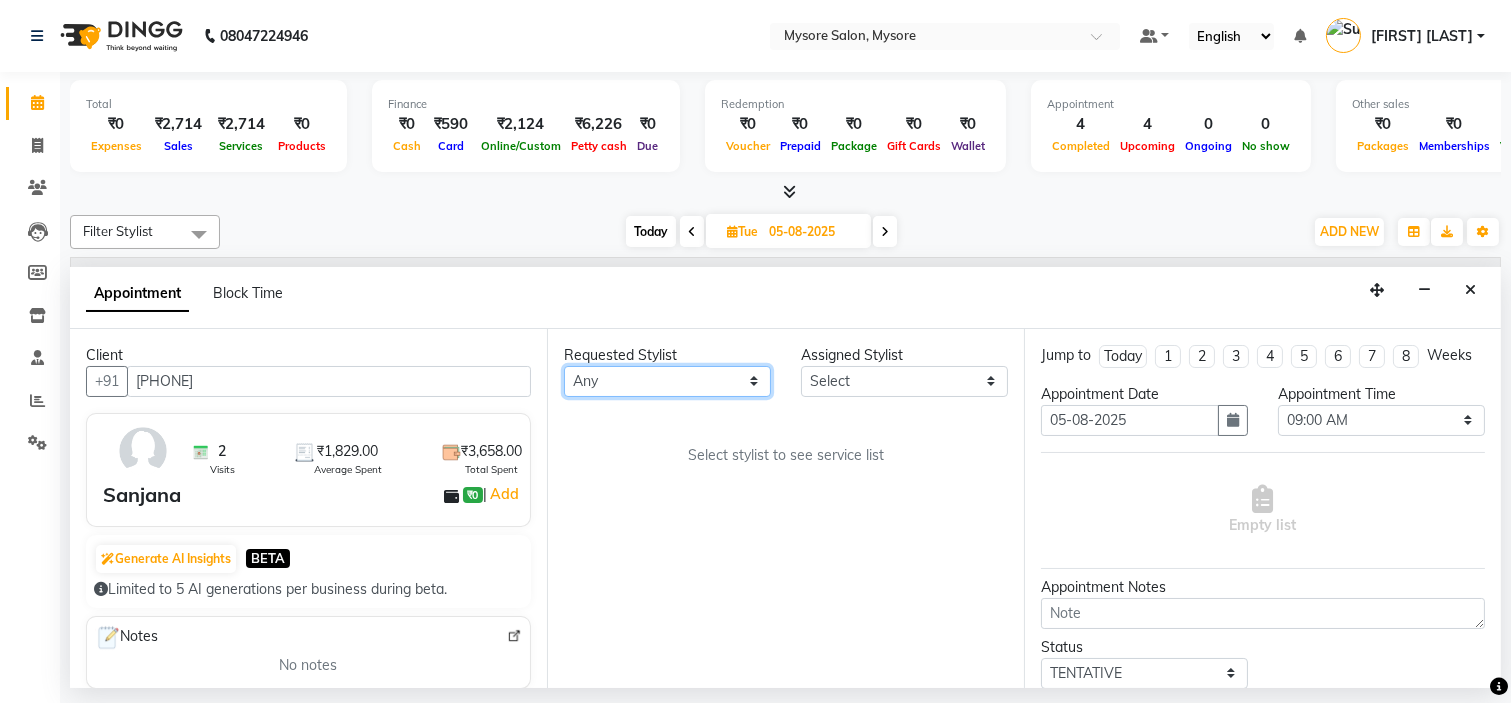 click on "Any Ankita Arti Ashwini Ayaan DR. Apurva Fatma Jayshree Lakshmi Paul Ruhul alom Shangnimwon Steve Sumaiya Banu Sumit Teja Tezz The Glam Room Mysore" at bounding box center [667, 381] 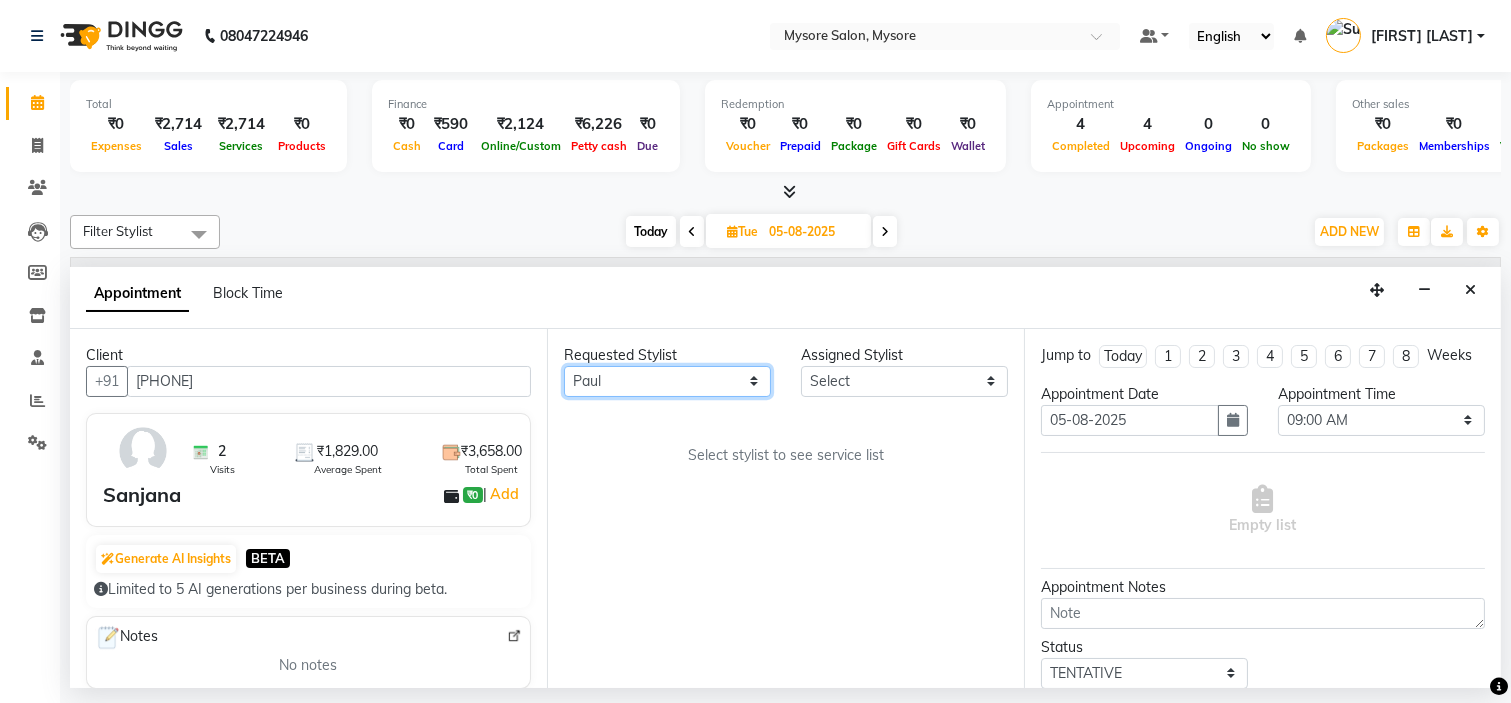 click on "Any Ankita Arti Ashwini Ayaan DR. Apurva Fatma Jayshree Lakshmi Paul Ruhul alom Shangnimwon Steve Sumaiya Banu Sumit Teja Tezz The Glam Room Mysore" at bounding box center (667, 381) 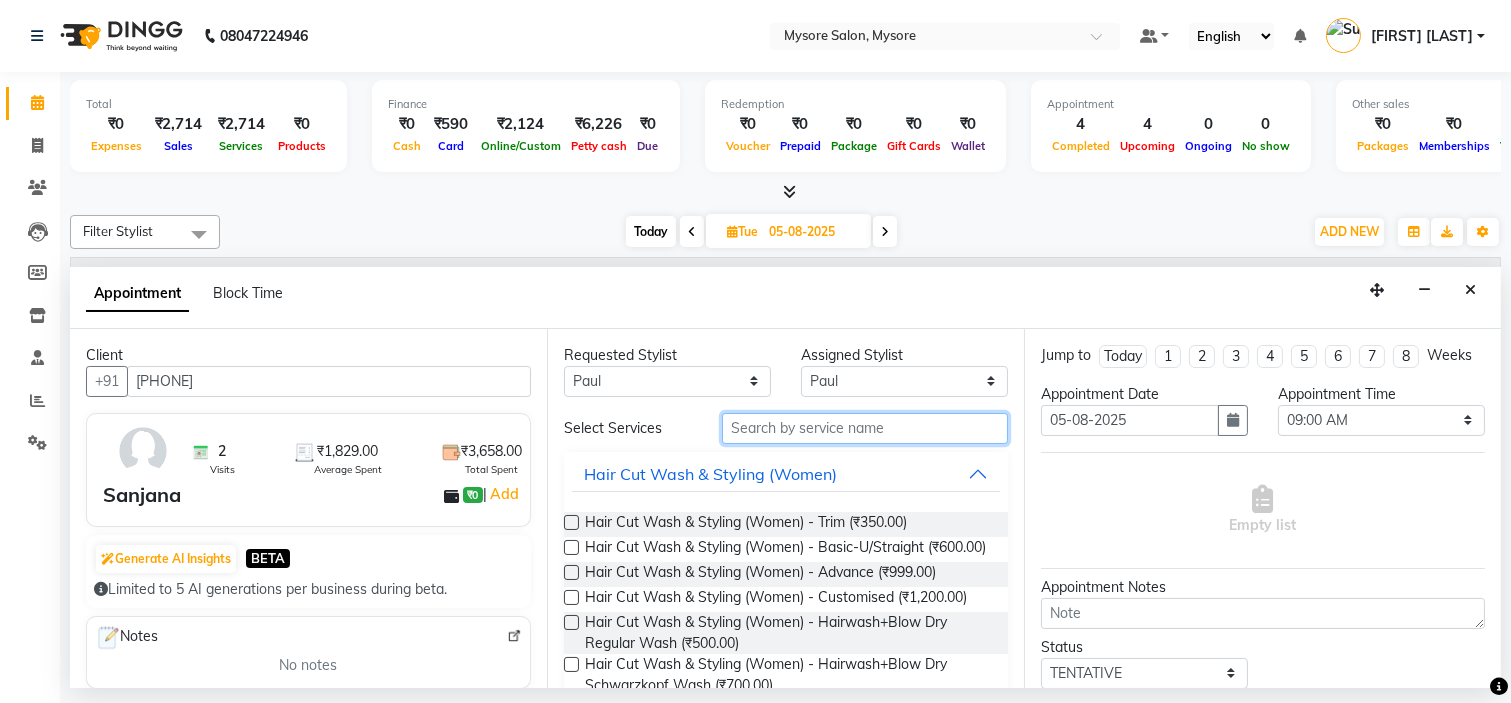 click at bounding box center [865, 428] 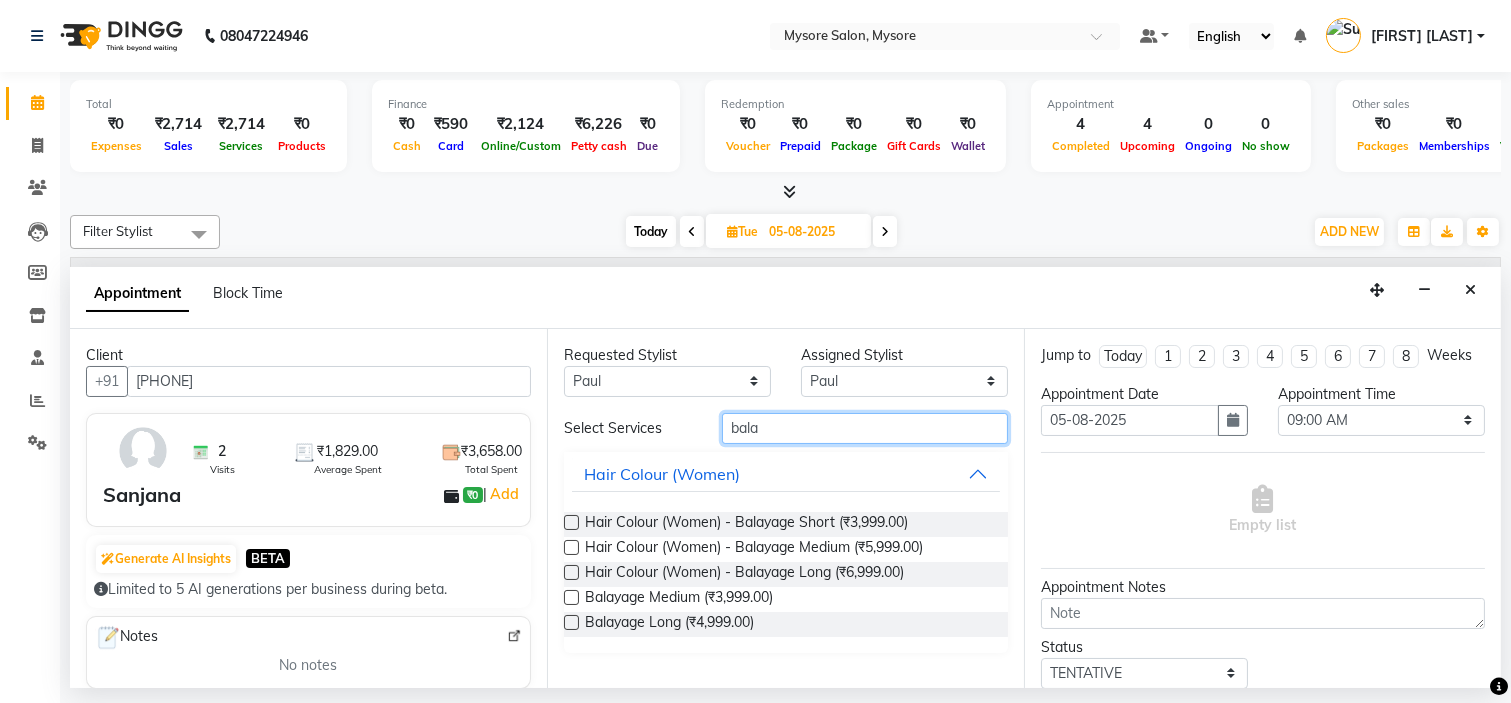 type on "bala" 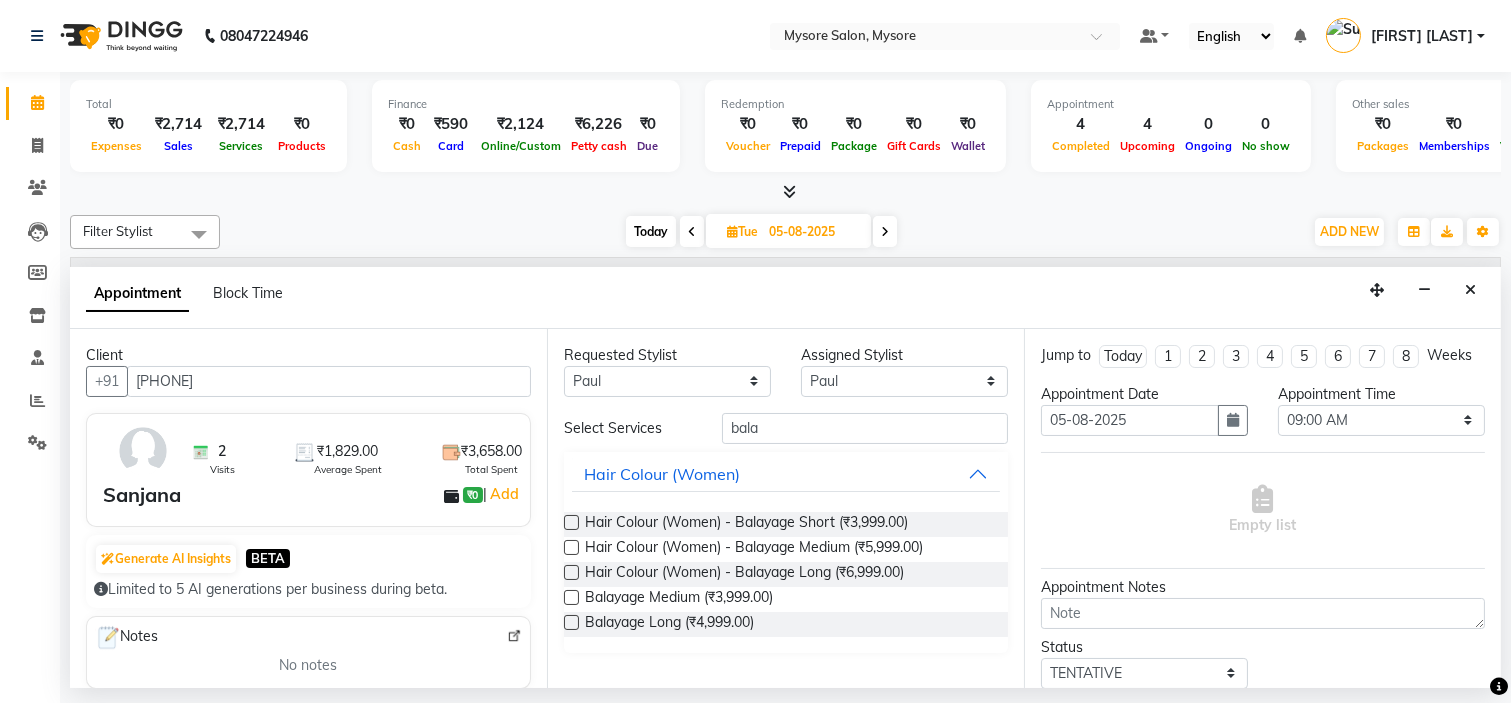 click at bounding box center [571, 547] 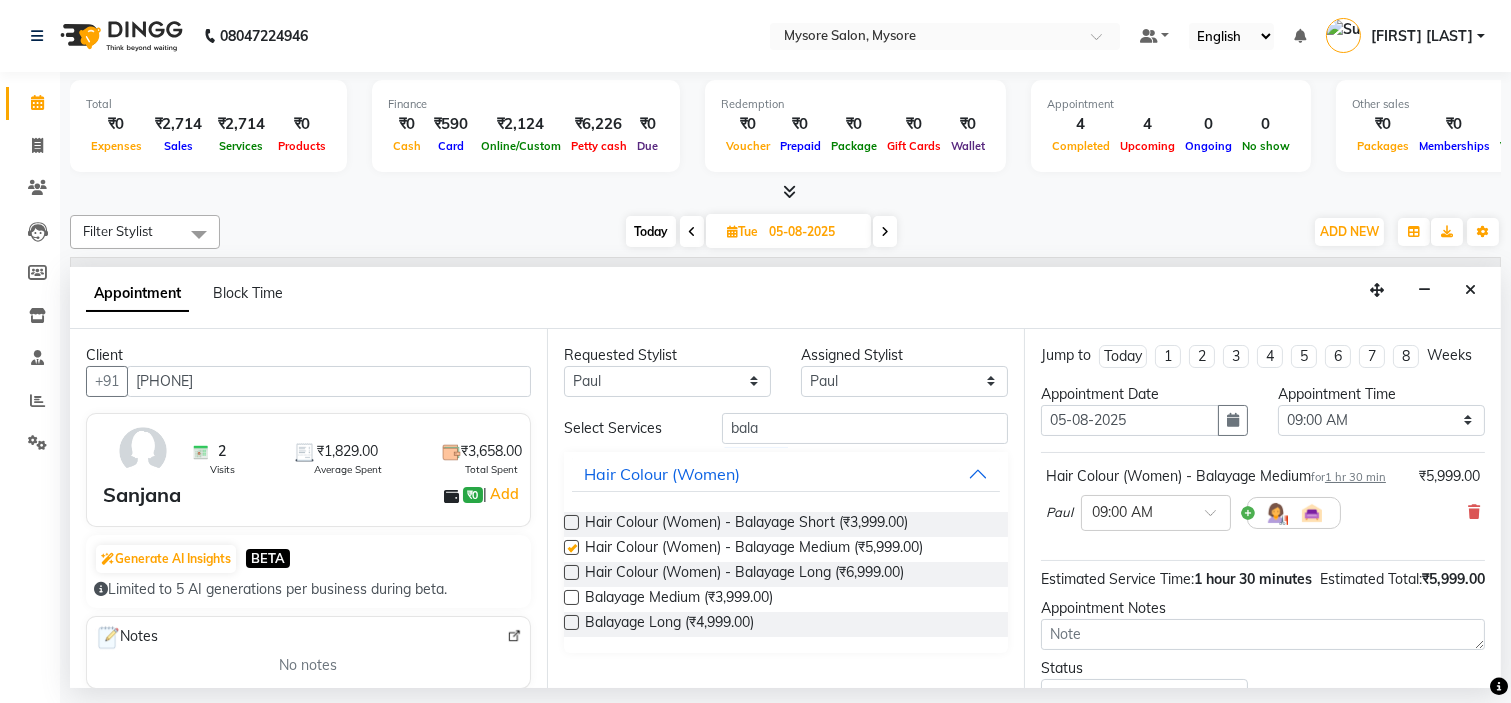 checkbox on "false" 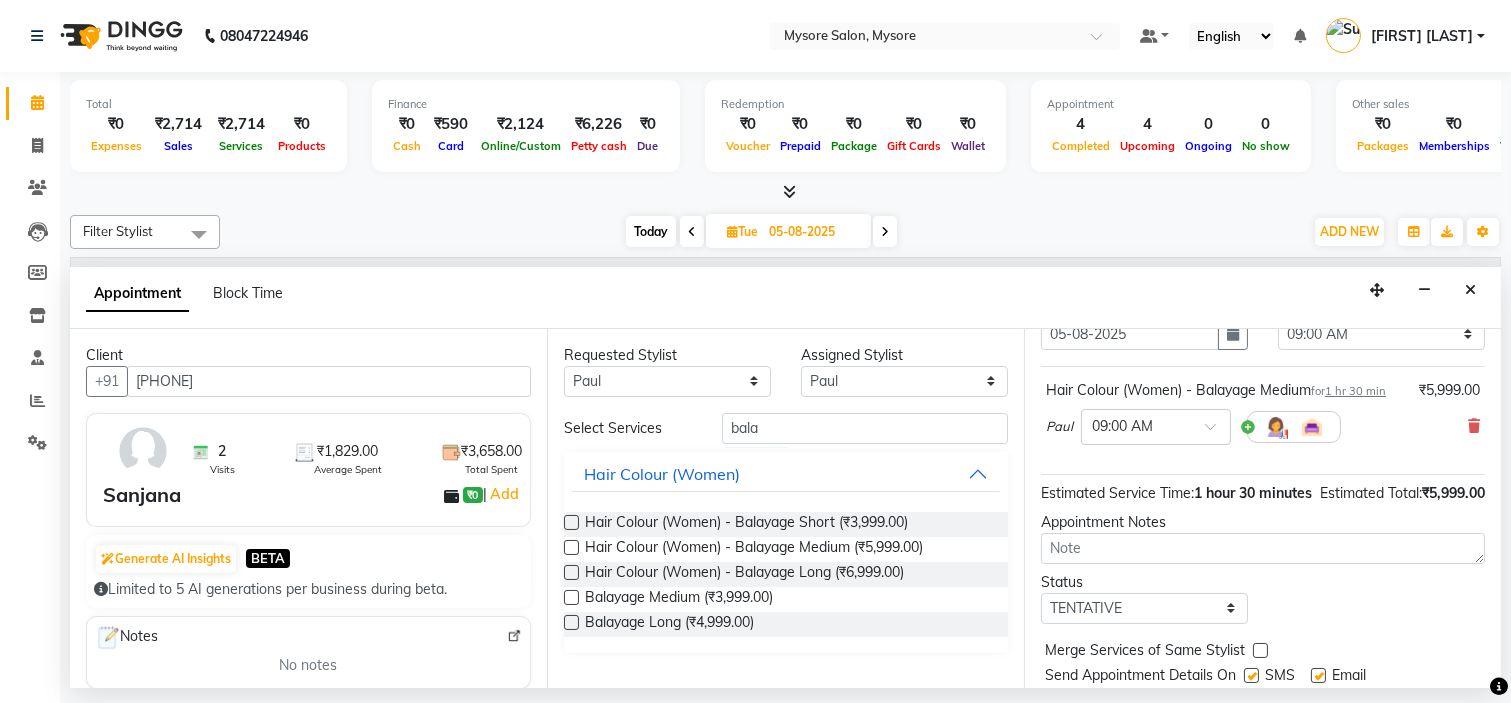 scroll, scrollTop: 87, scrollLeft: 0, axis: vertical 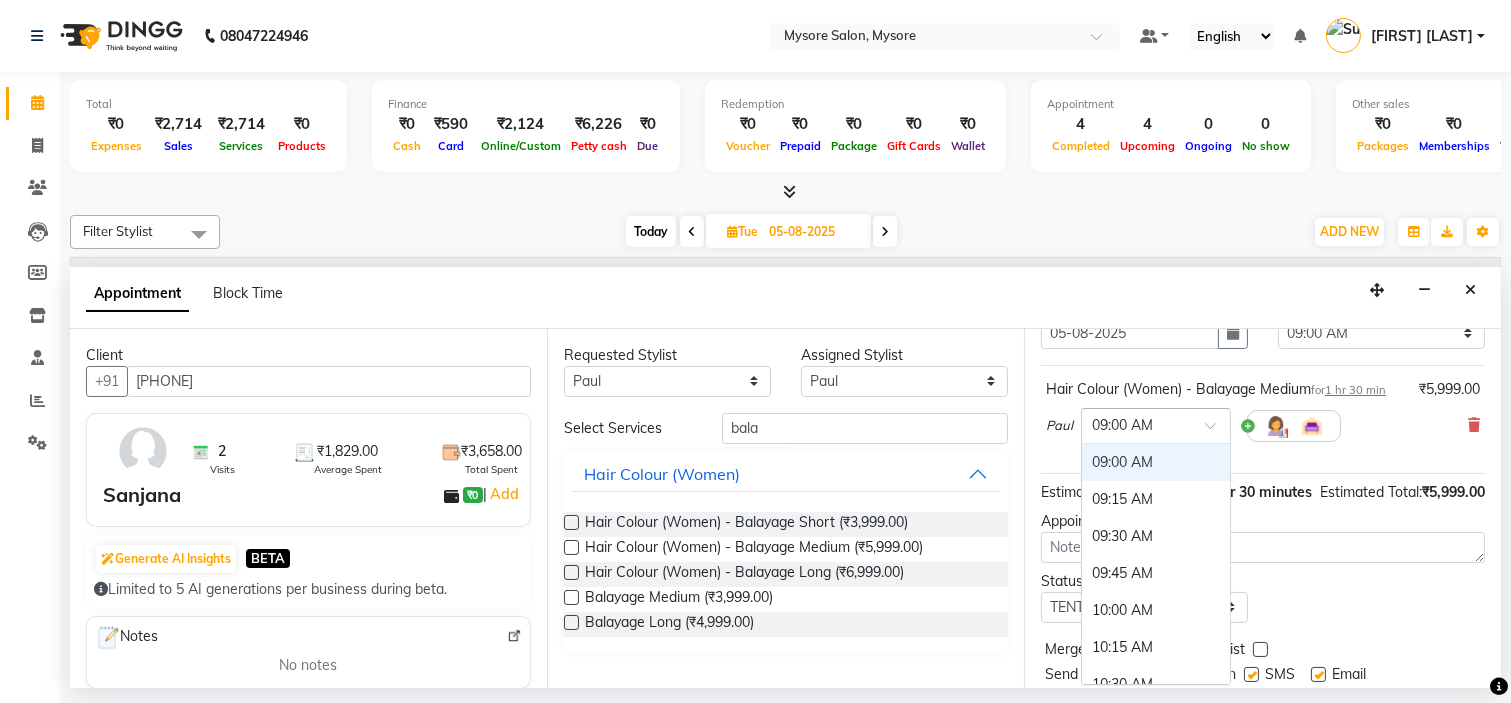 click at bounding box center (1136, 424) 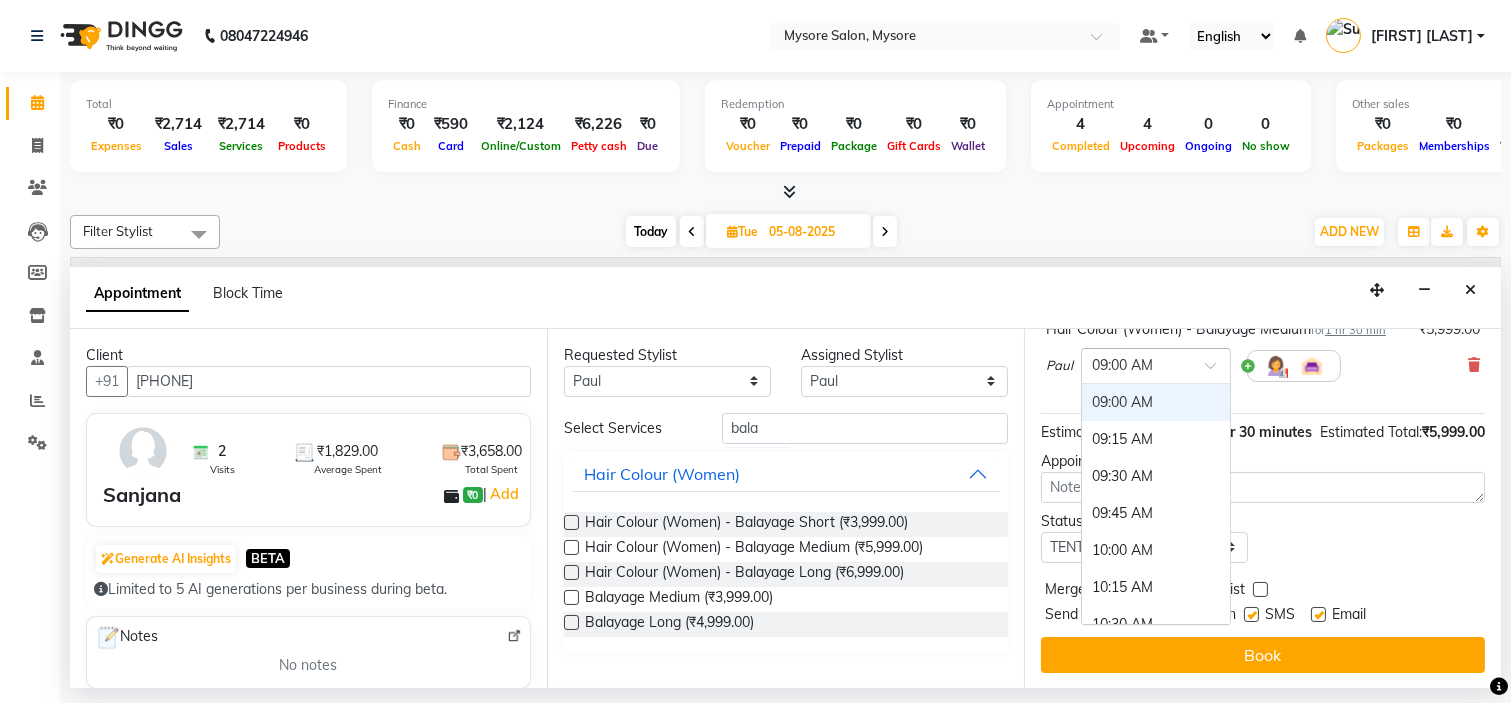 scroll, scrollTop: 184, scrollLeft: 0, axis: vertical 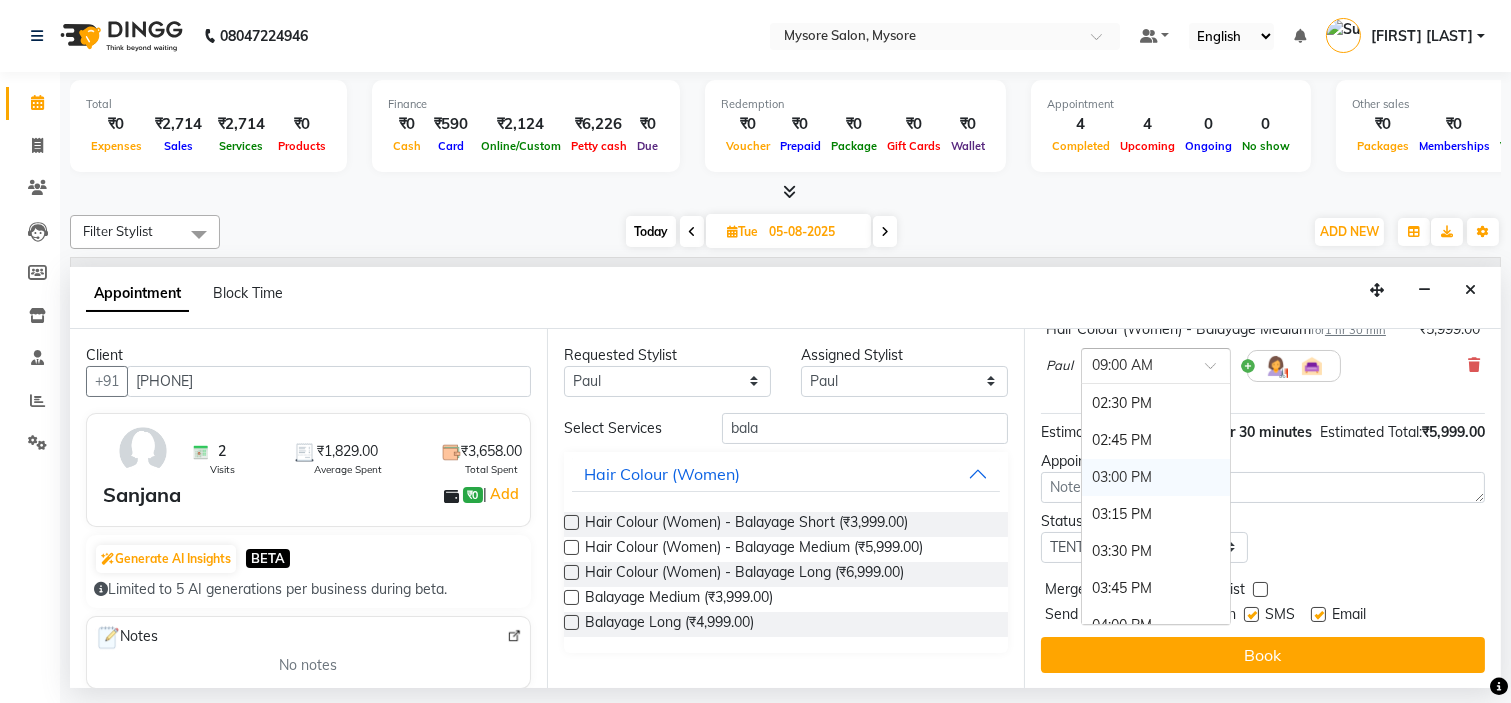 click on "03:00 PM" at bounding box center (1156, 477) 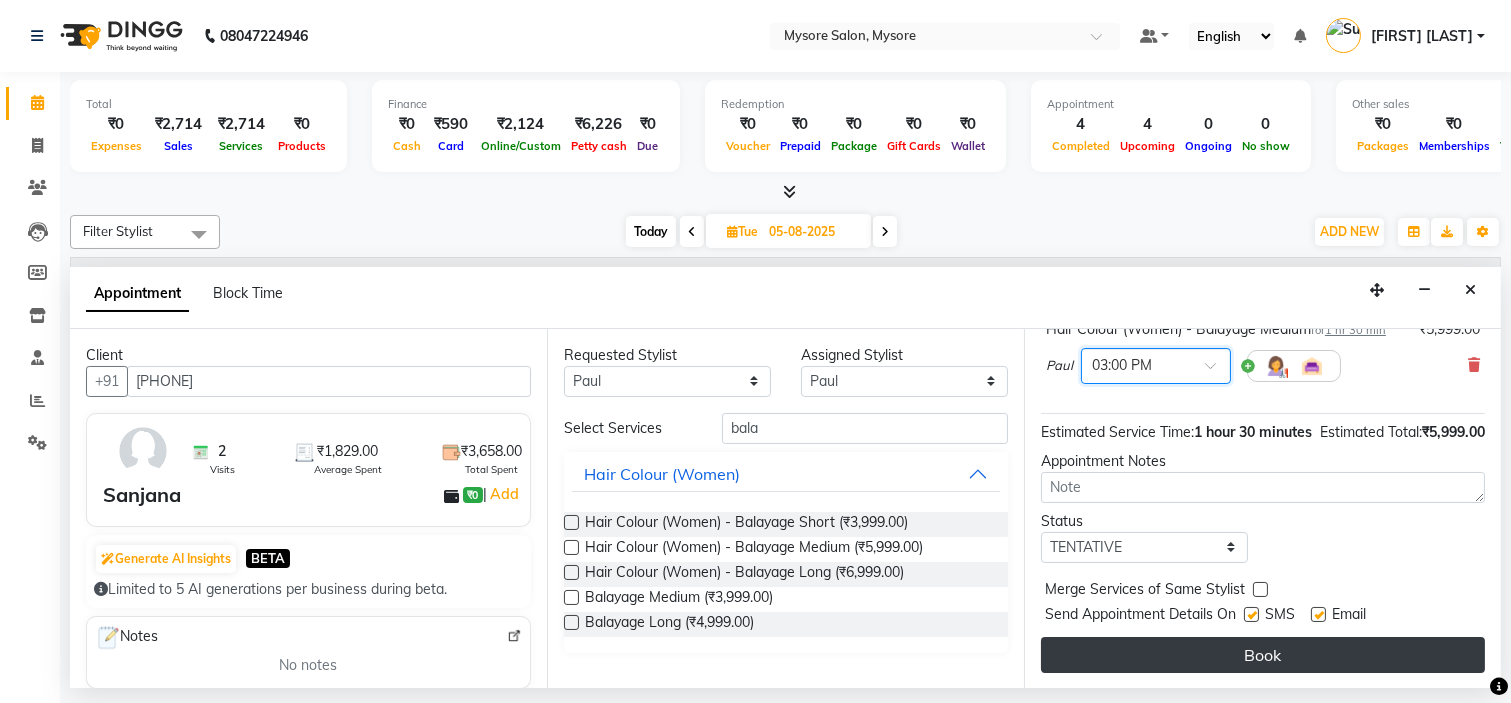click on "Book" at bounding box center (1263, 655) 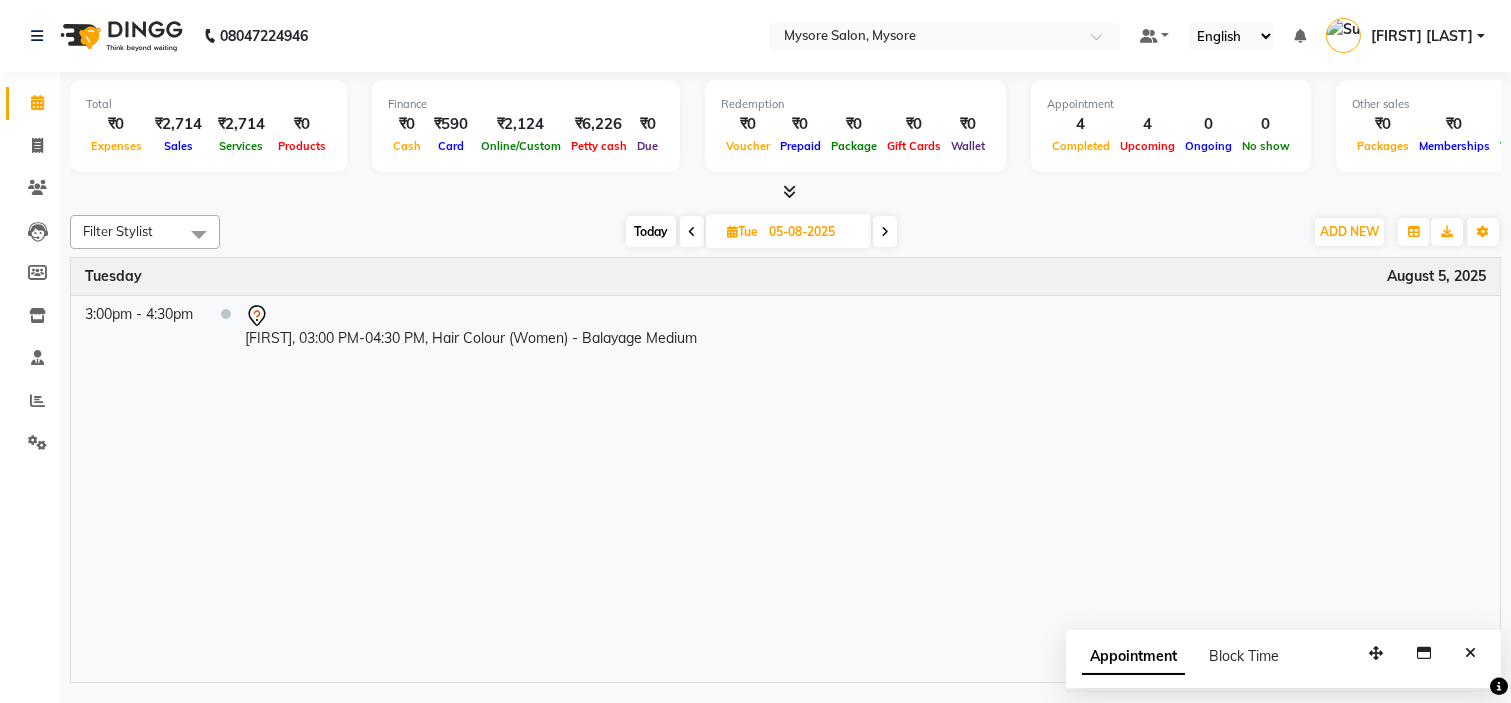 click at bounding box center [199, 234] 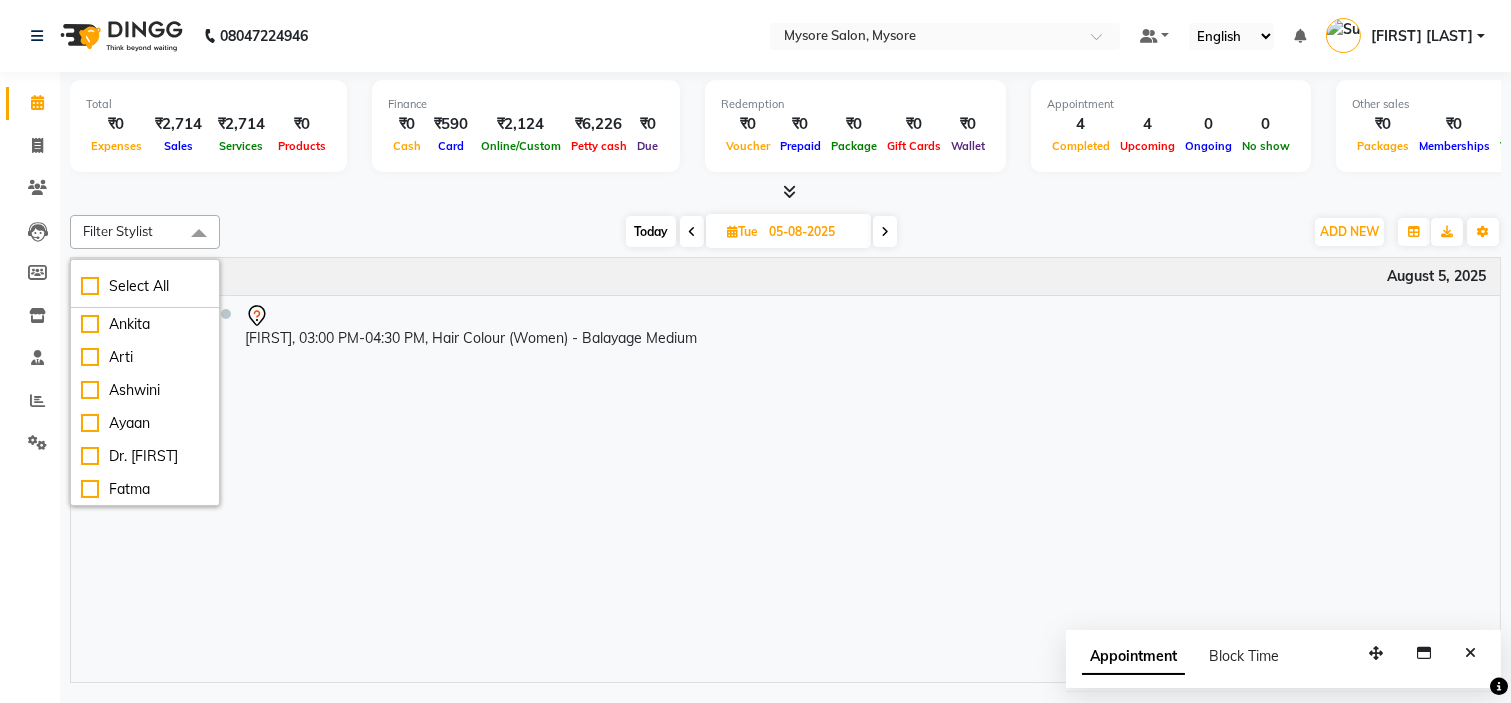 click at bounding box center (199, 234) 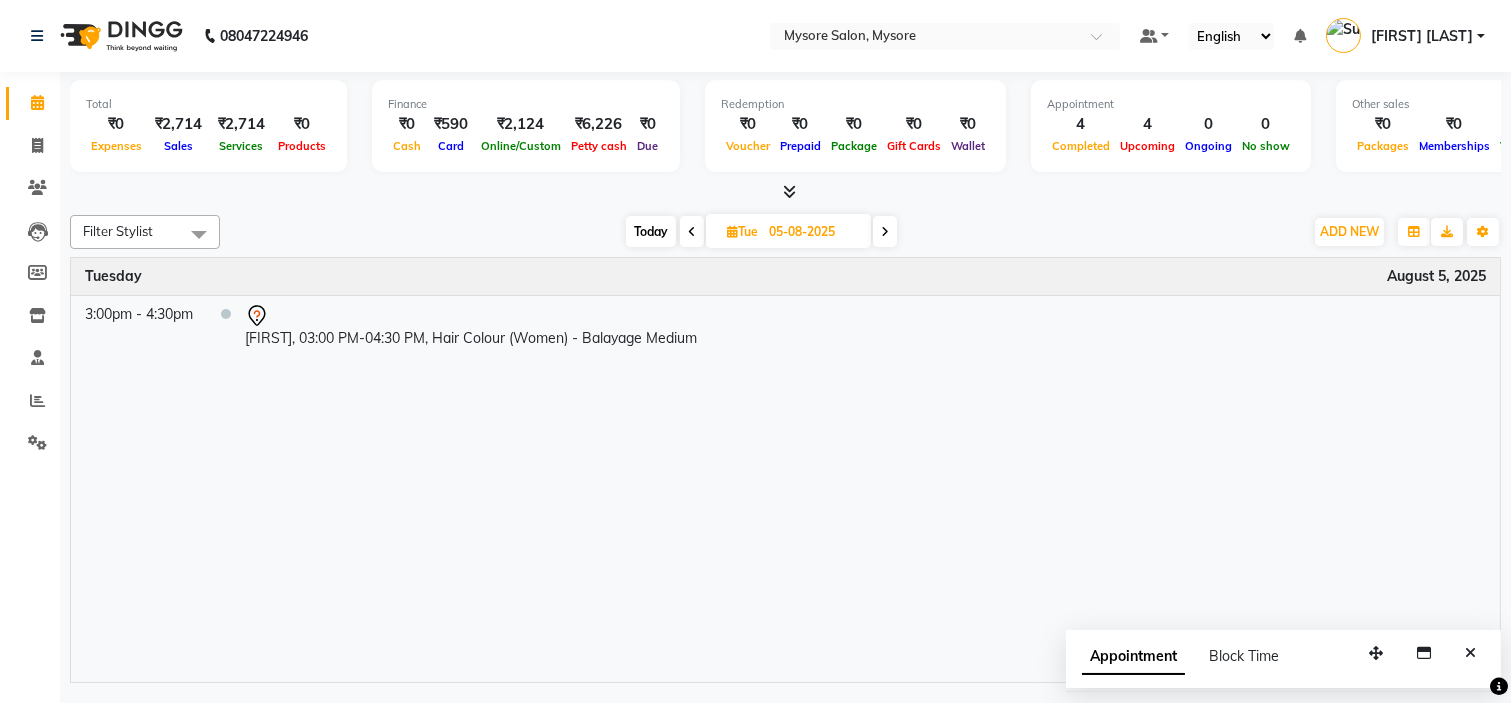 click on "Today" at bounding box center [651, 231] 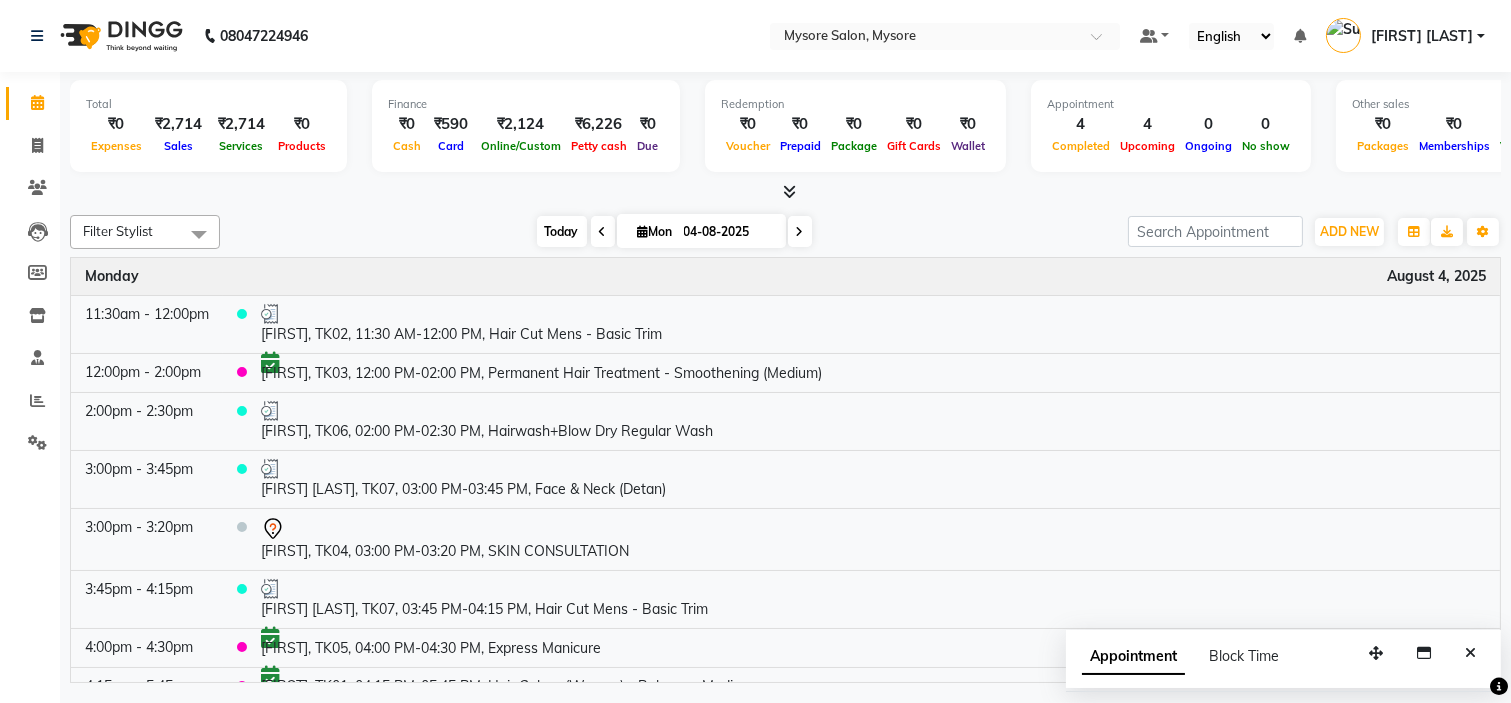 click on "Mon" at bounding box center (655, 231) 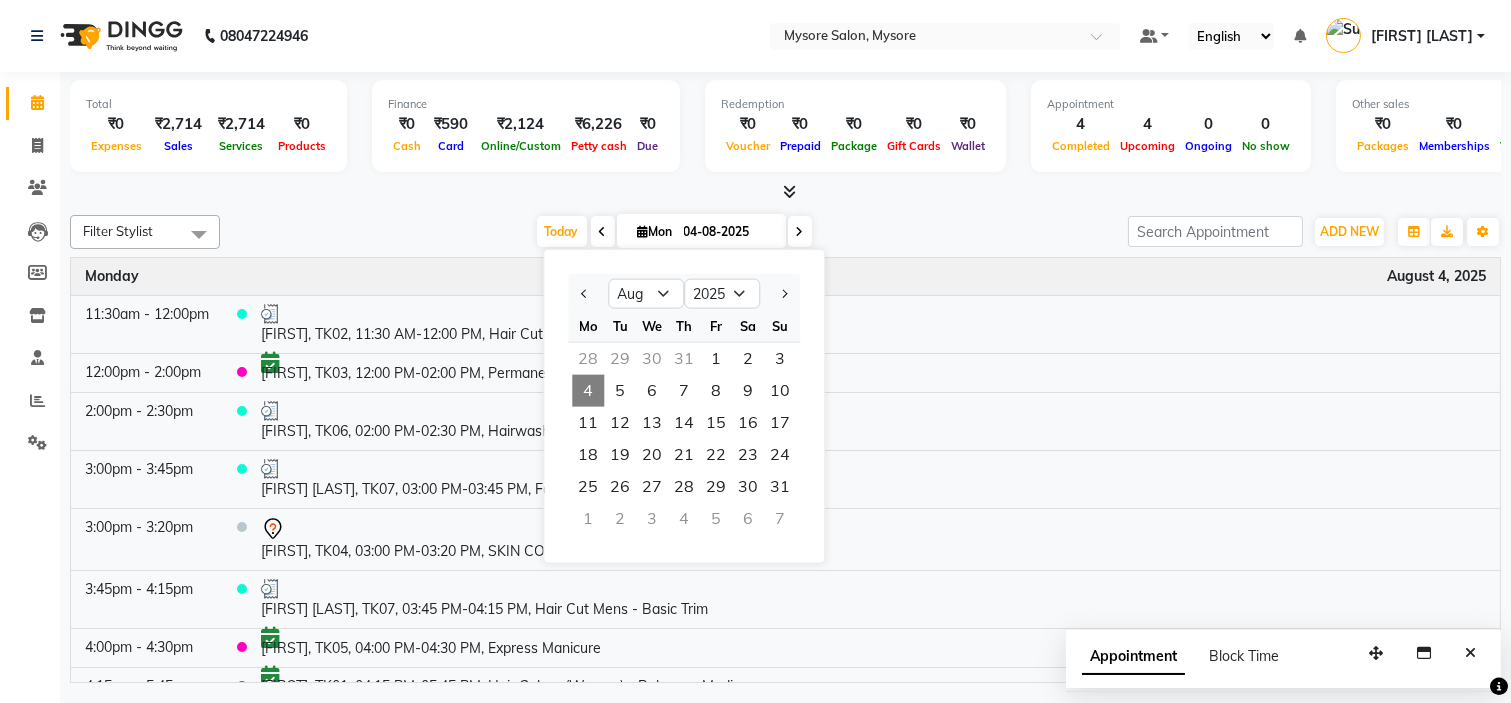 click on "Services" at bounding box center [242, 146] 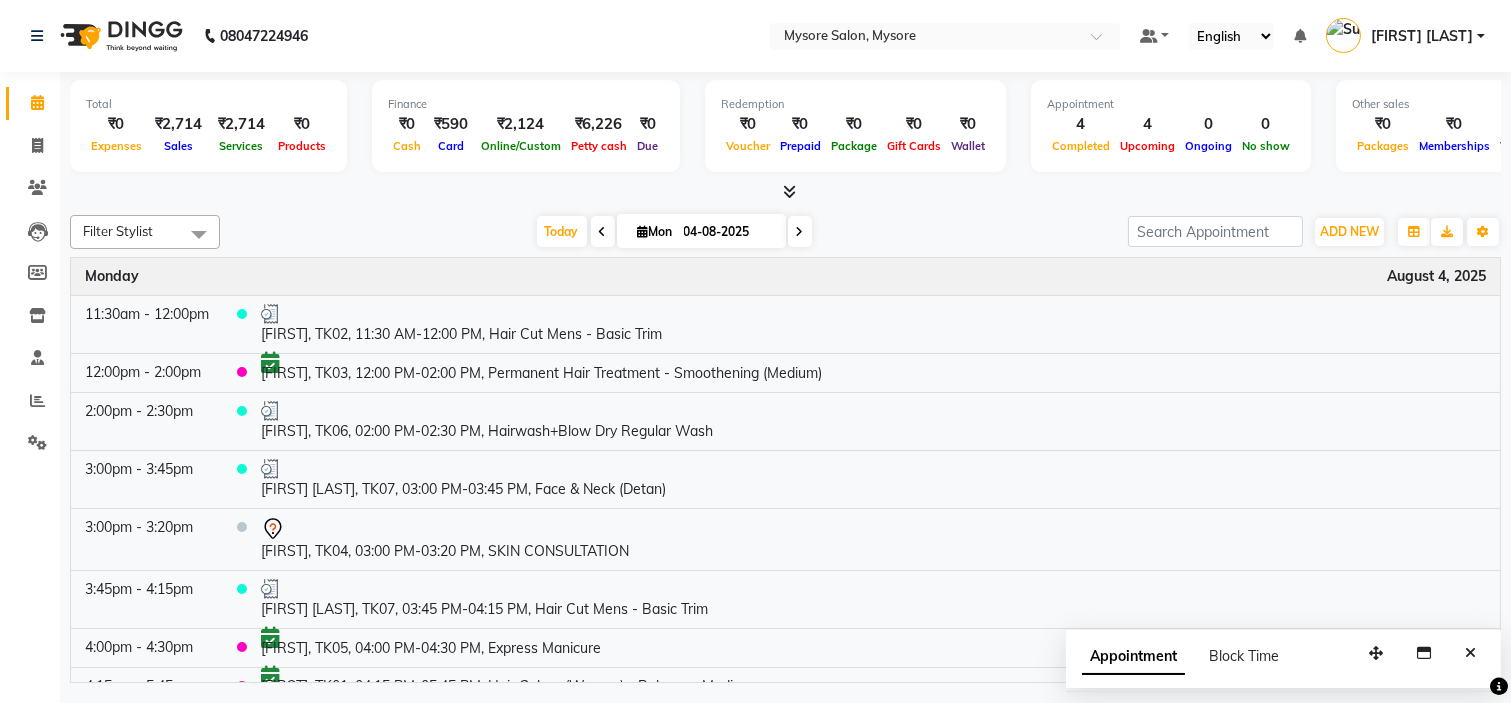 click on "Services" at bounding box center (242, 146) 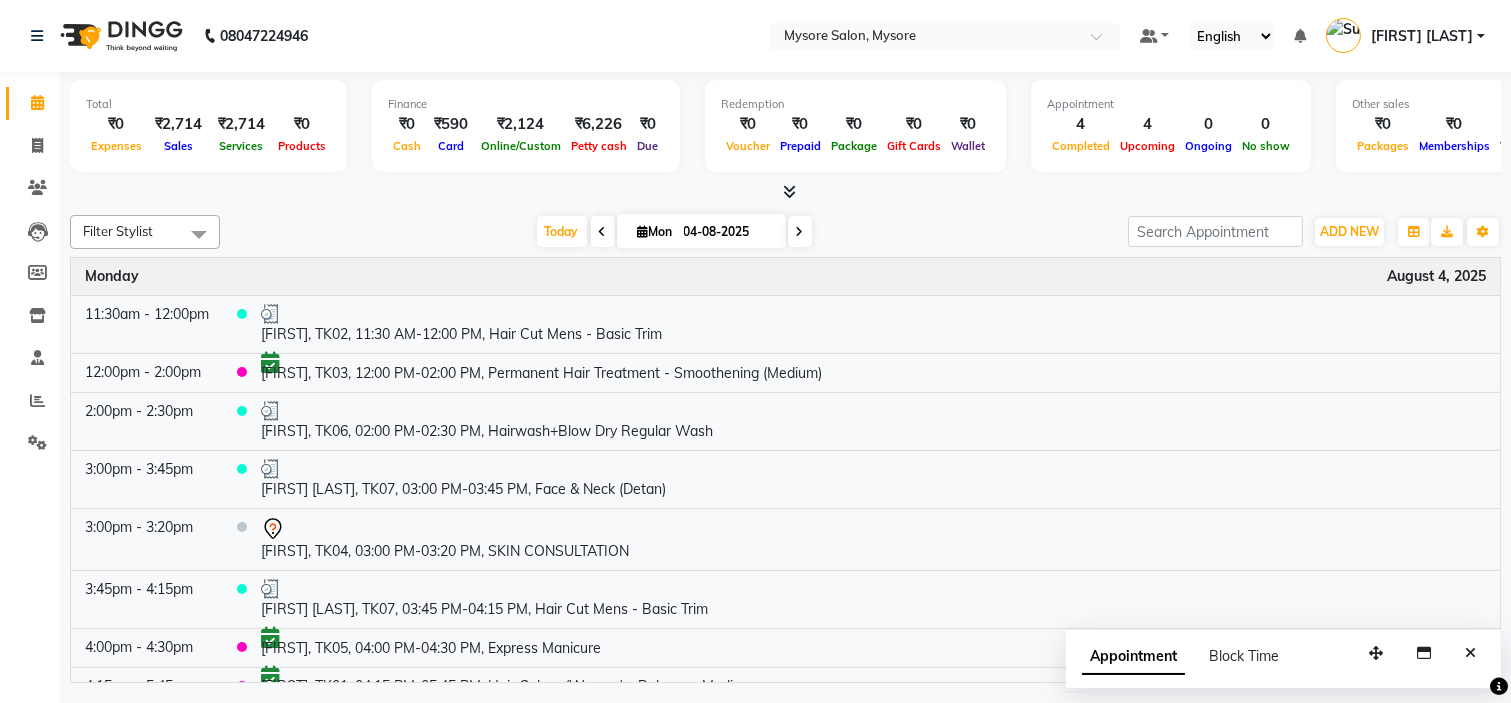 click on "₹2,714" at bounding box center [241, 124] 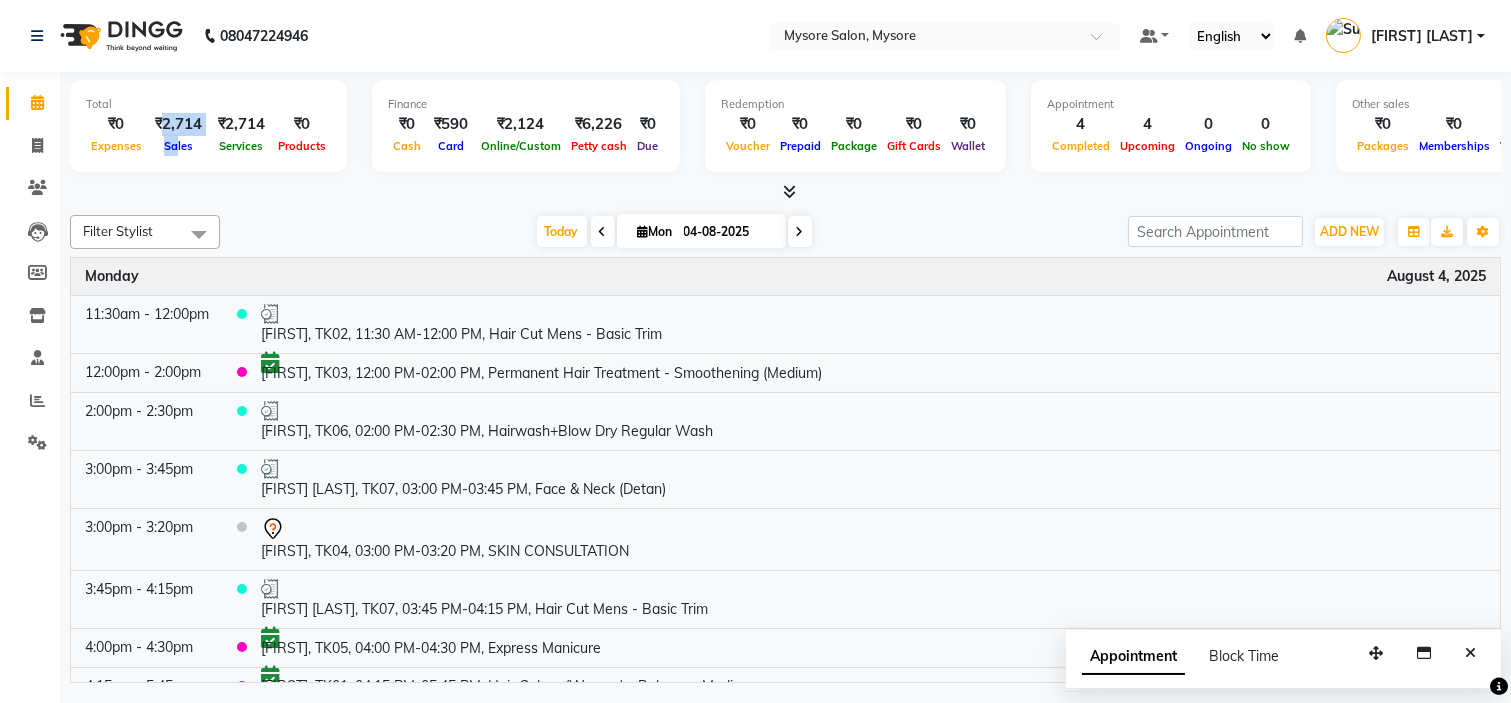 drag, startPoint x: 164, startPoint y: 124, endPoint x: 174, endPoint y: 143, distance: 21.470911 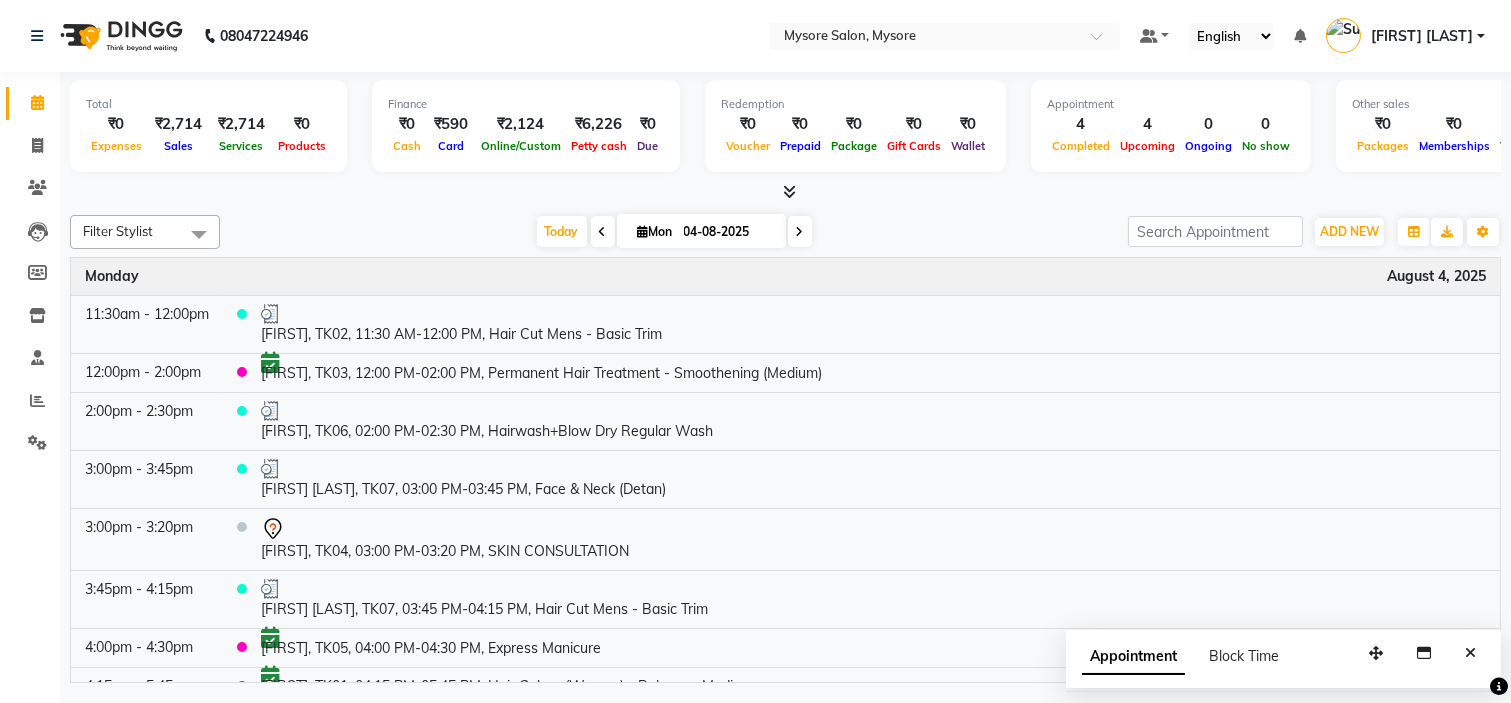 click on "Sales" at bounding box center [178, 146] 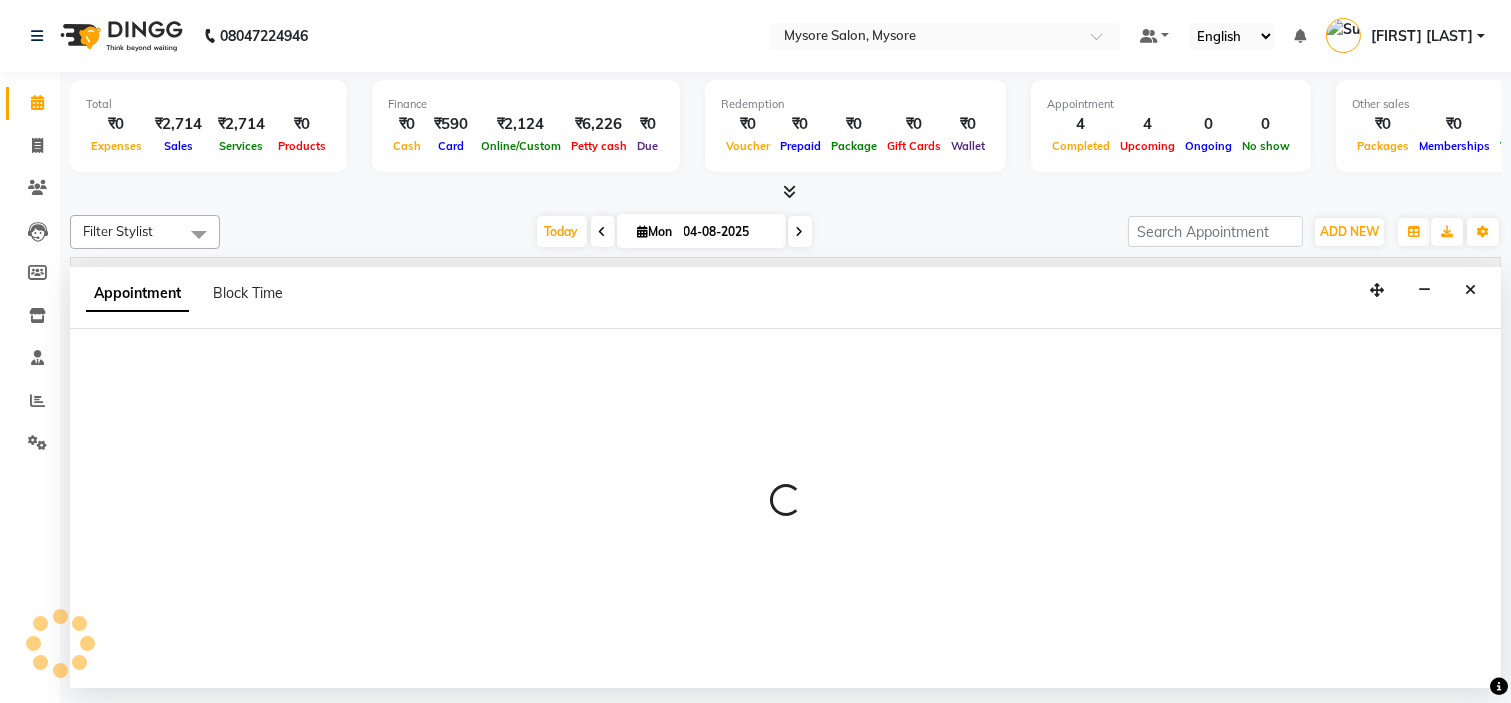 select on "tentative" 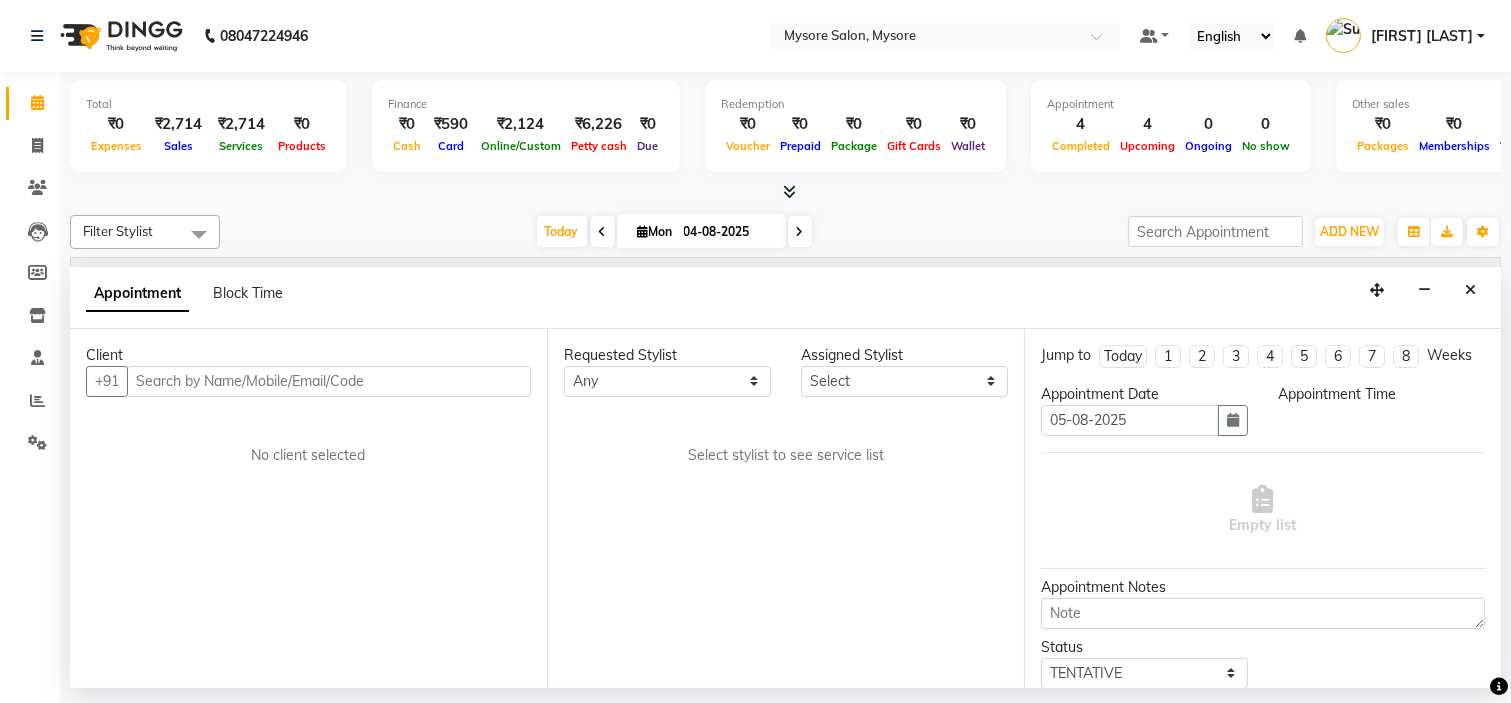 click at bounding box center [199, 234] 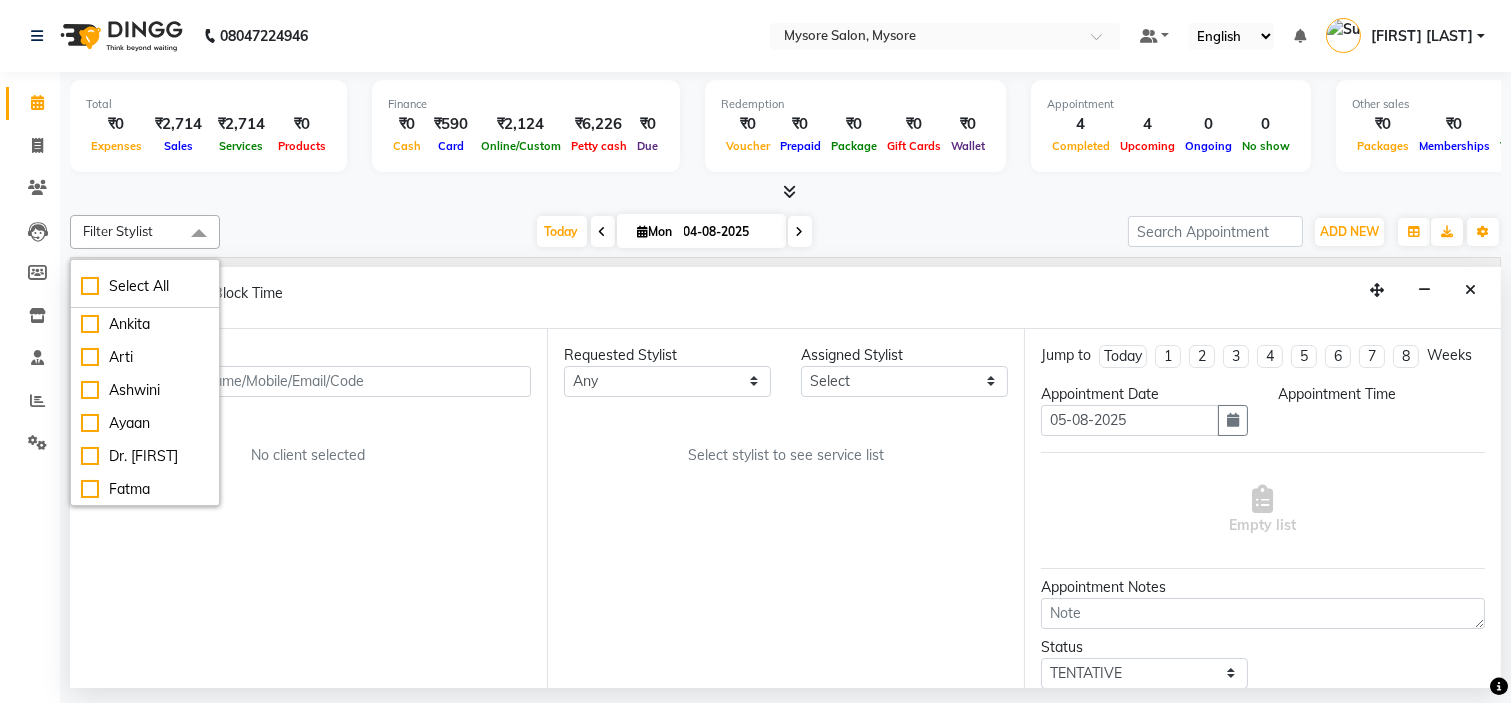 click at bounding box center (199, 234) 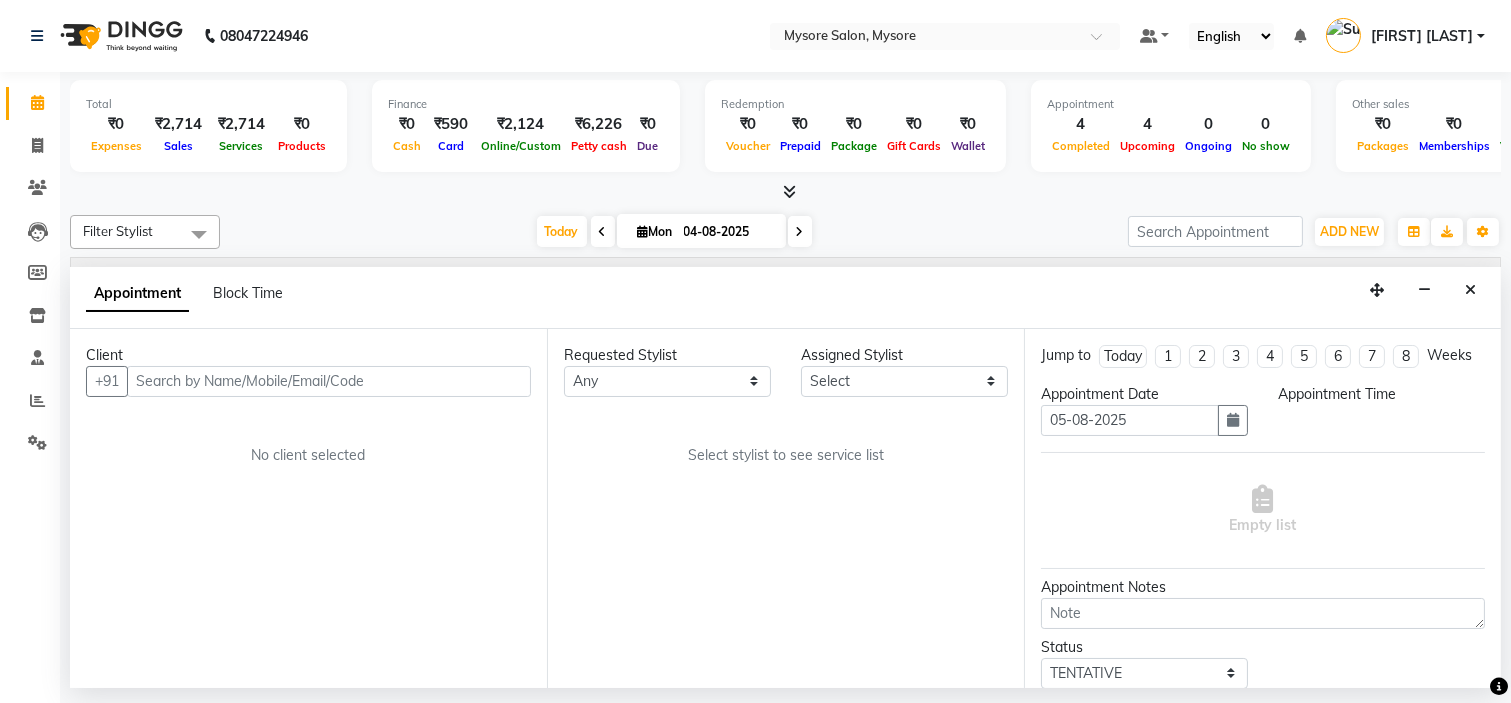 click at bounding box center (199, 234) 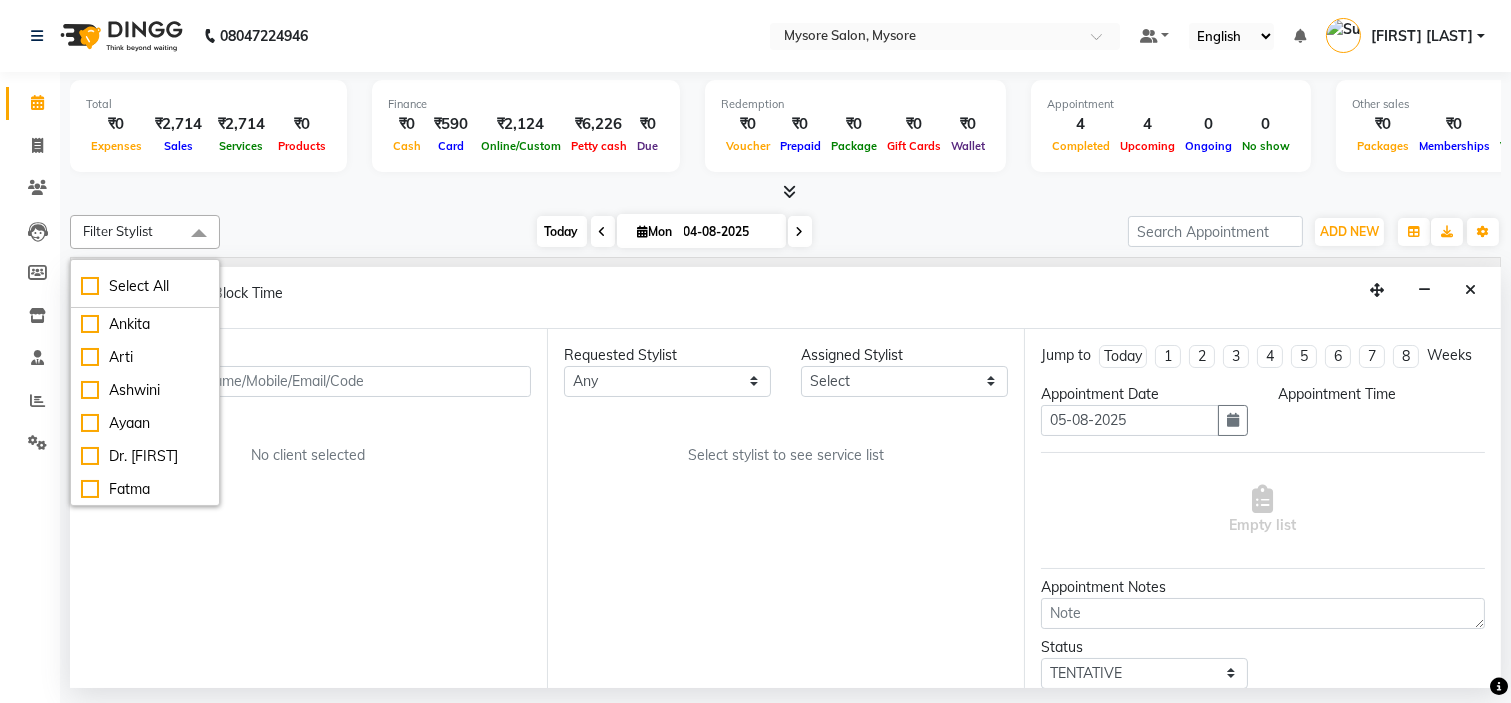 click on "Today" at bounding box center (562, 231) 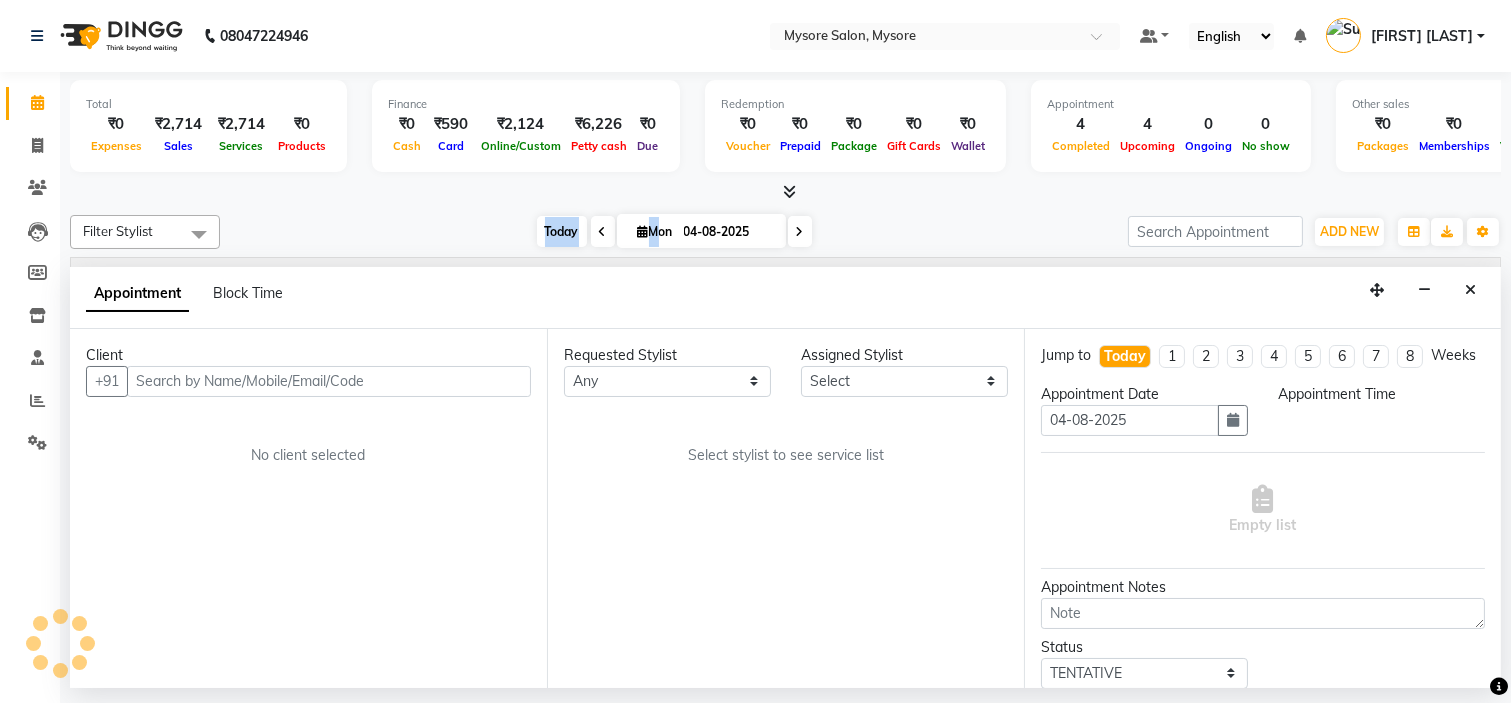 click on "Today" at bounding box center [562, 231] 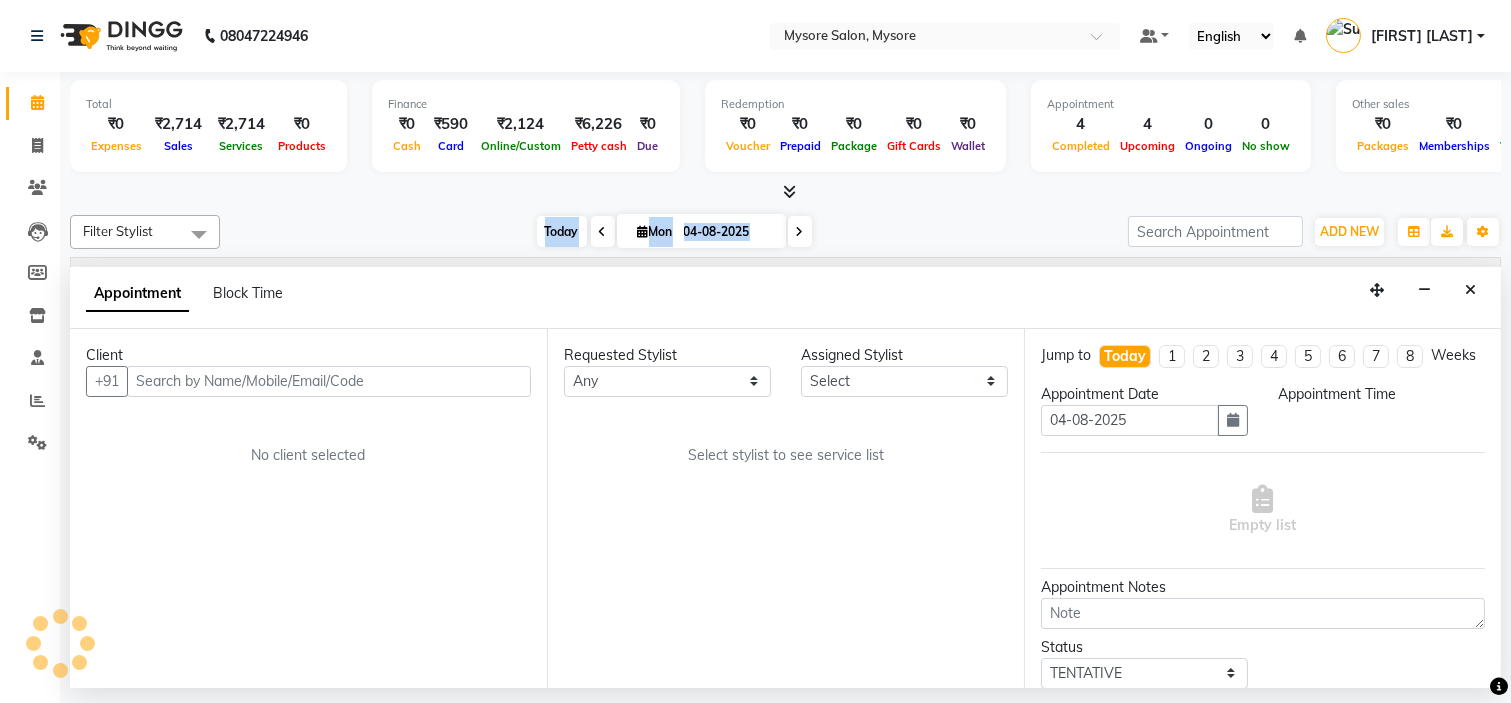 click on "Today" at bounding box center [562, 231] 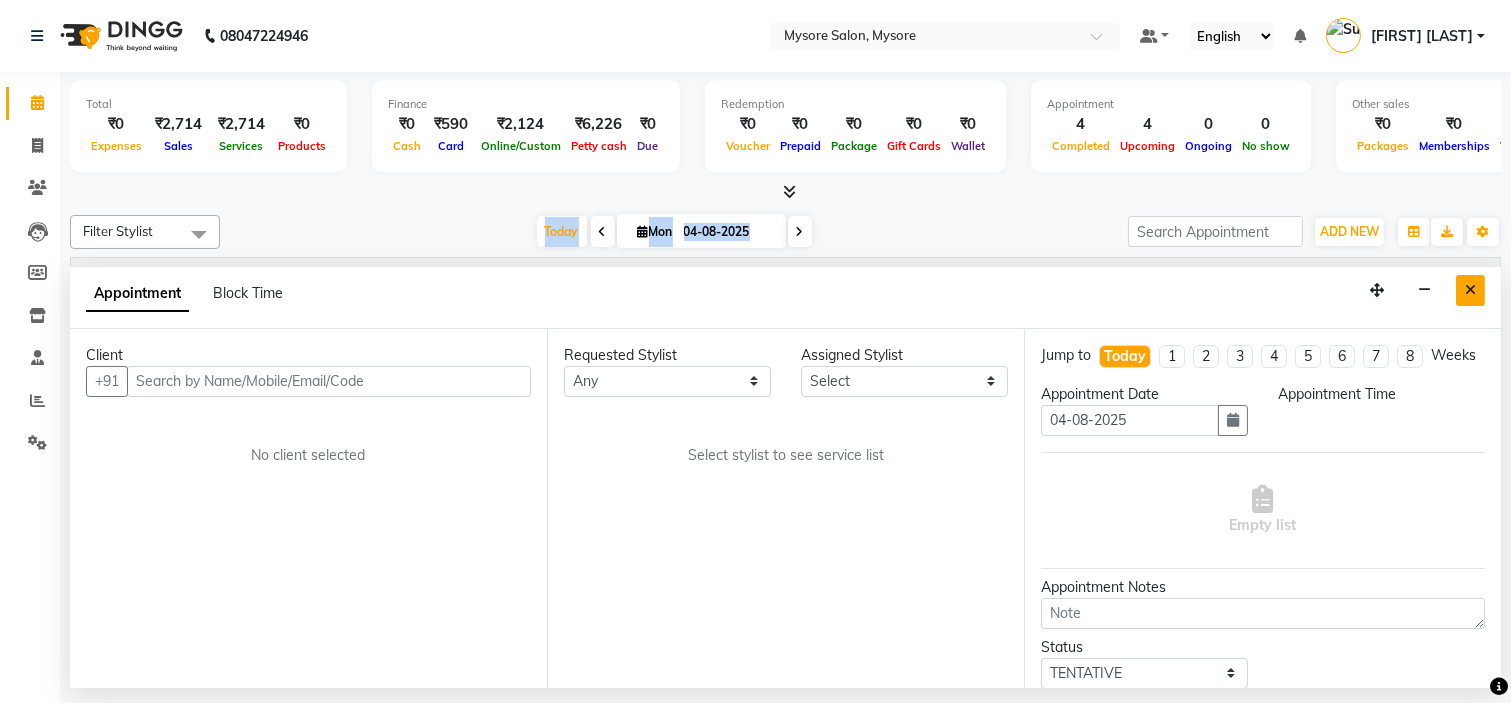 click at bounding box center (1470, 290) 